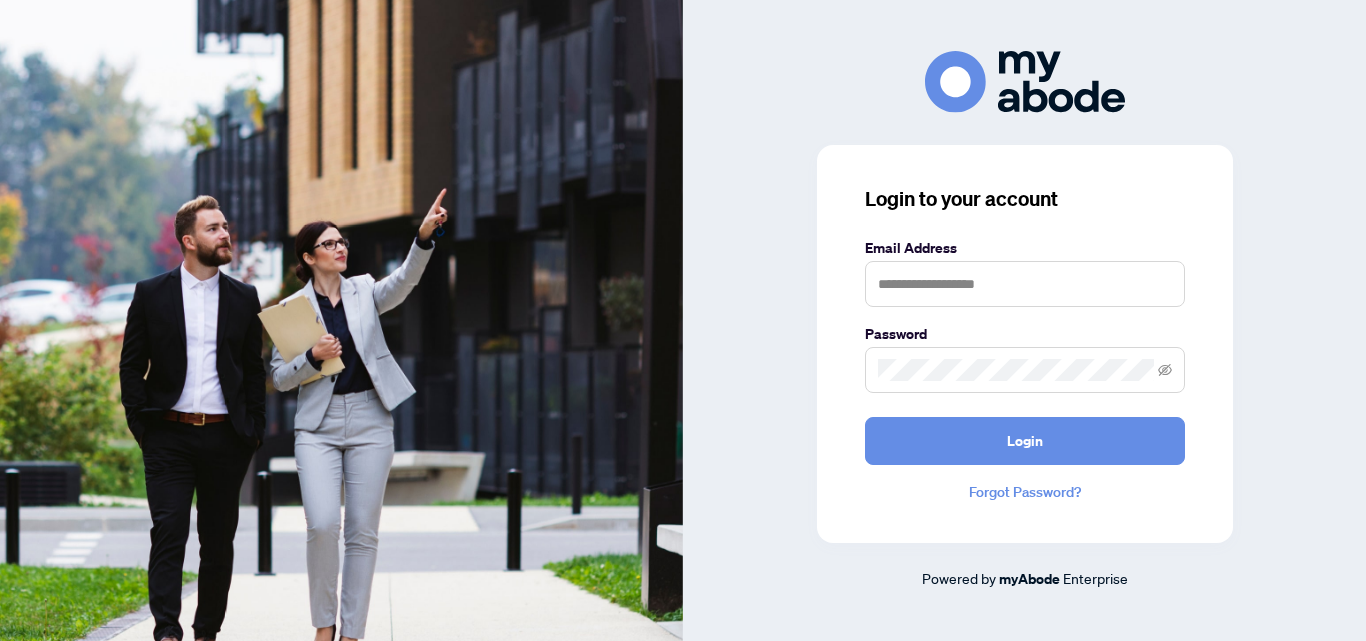 scroll, scrollTop: 0, scrollLeft: 0, axis: both 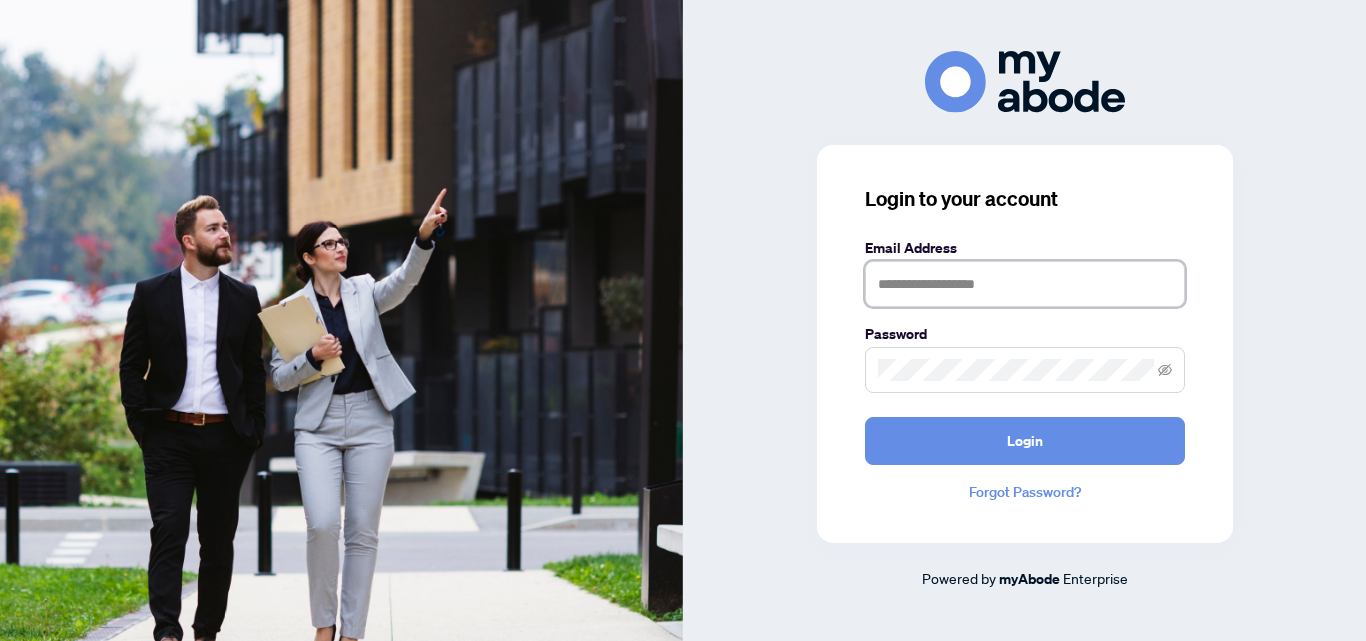 click at bounding box center [1025, 284] 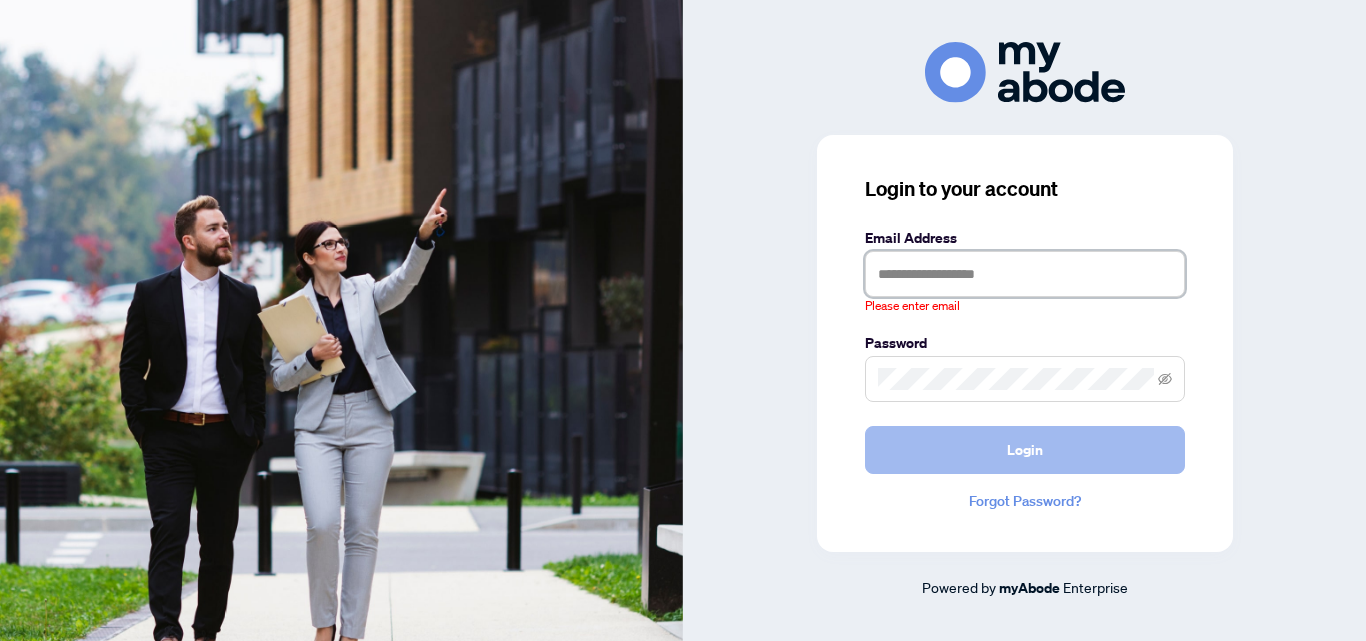 type on "**********" 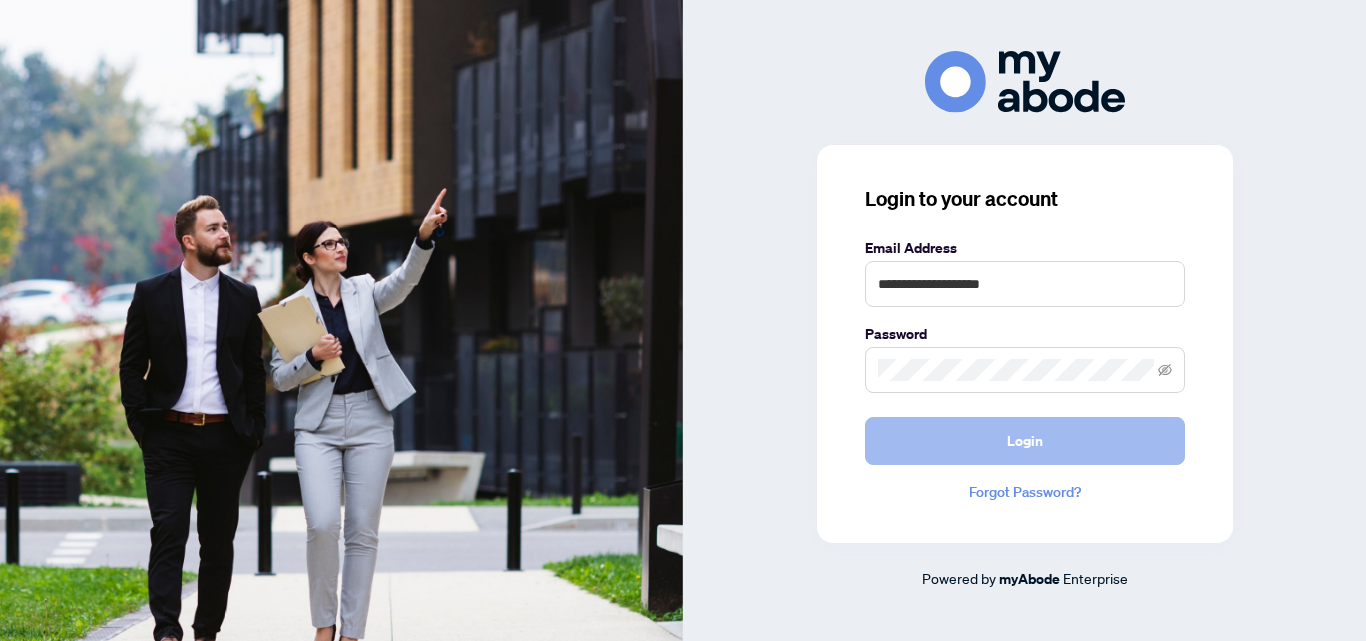 click on "Login" at bounding box center (1025, 441) 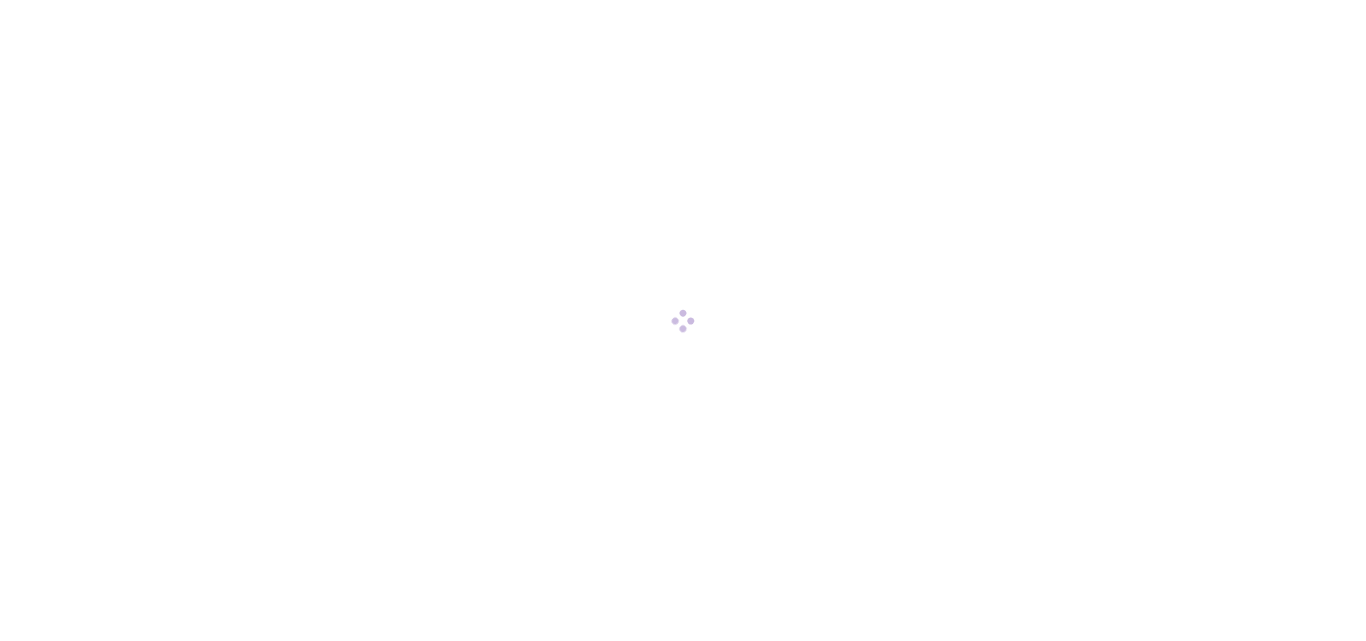 scroll, scrollTop: 0, scrollLeft: 0, axis: both 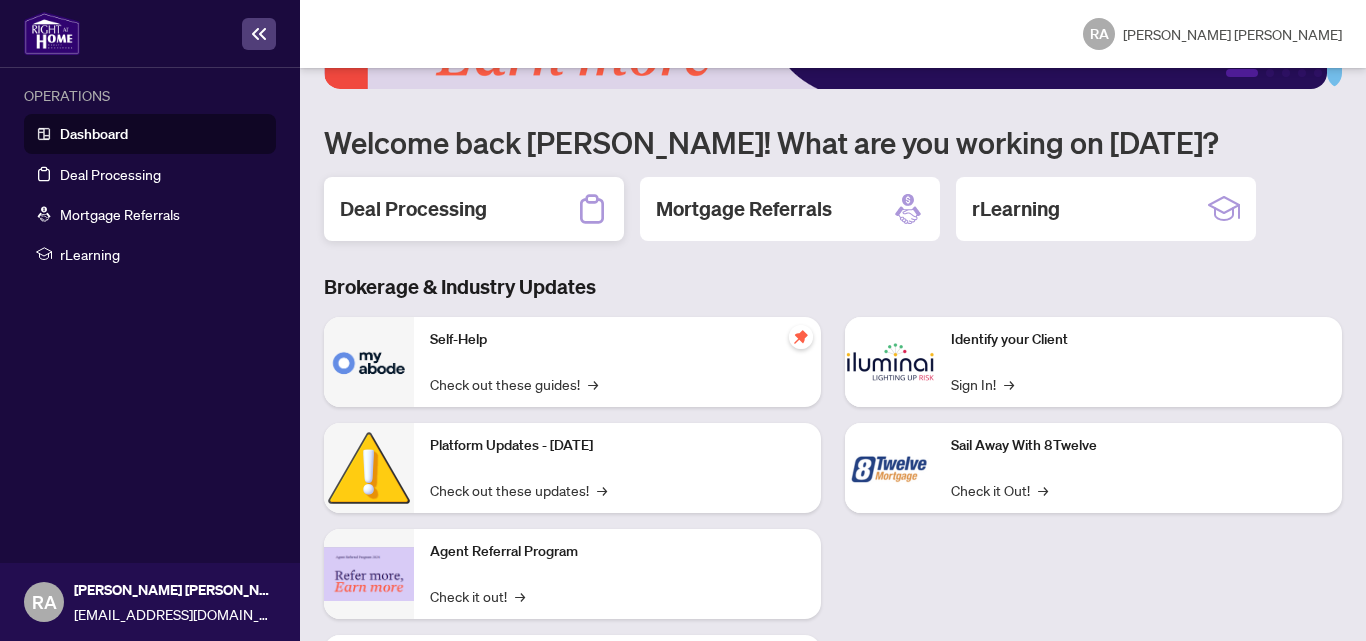 click on "Deal Processing" at bounding box center (474, 209) 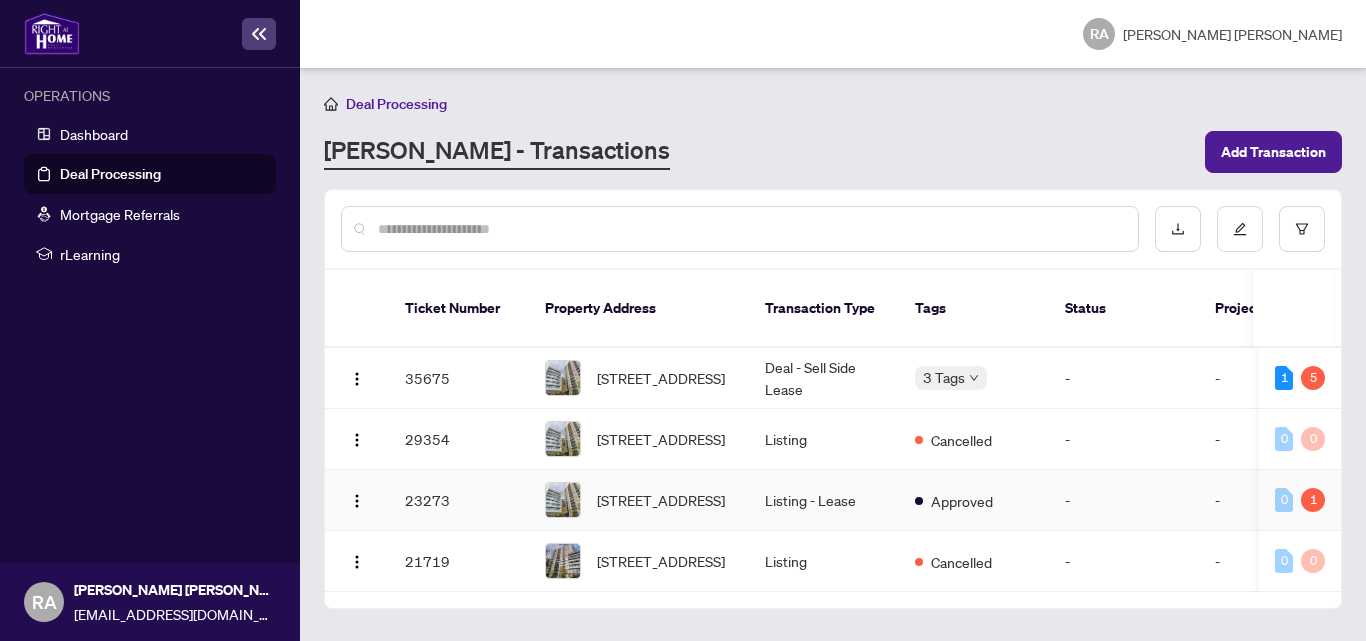 click on "Listing - Lease" at bounding box center [824, 500] 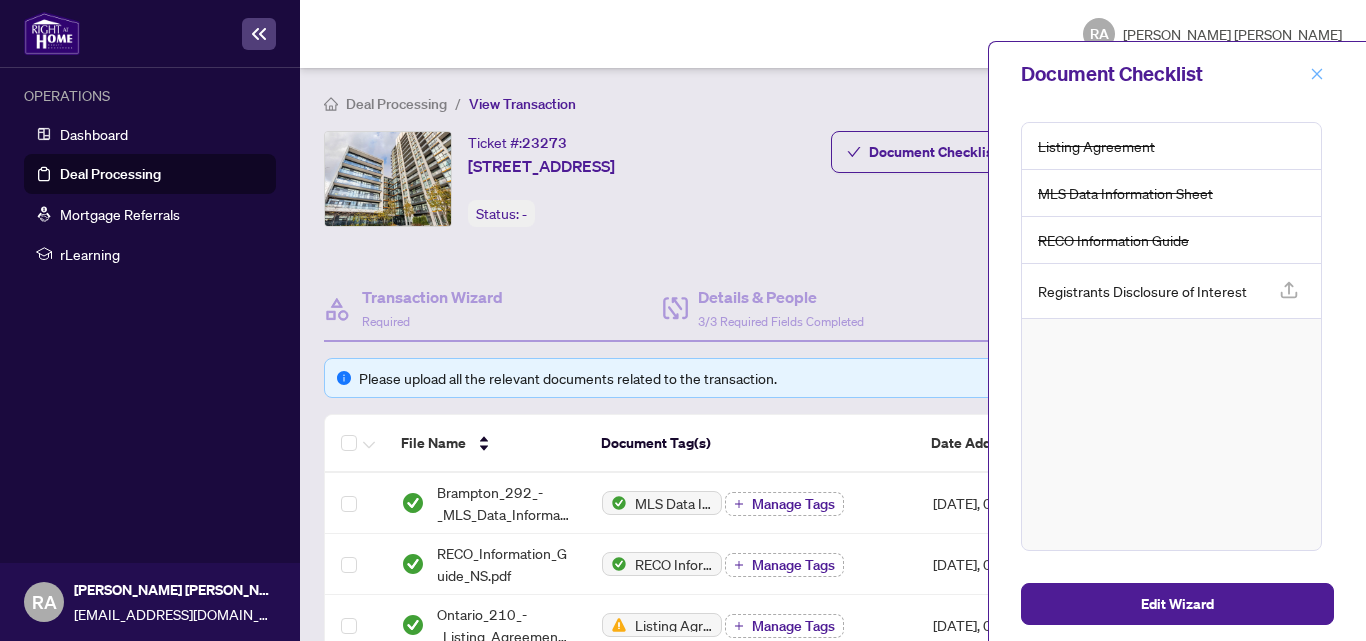 click 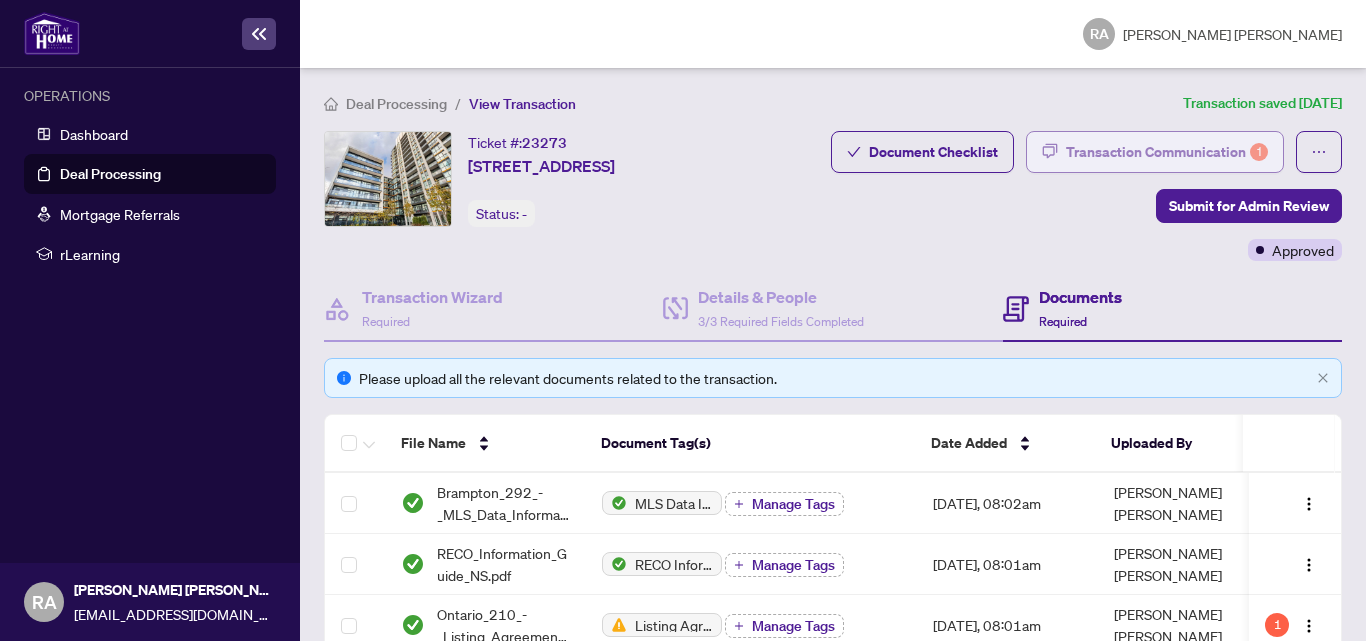 click on "Transaction Communication 1" at bounding box center (1167, 152) 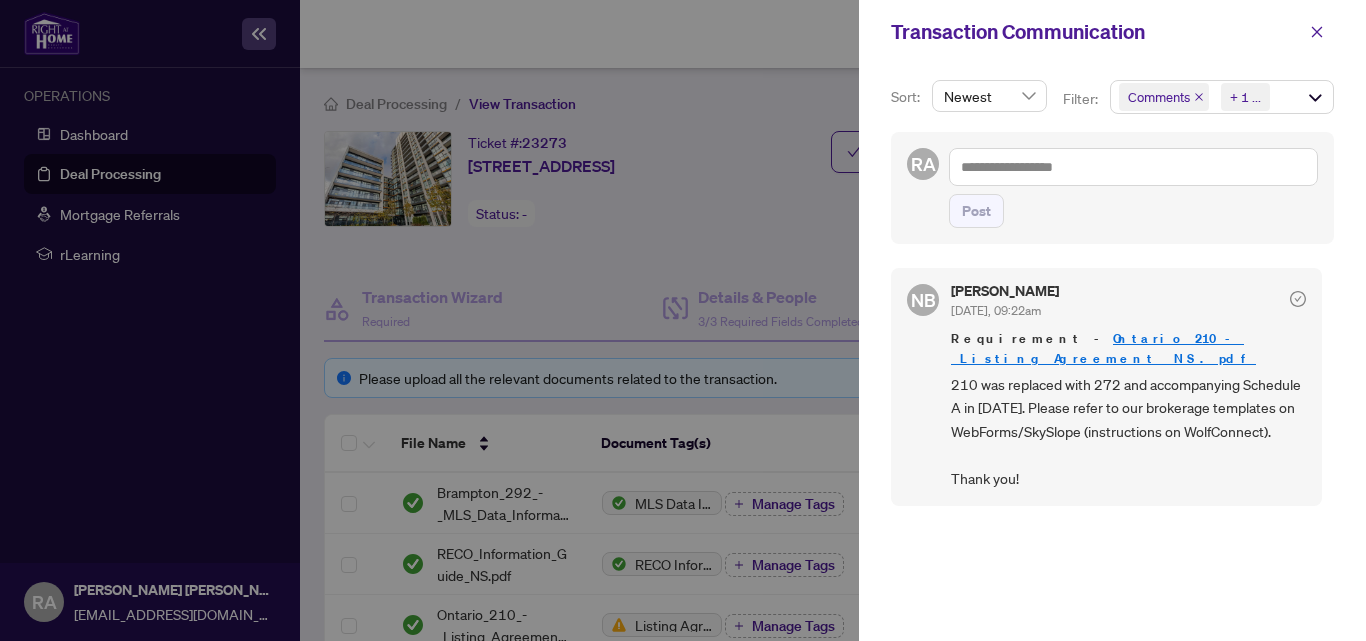 click at bounding box center (683, 320) 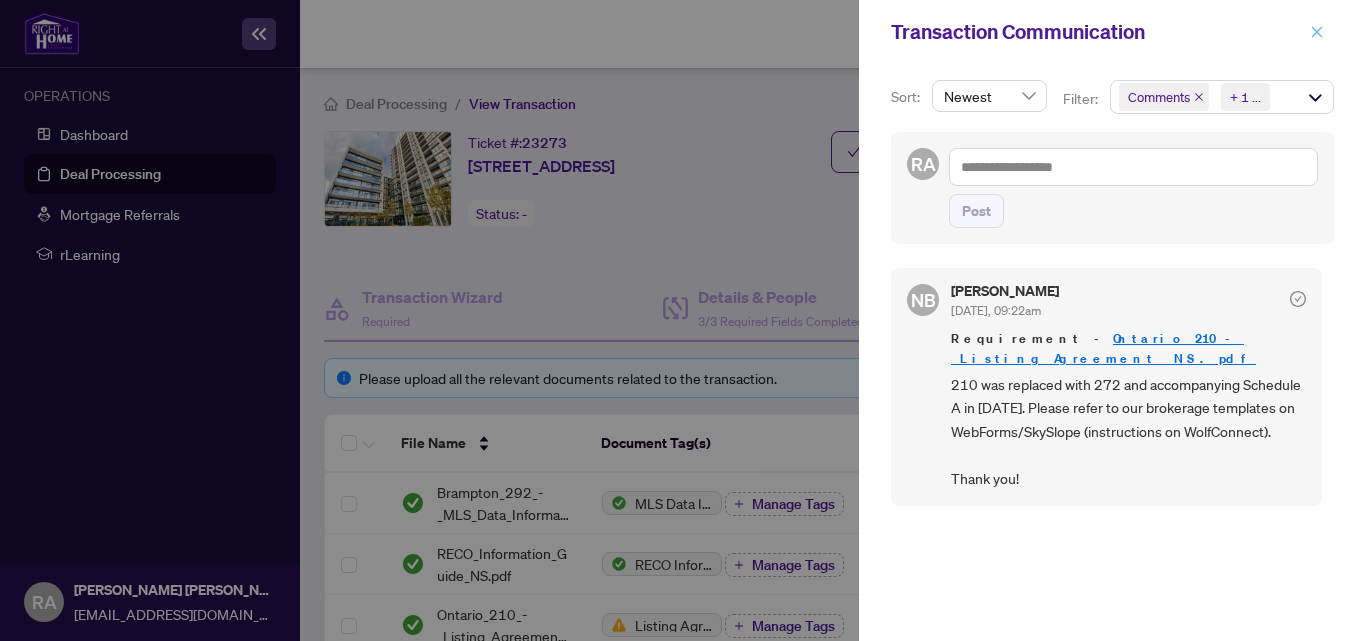 click 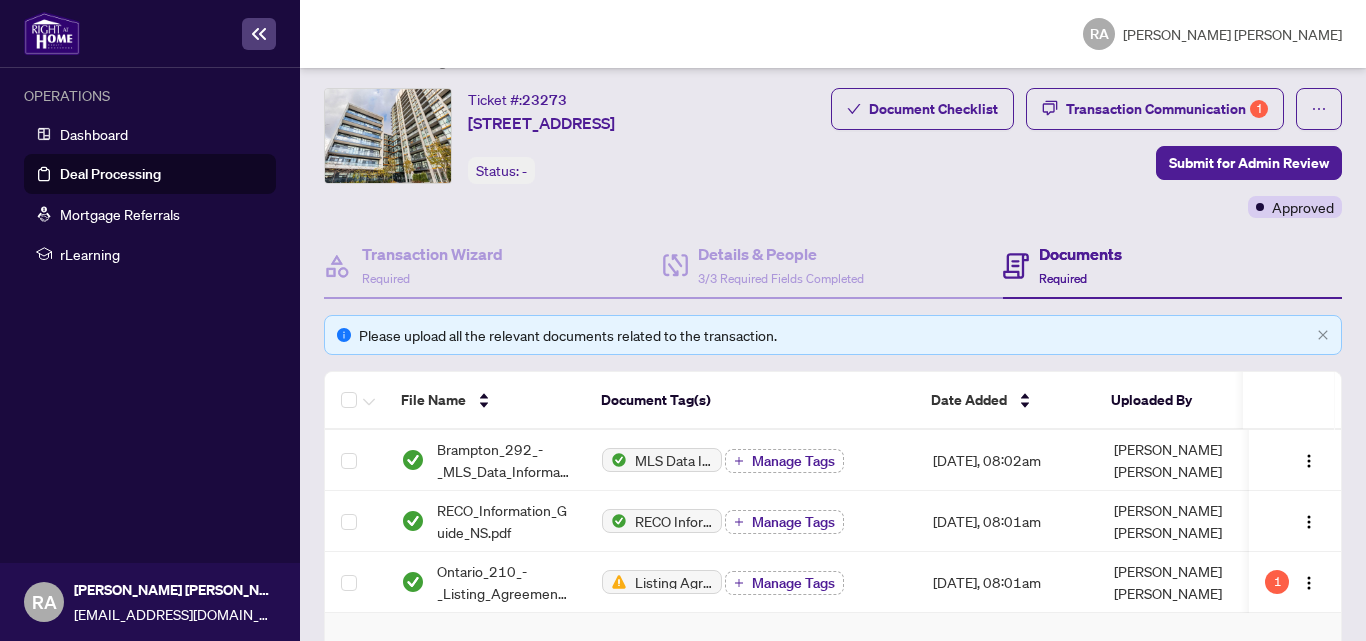 scroll, scrollTop: 0, scrollLeft: 0, axis: both 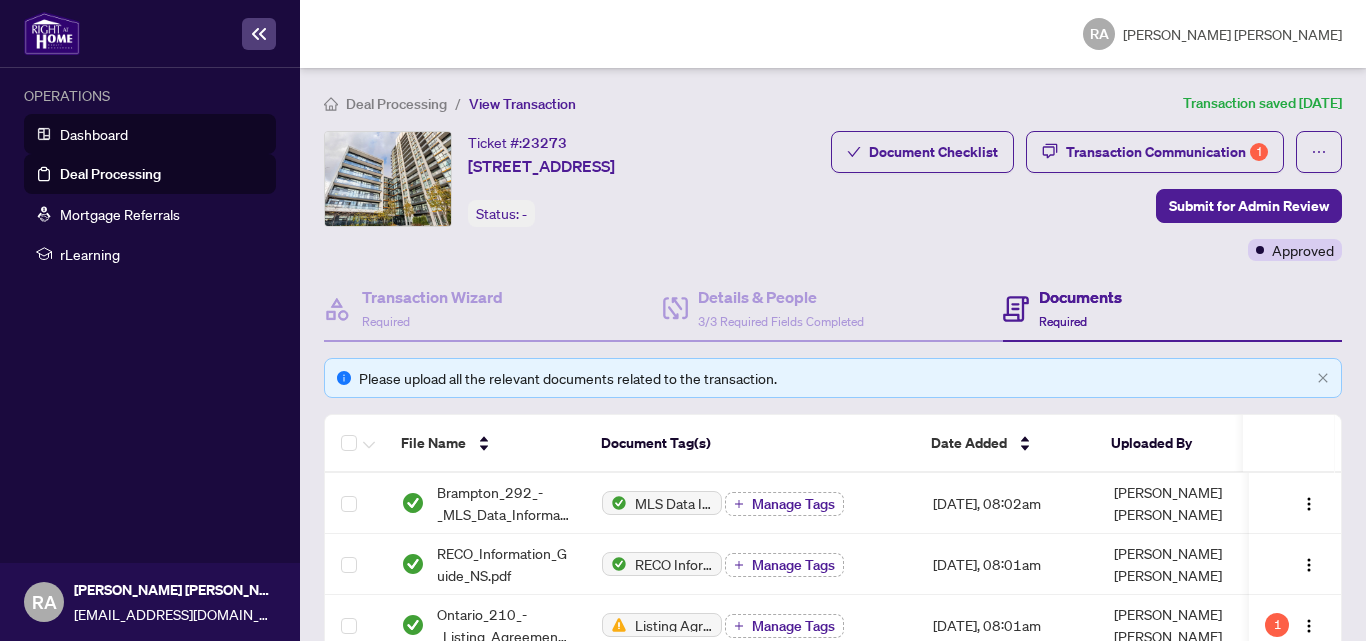 click on "Dashboard" at bounding box center (94, 134) 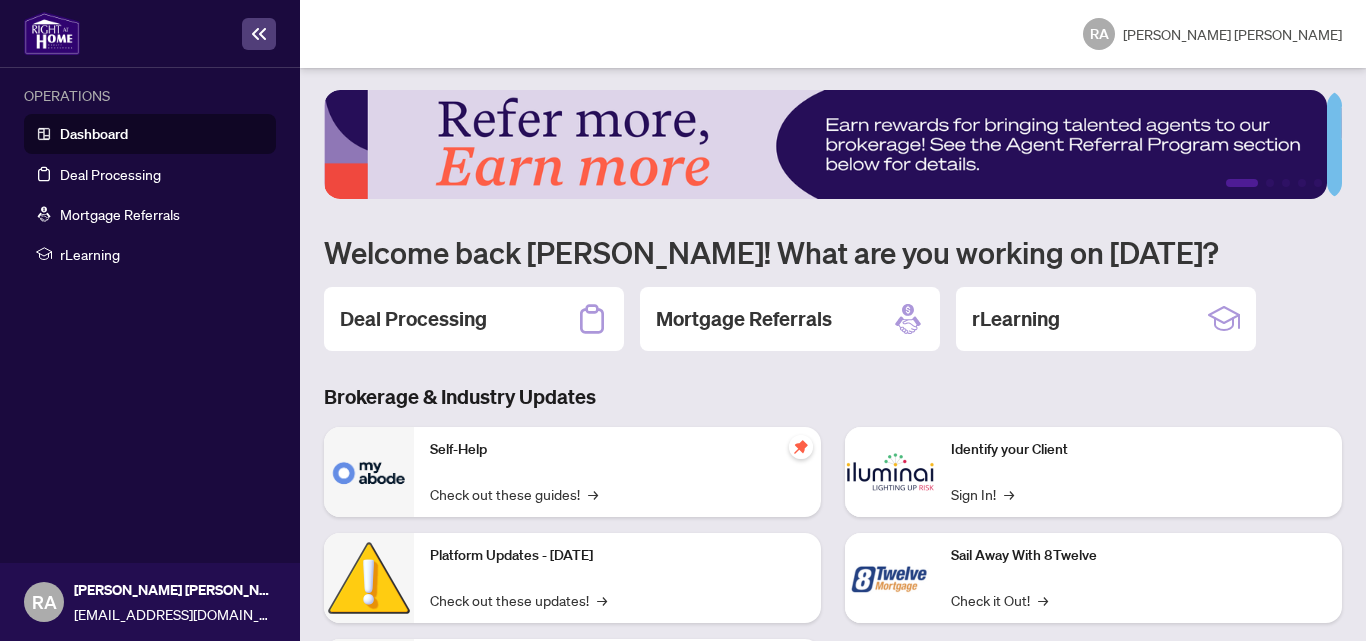 scroll, scrollTop: 0, scrollLeft: 0, axis: both 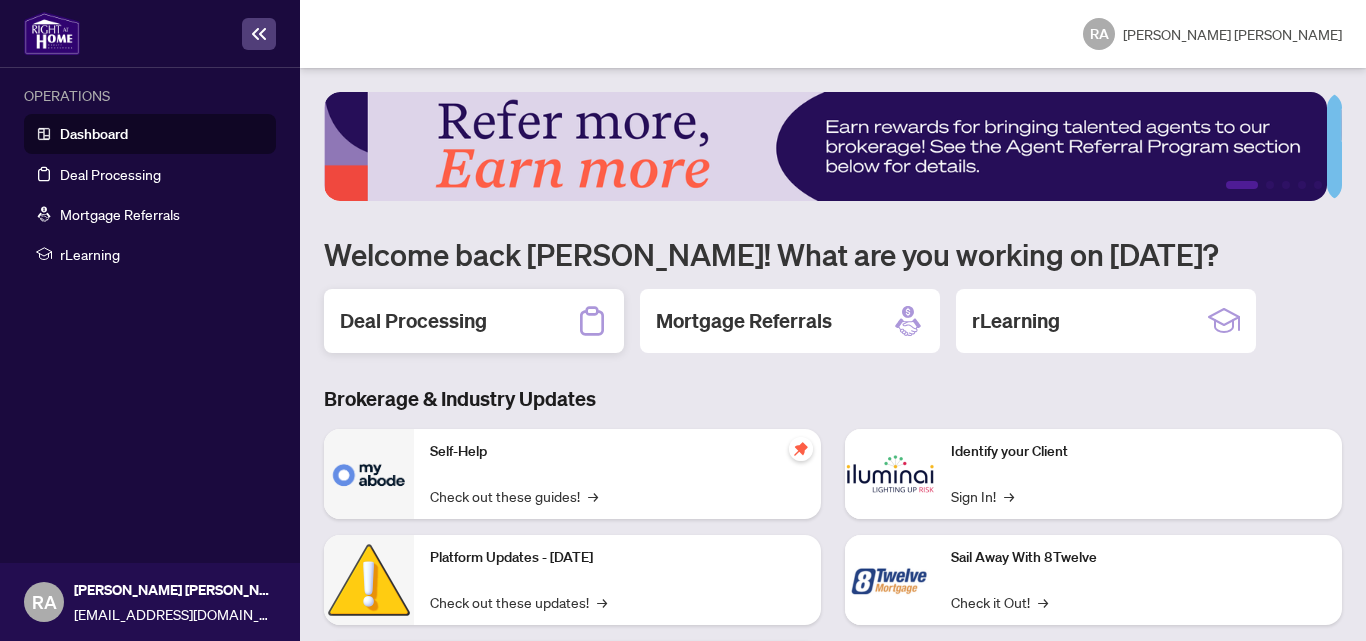 click on "Deal Processing" at bounding box center [474, 321] 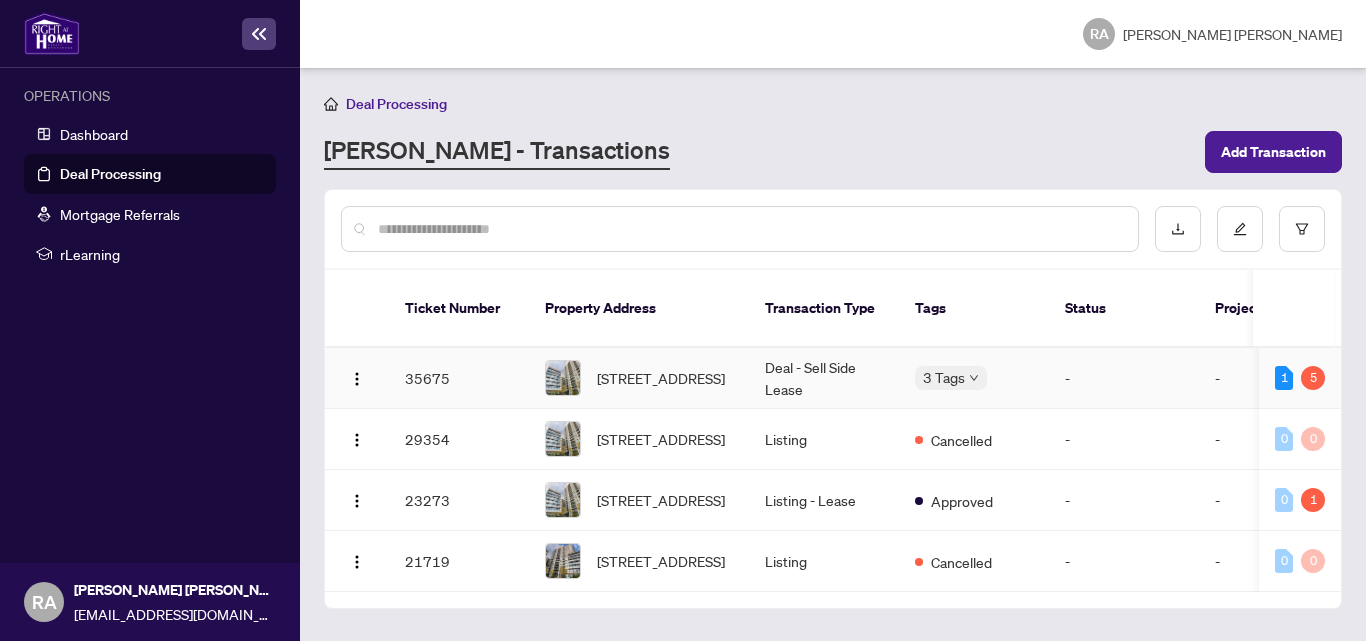 click on "Deal - Sell Side Lease" at bounding box center [824, 378] 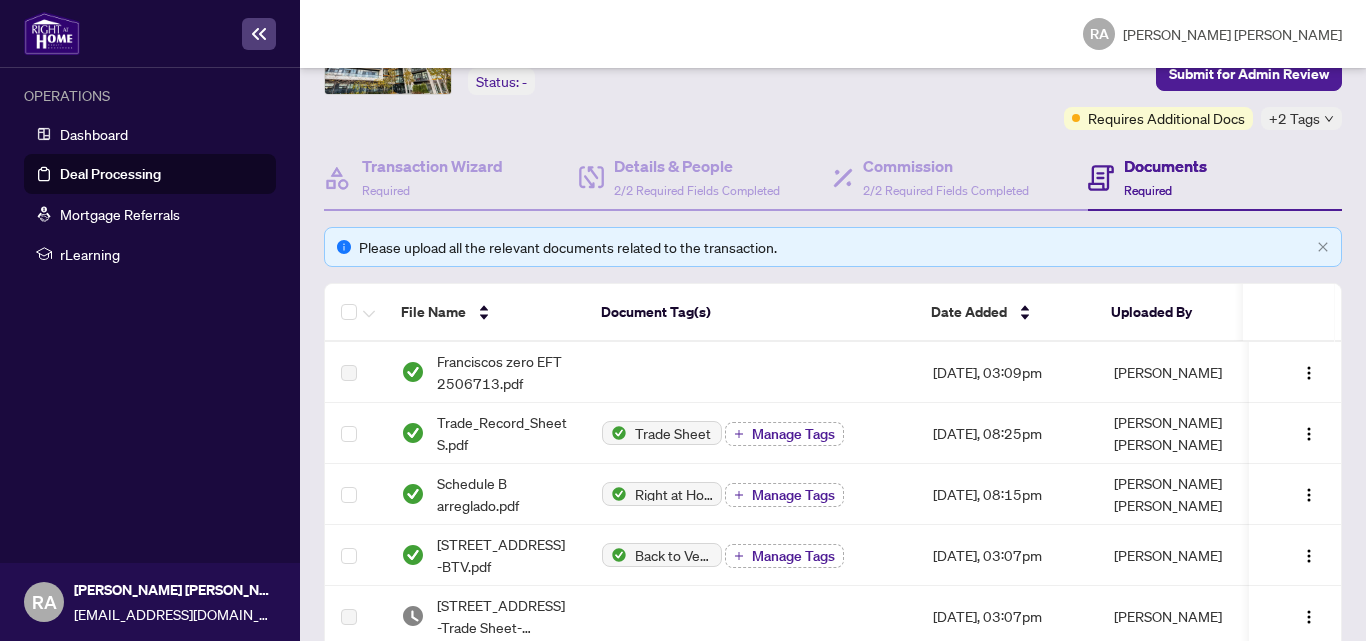 scroll, scrollTop: 0, scrollLeft: 0, axis: both 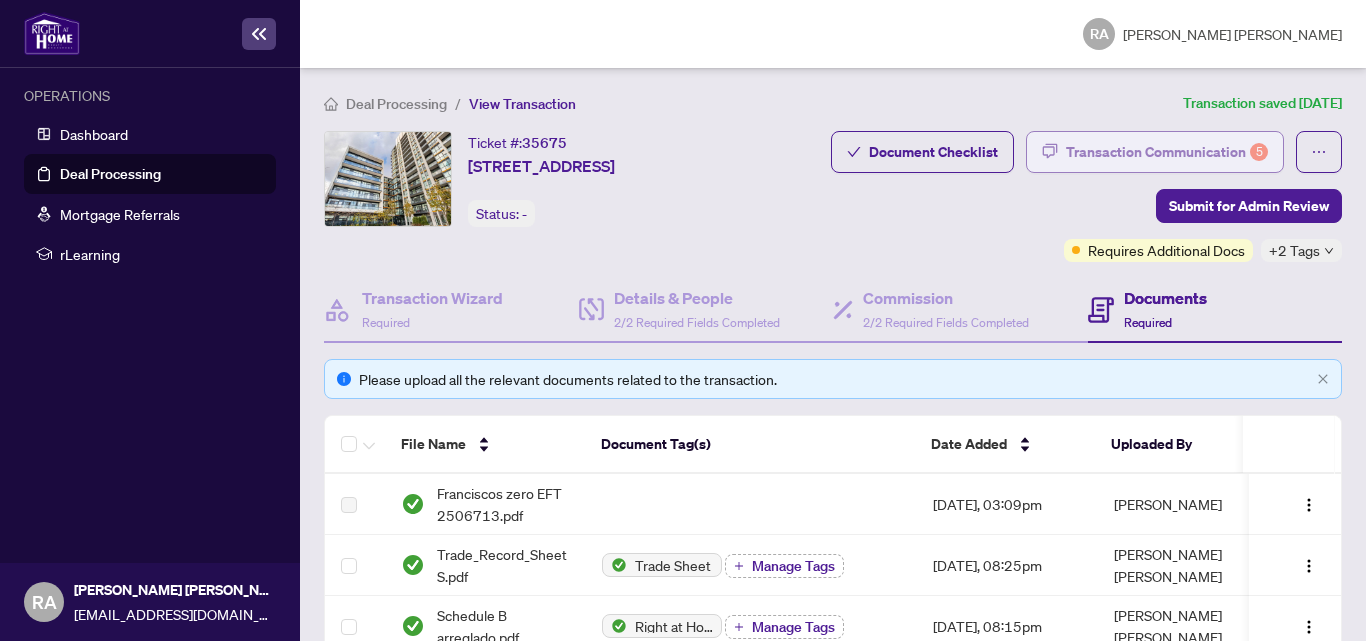 click on "Transaction Communication 5" at bounding box center [1167, 152] 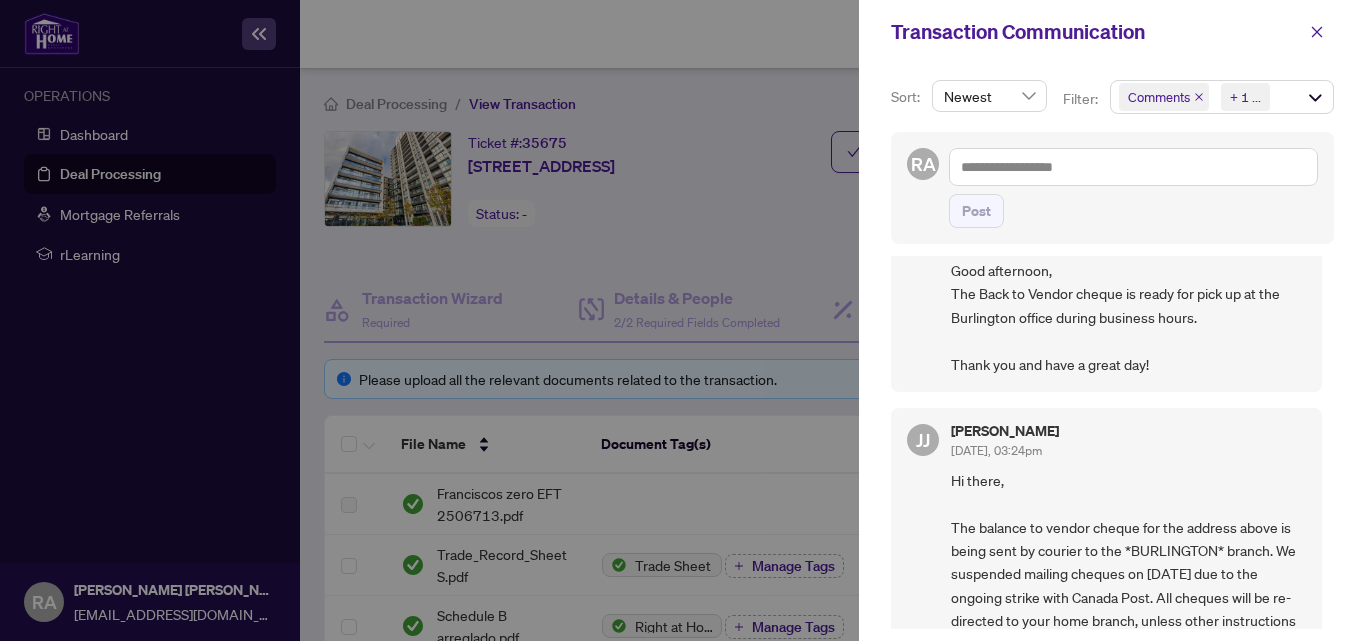 scroll, scrollTop: 0, scrollLeft: 0, axis: both 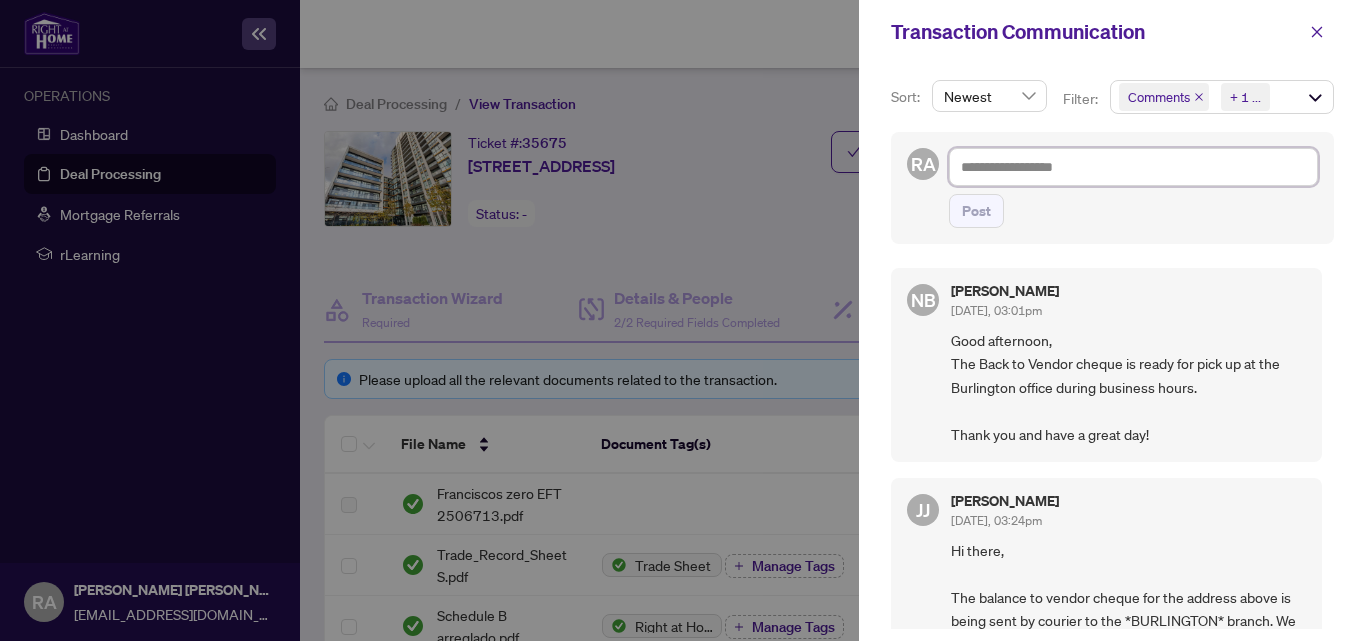 click at bounding box center (1133, 167) 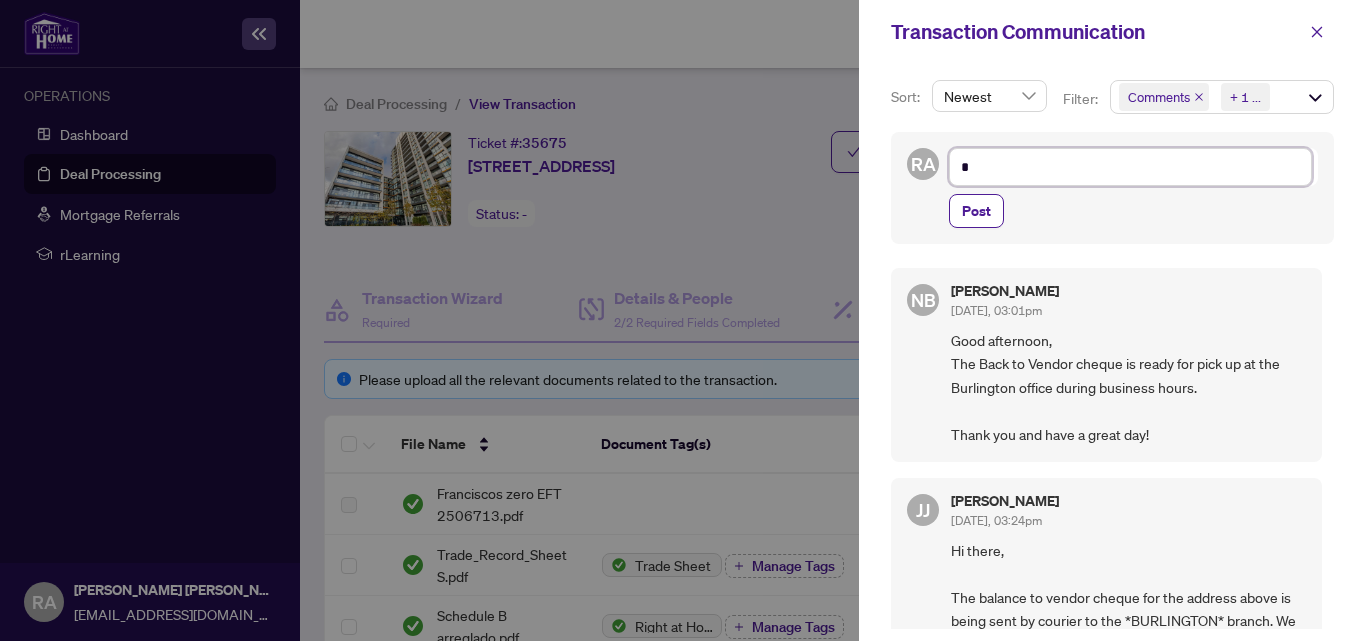 type on "**" 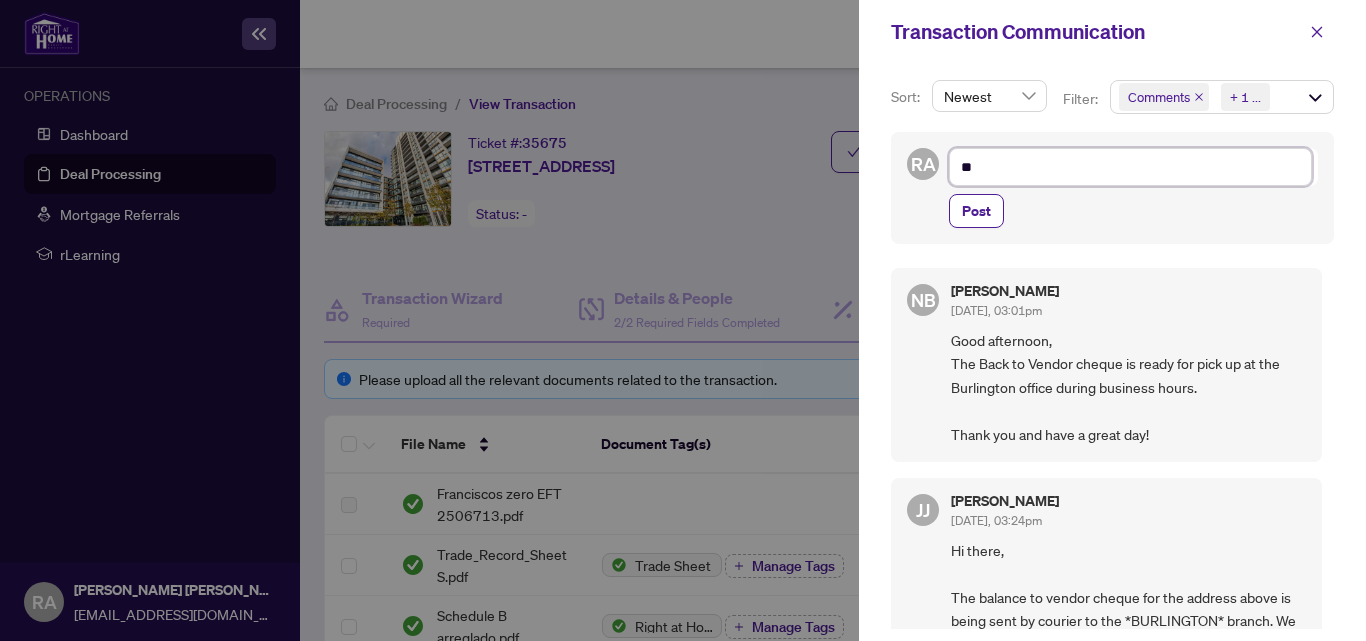 type on "***" 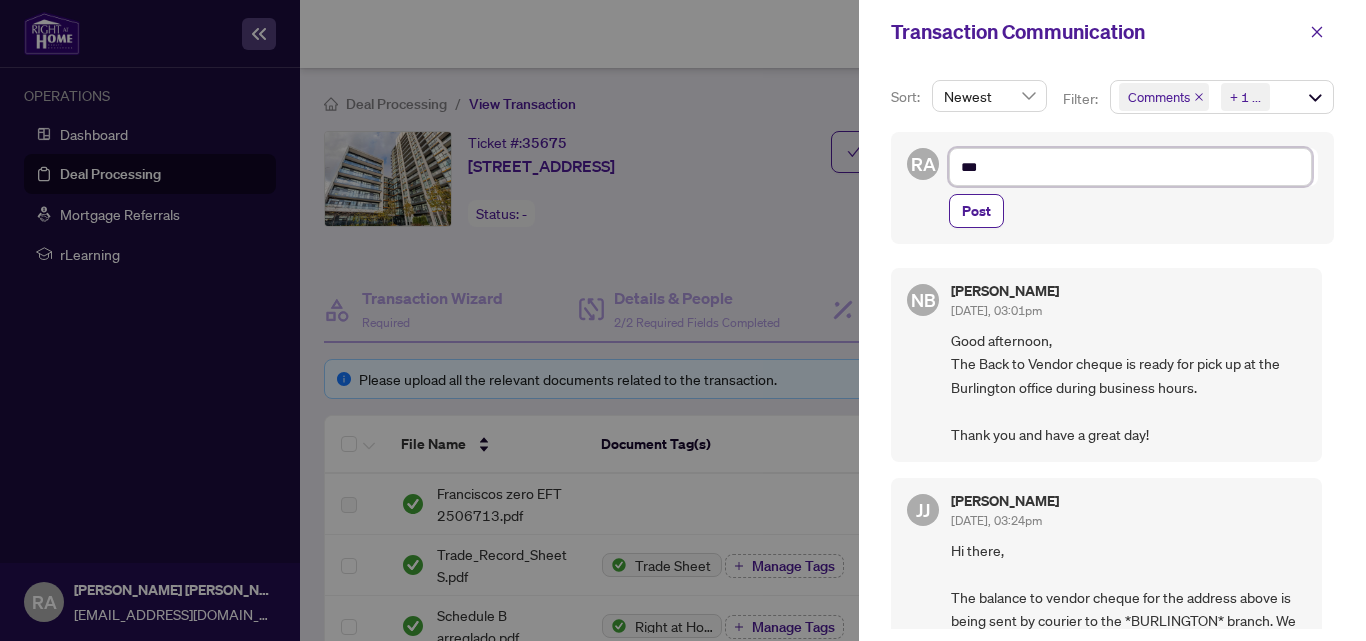 type on "****" 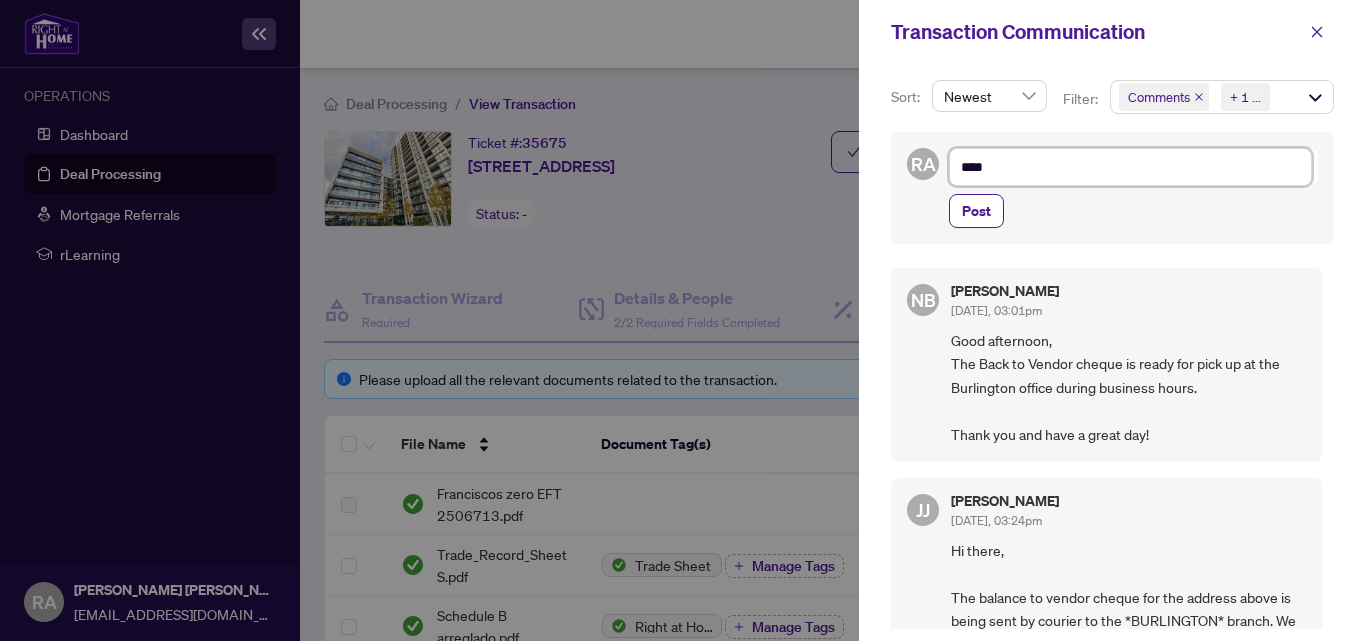 type on "*****" 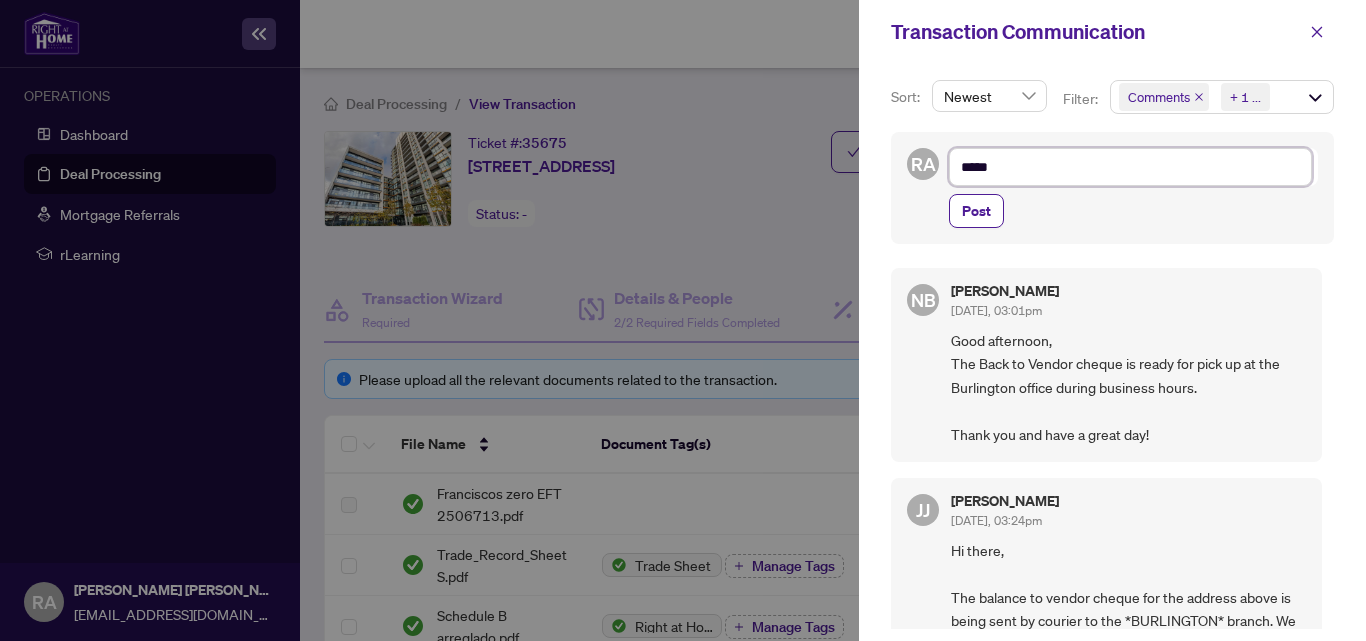 type on "*****" 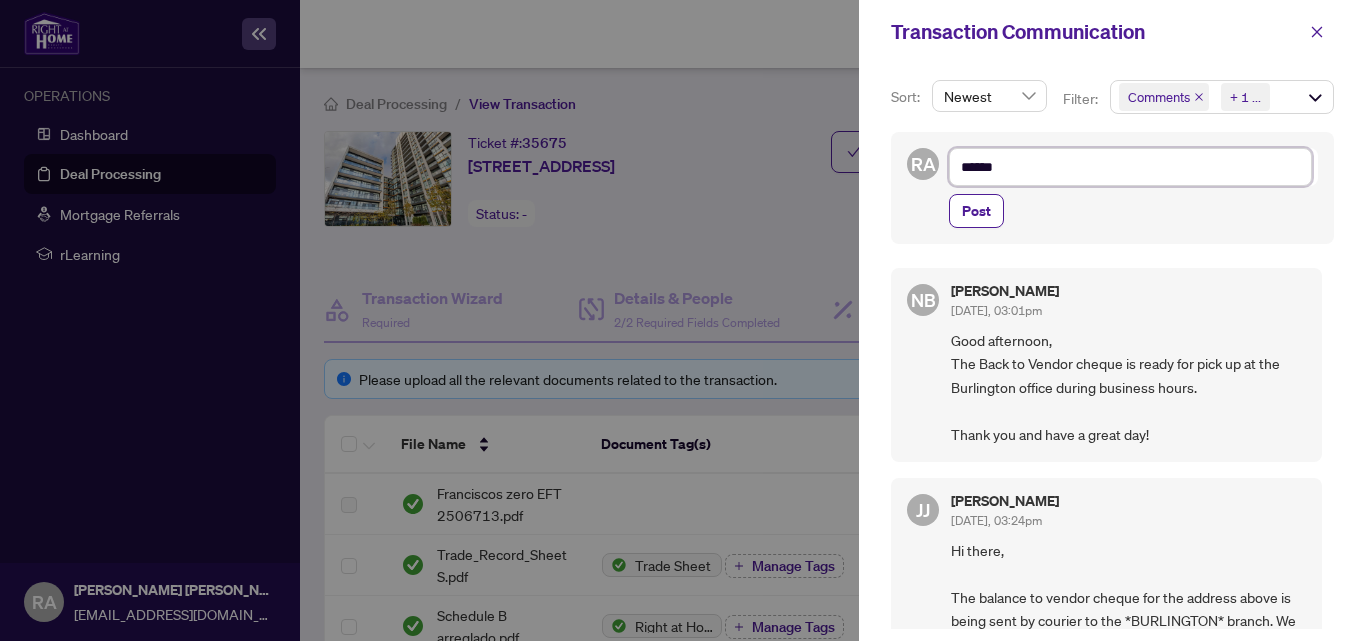 type on "*****" 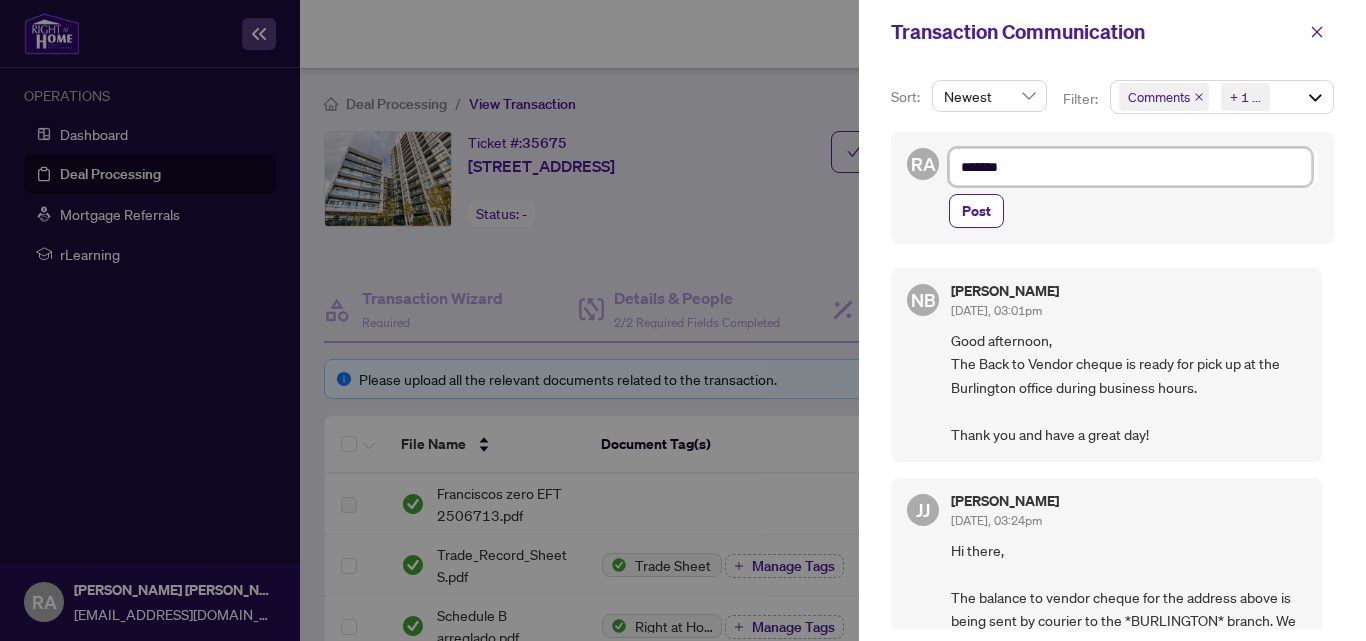 type on "*******" 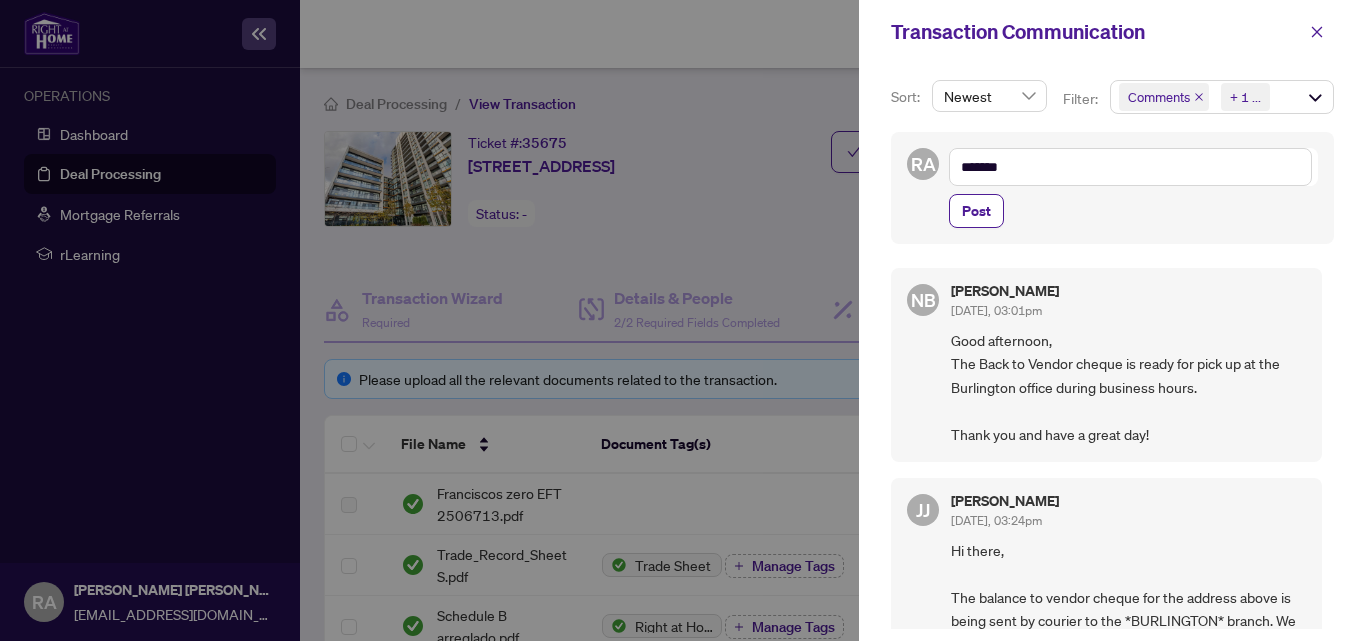 click at bounding box center (683, 320) 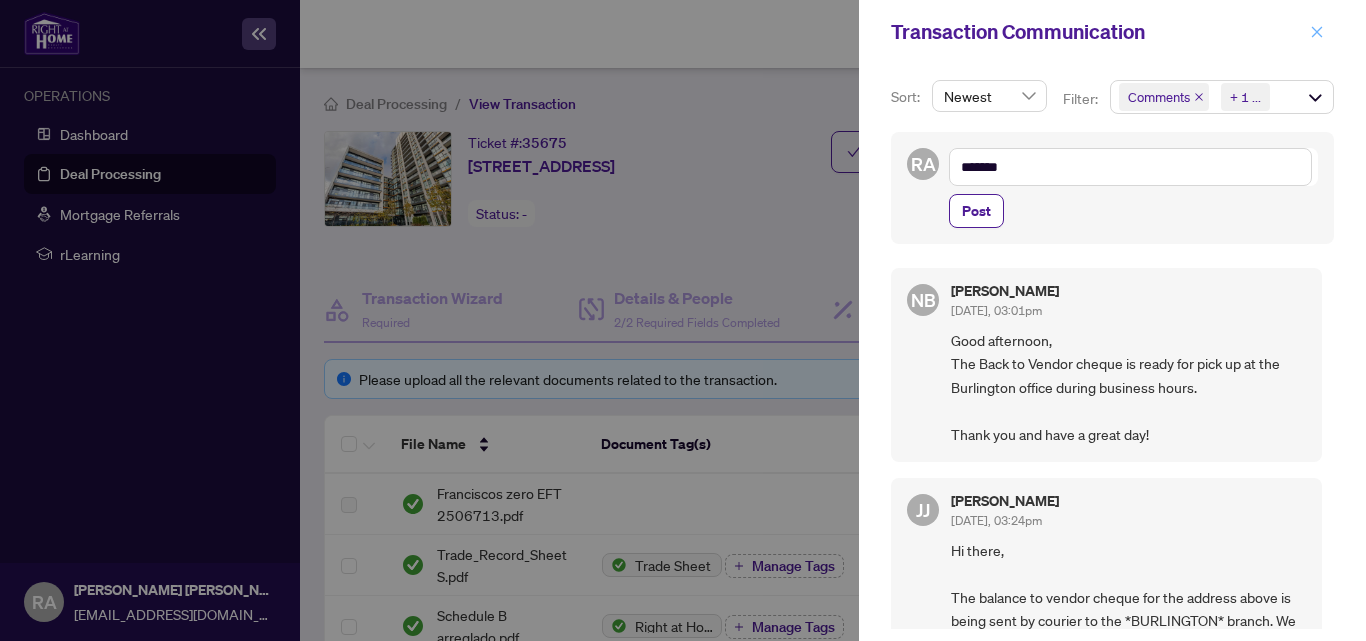 click at bounding box center (1317, 32) 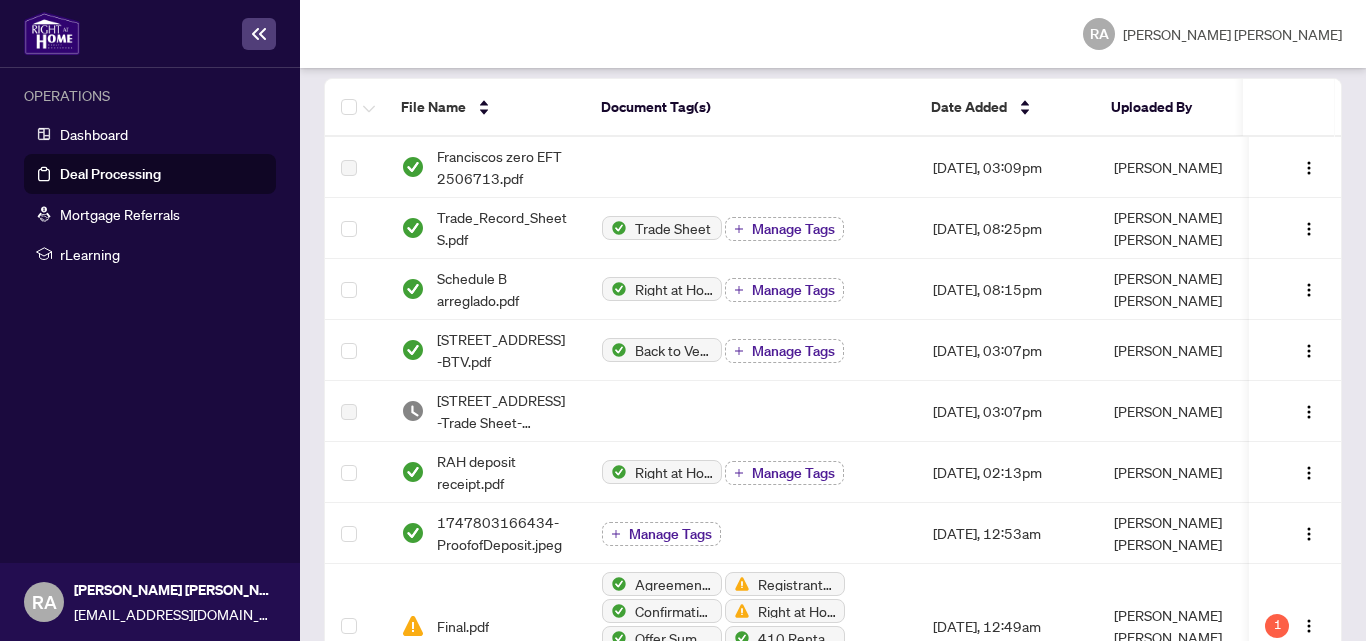 scroll, scrollTop: 338, scrollLeft: 0, axis: vertical 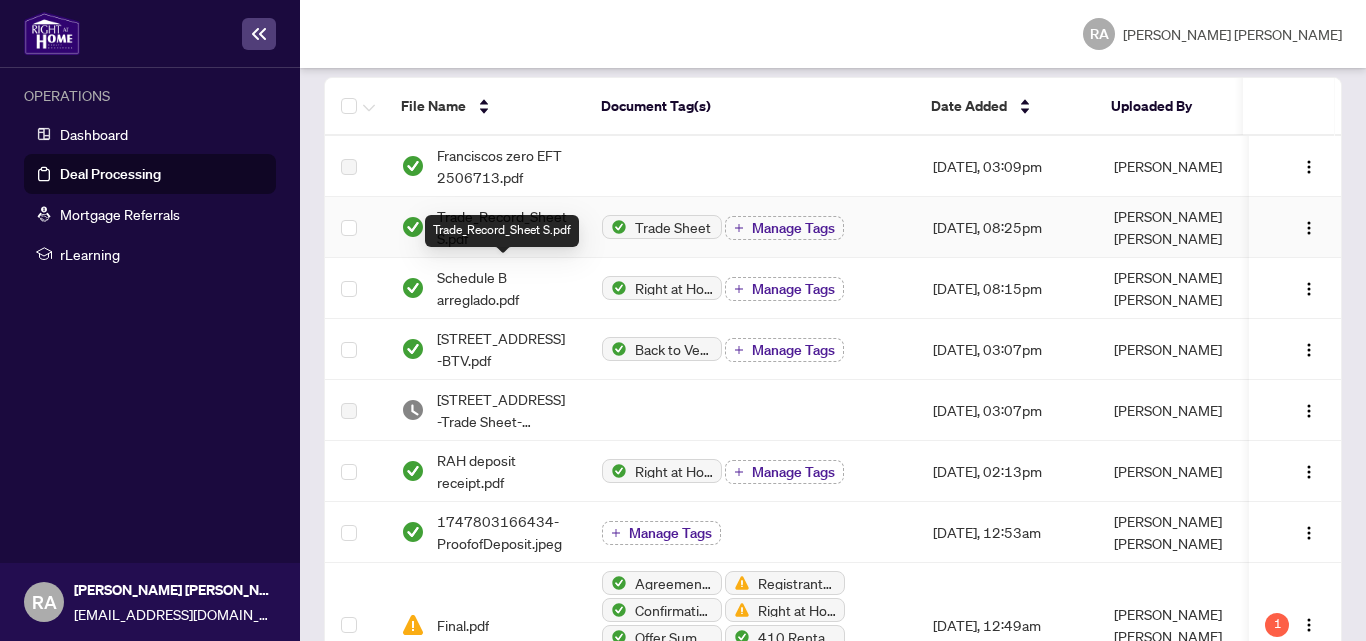 click on "Trade_Record_Sheet S.pdf" at bounding box center [503, 227] 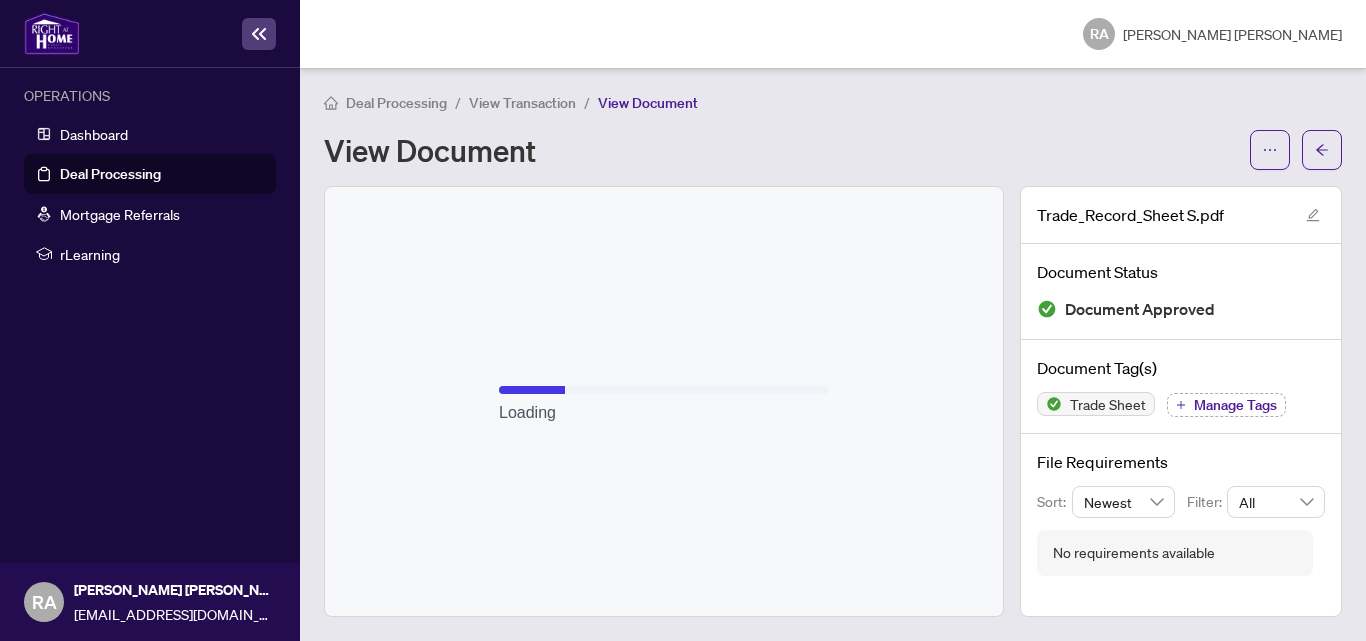 scroll, scrollTop: 1, scrollLeft: 0, axis: vertical 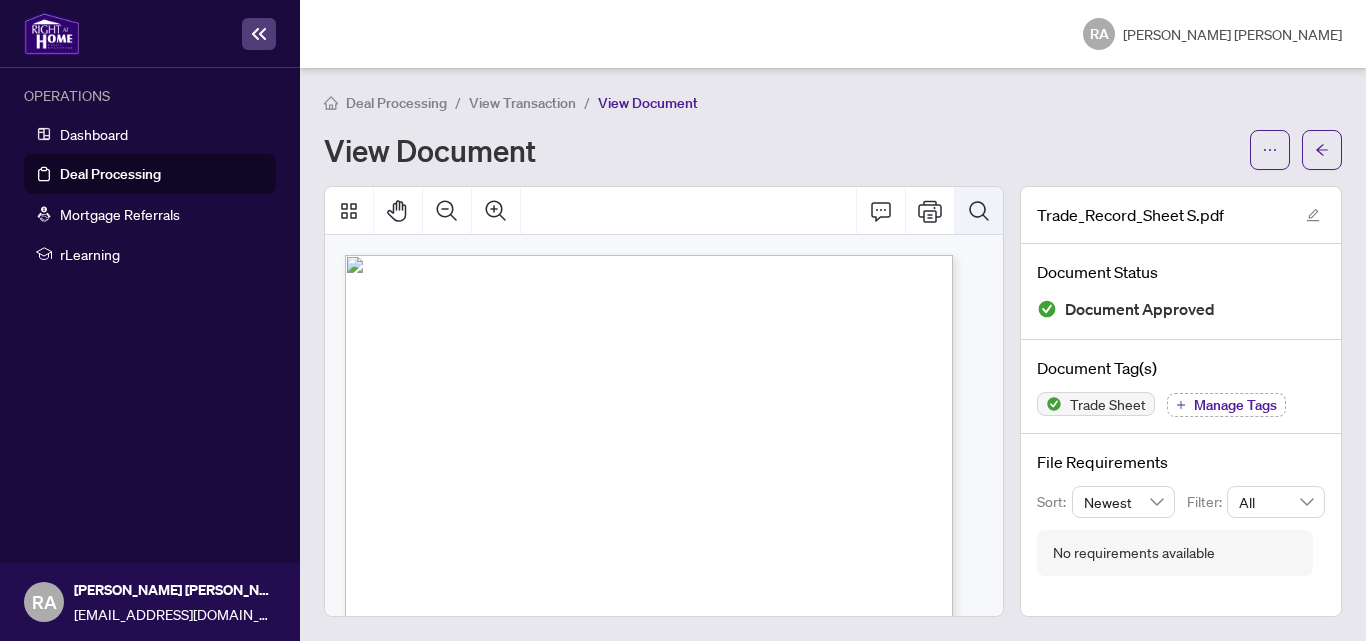click 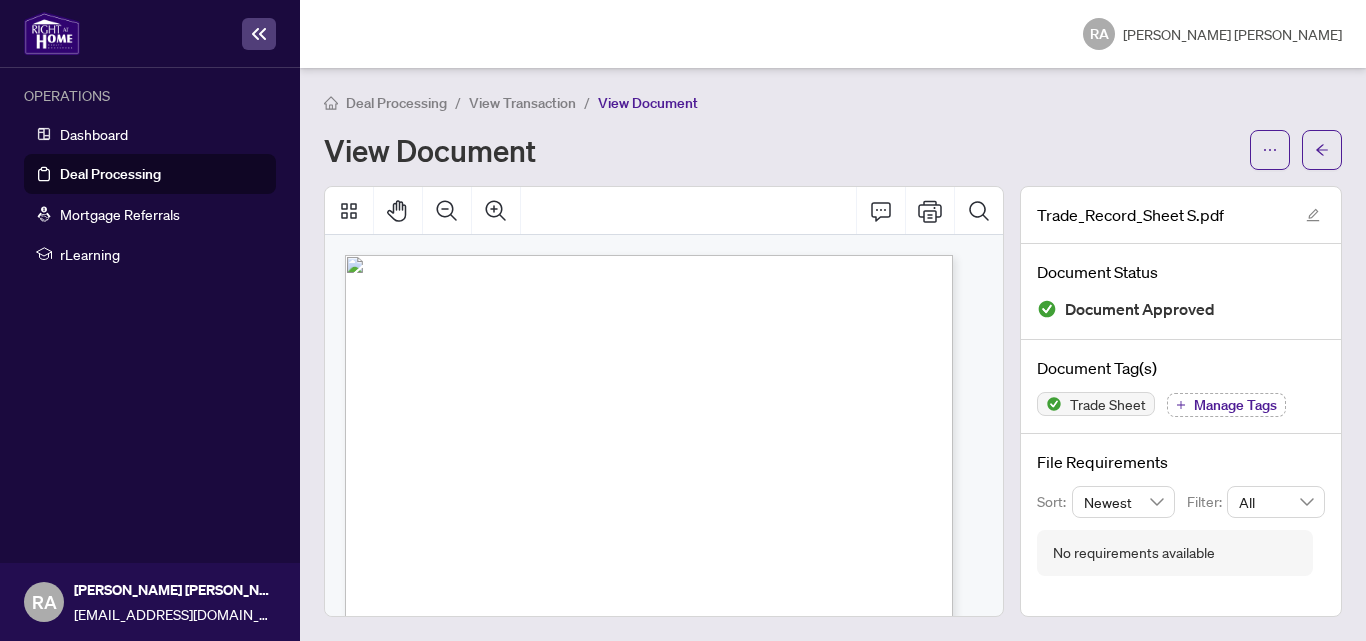 click on "Docusign Envelope ID: B961989A-F510-4E45-A2E1-619A99B4A0A7" at bounding box center (647, 646) 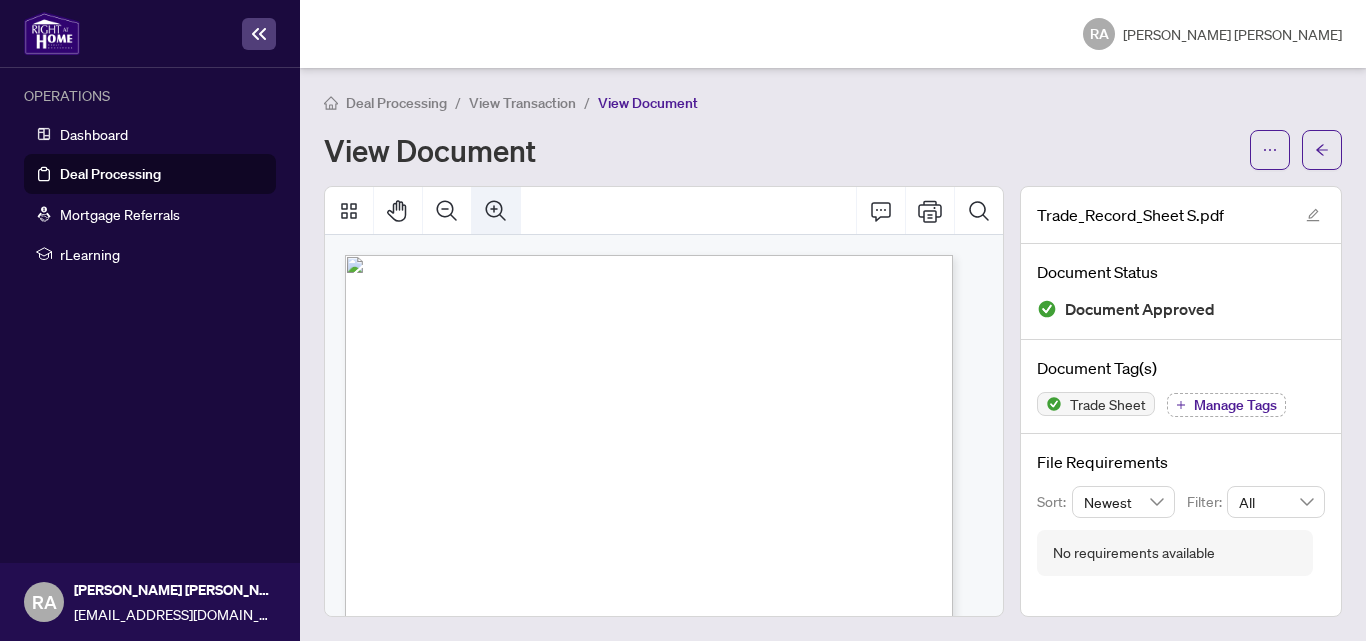click 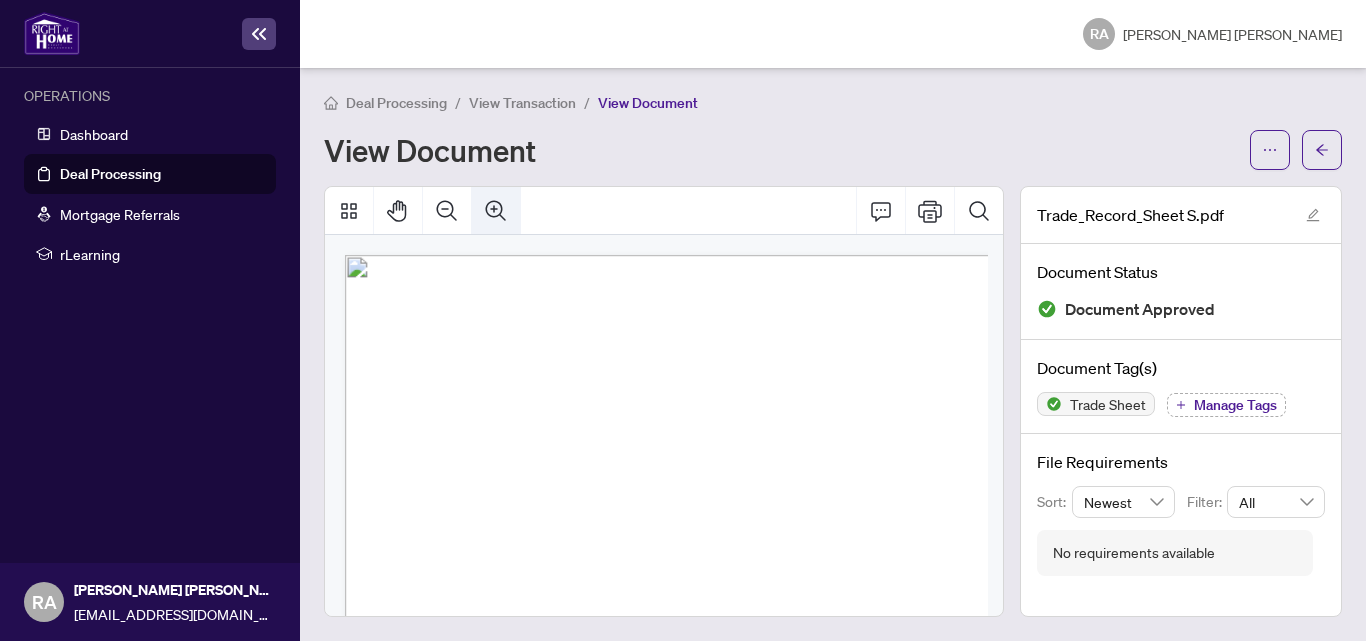 scroll, scrollTop: 5, scrollLeft: 76, axis: both 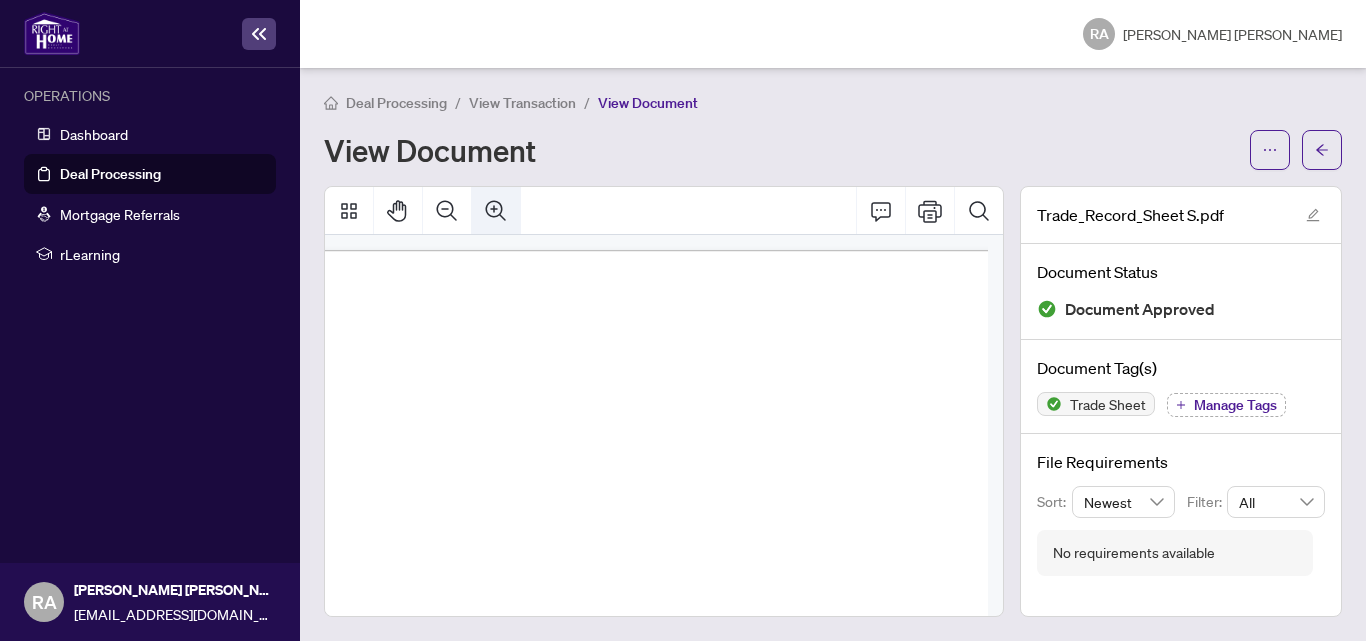 click 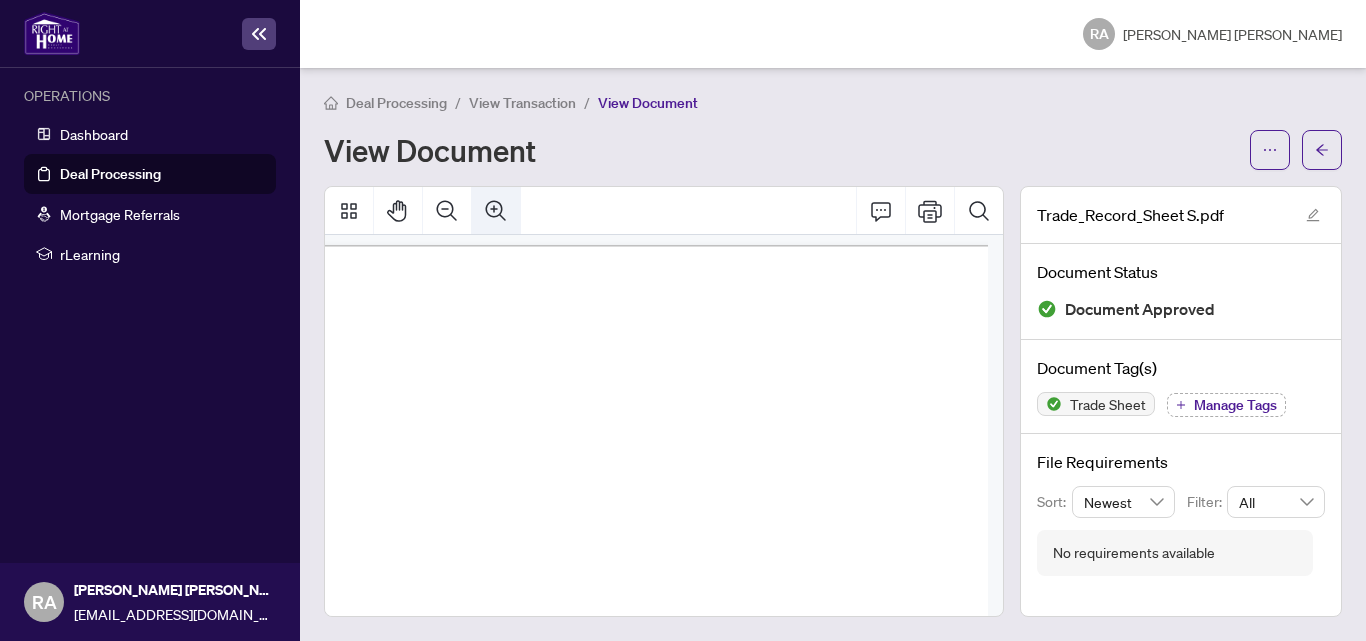 click 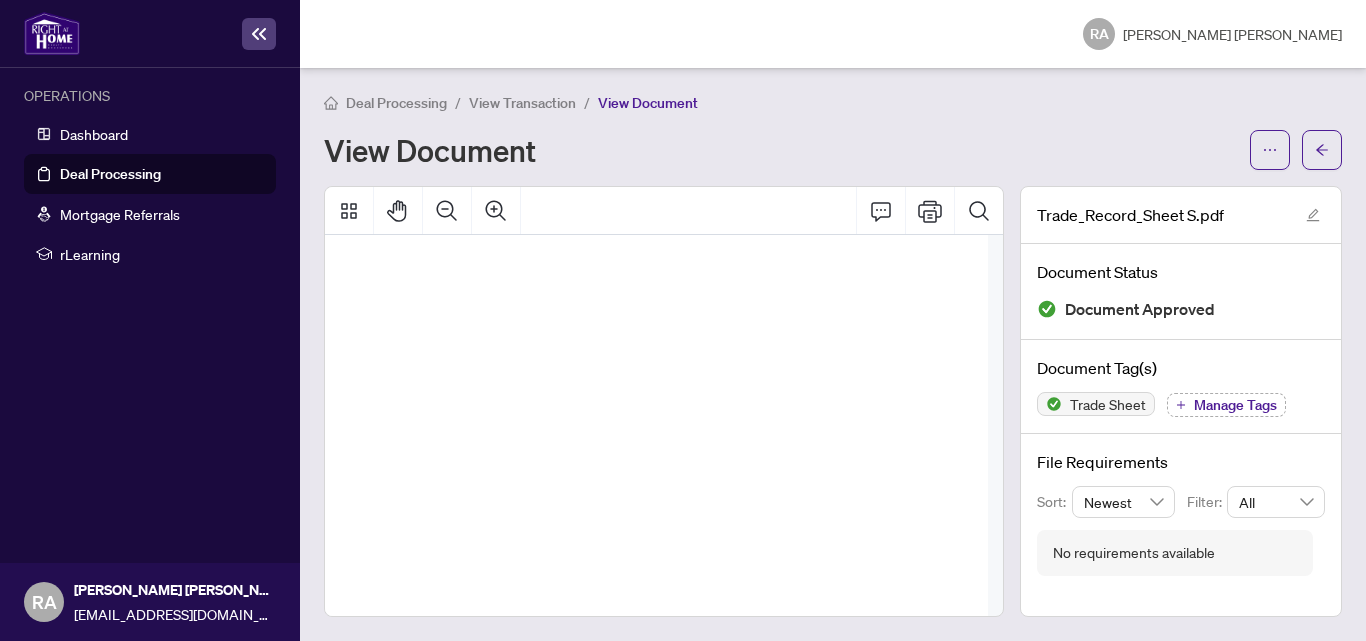 scroll, scrollTop: 515, scrollLeft: 290, axis: both 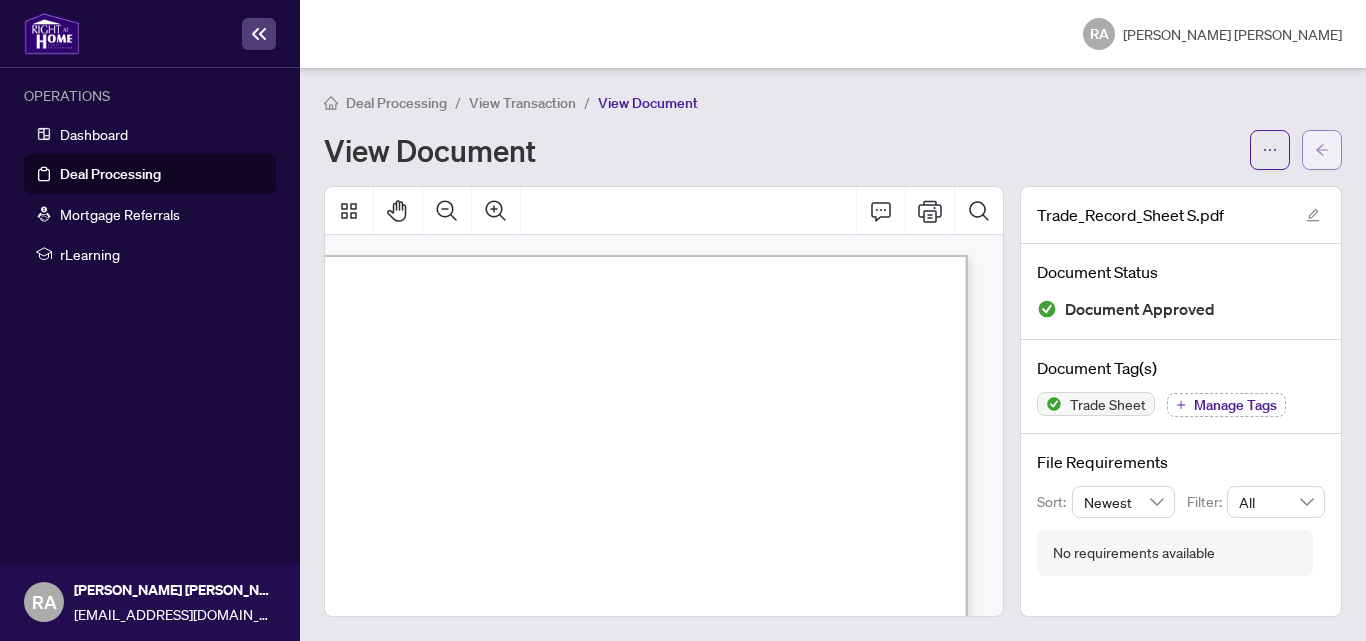 click at bounding box center [1322, 150] 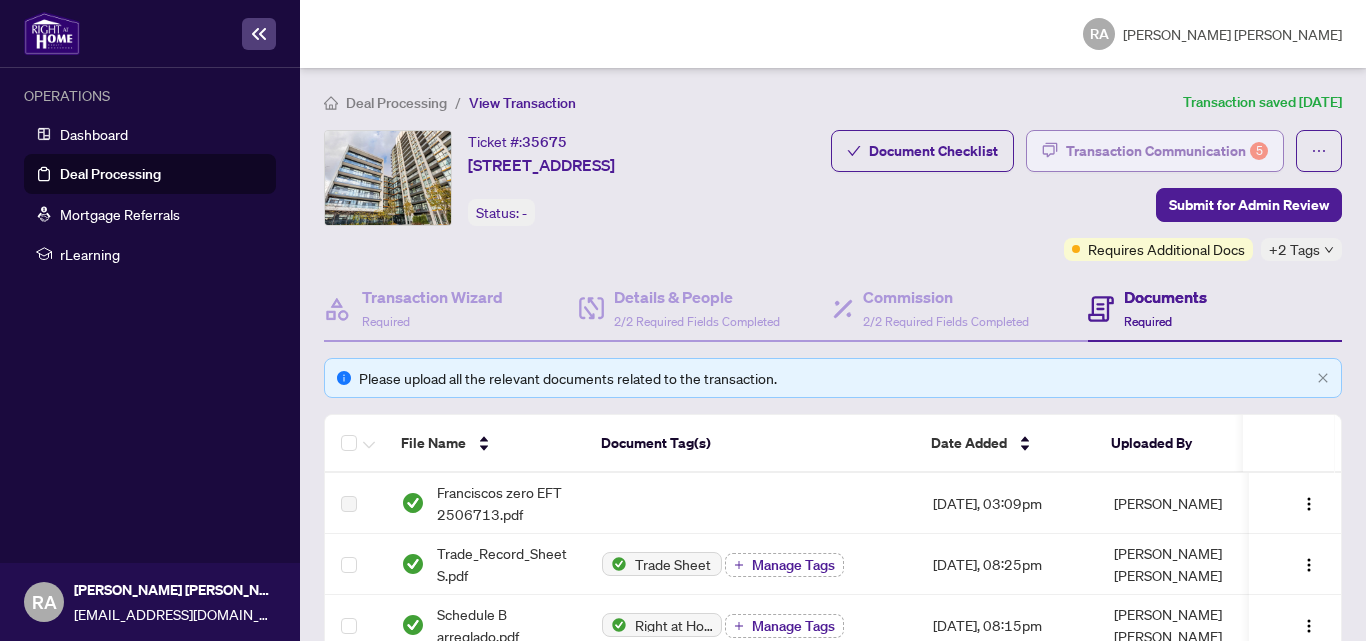 click on "Transaction Communication 5" at bounding box center (1167, 151) 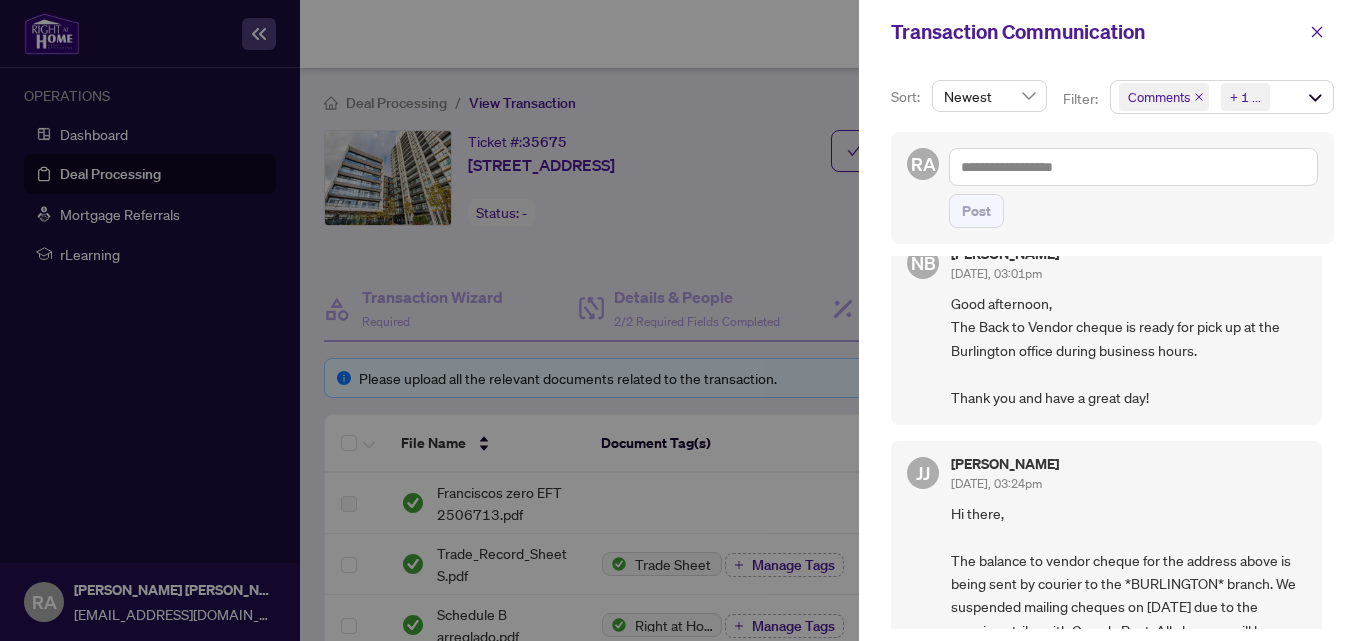 scroll, scrollTop: 0, scrollLeft: 0, axis: both 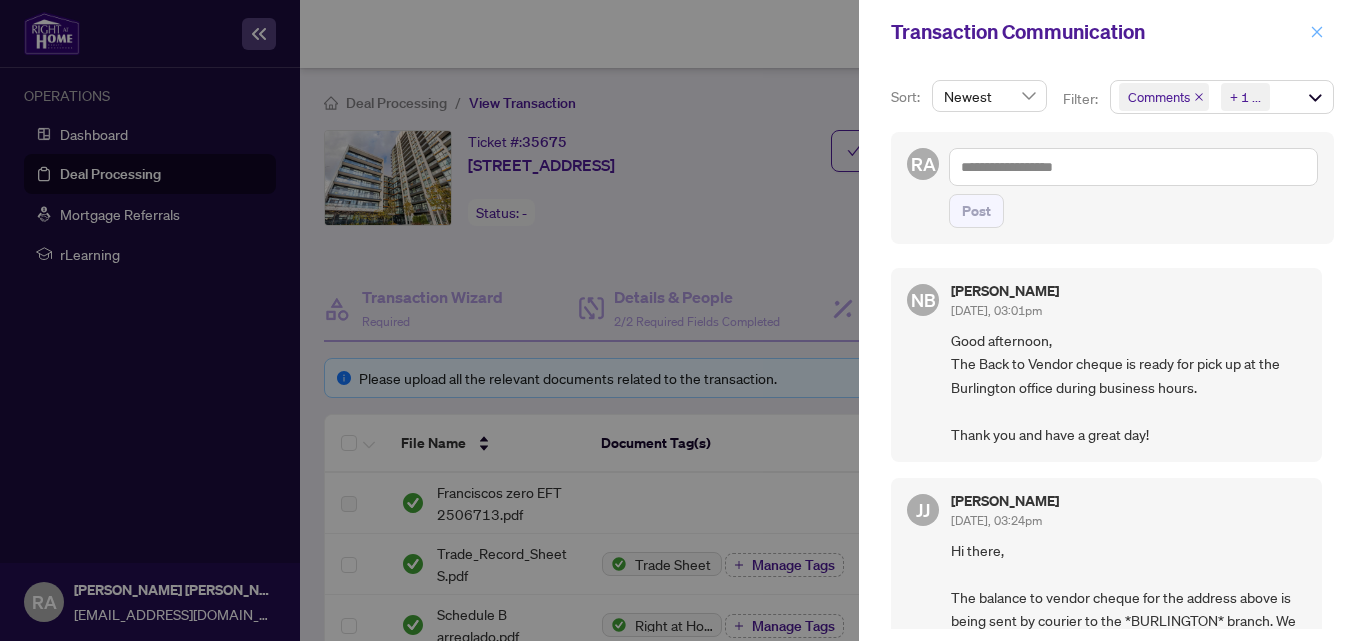 click 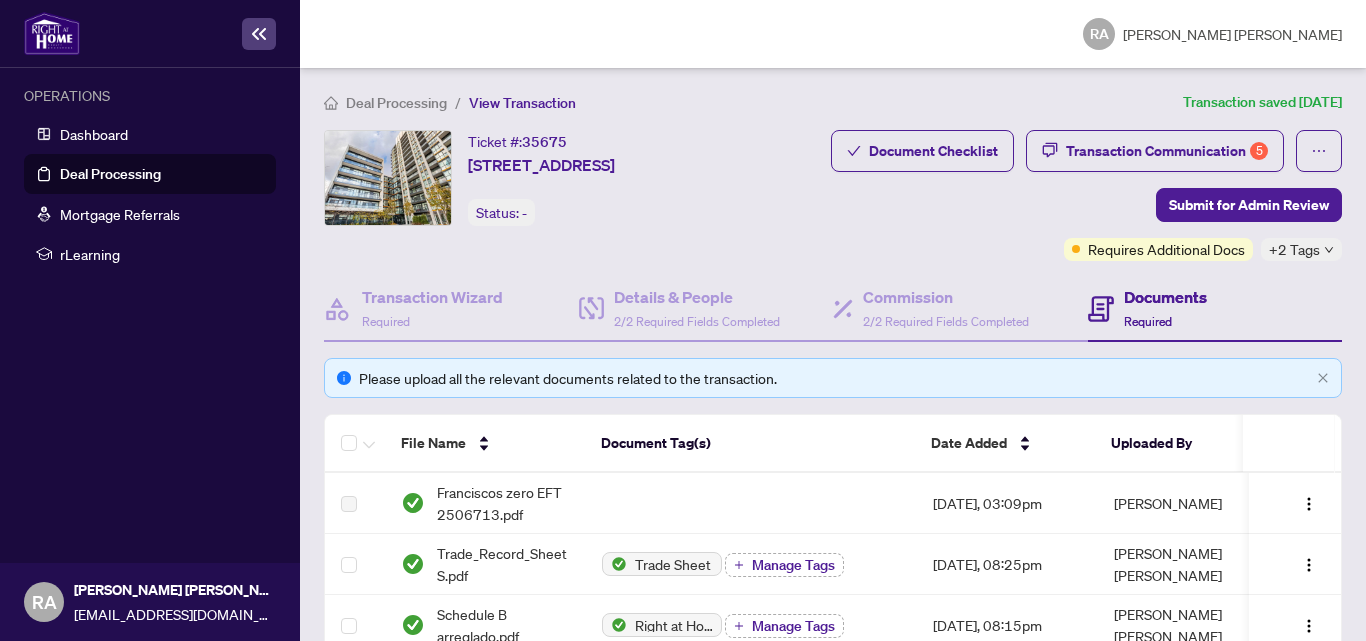 click on "+2 Tags" at bounding box center (1294, 249) 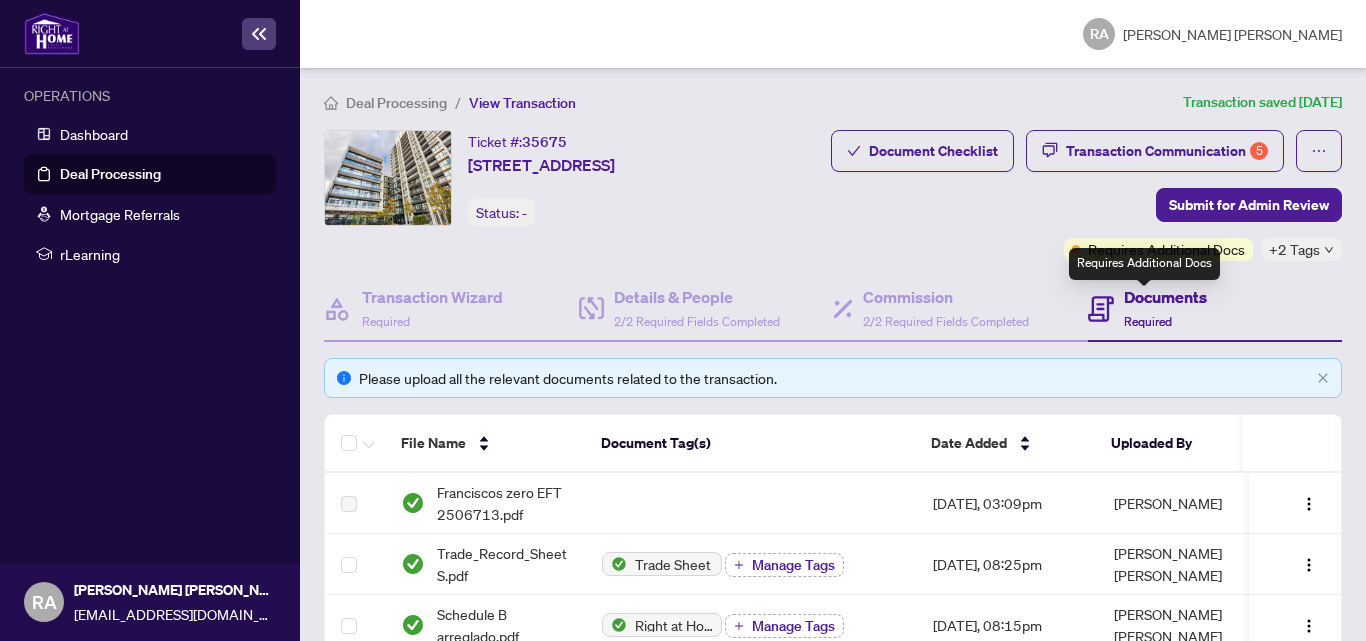 click on "Requires Additional Docs" at bounding box center (1166, 249) 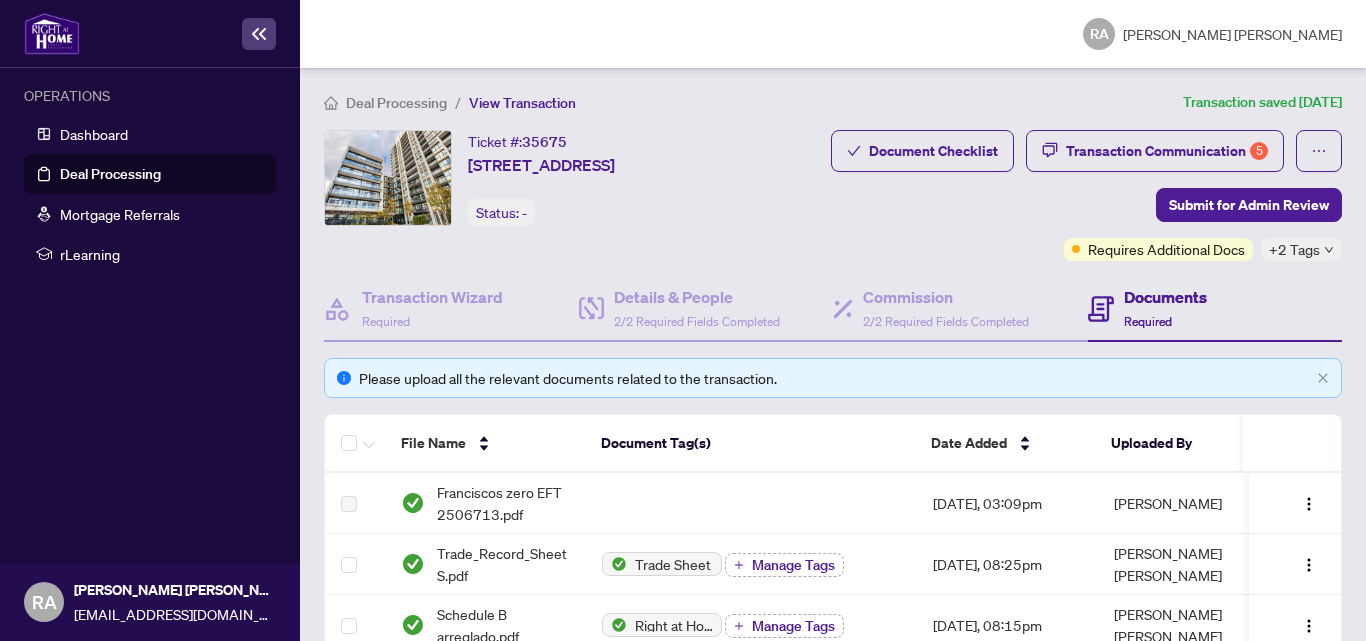 click on "+2 Tags" at bounding box center (1294, 249) 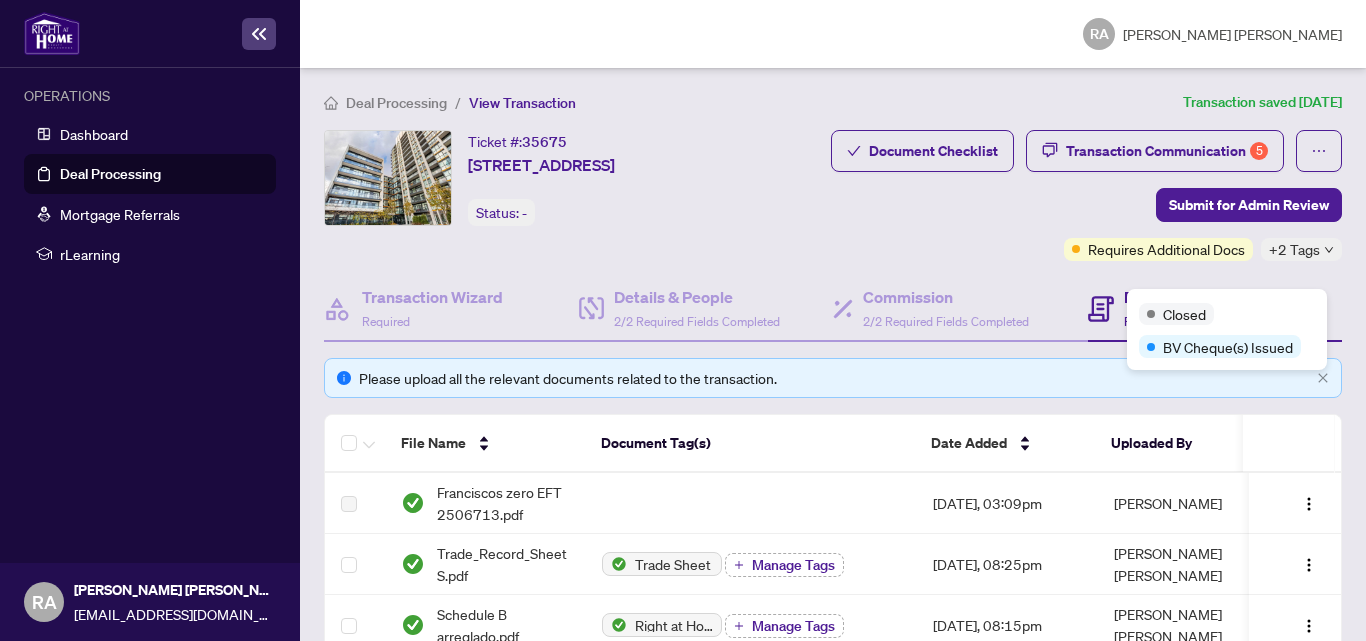 click on "Closed" at bounding box center (1227, 313) 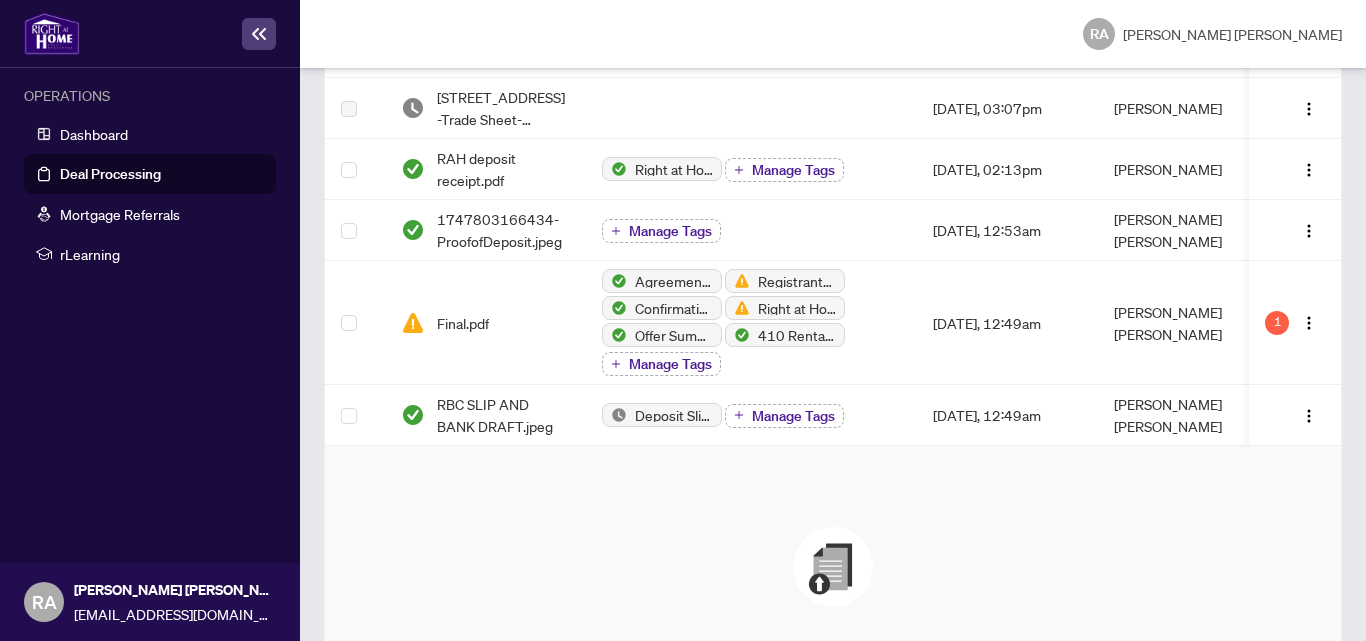 scroll, scrollTop: 632, scrollLeft: 0, axis: vertical 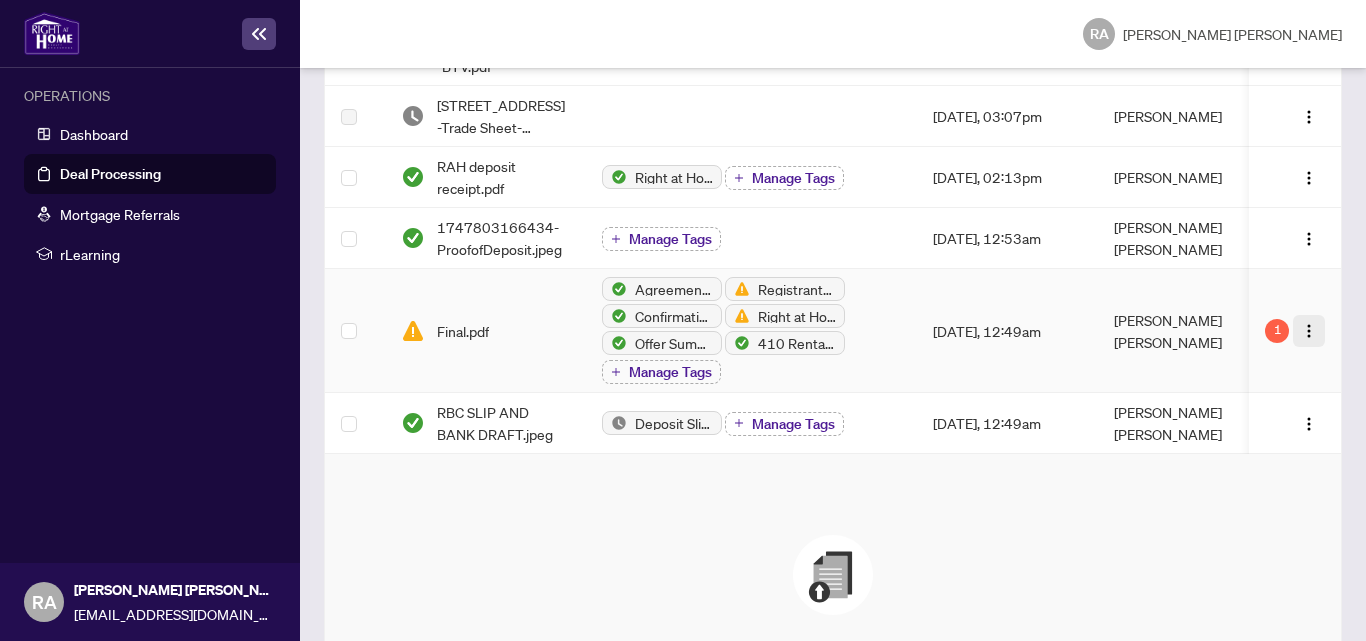 click at bounding box center (1309, 331) 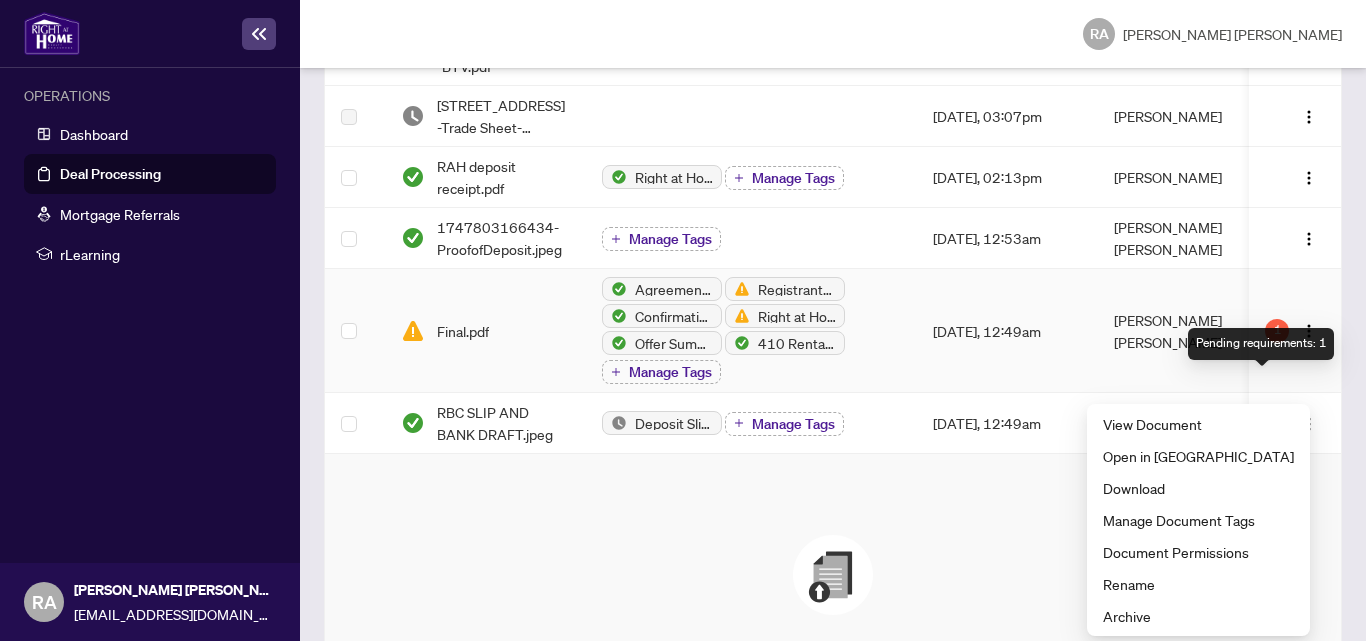 click on "1" at bounding box center [1277, 331] 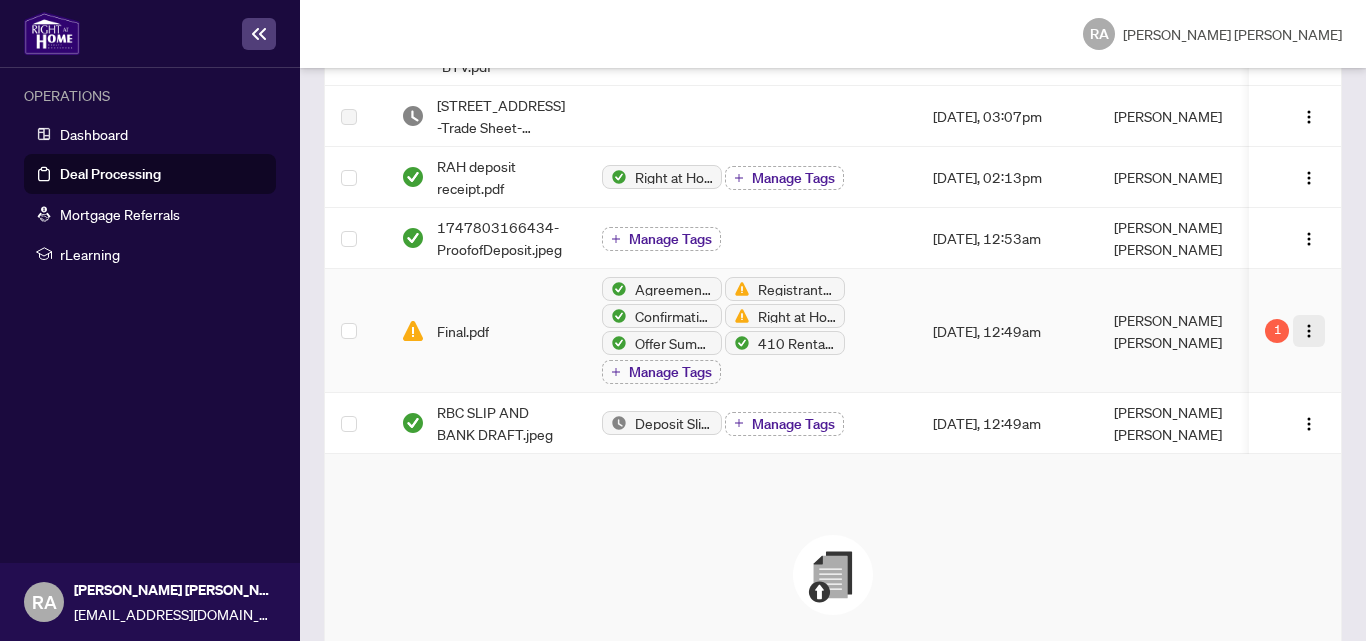 click at bounding box center [1309, 331] 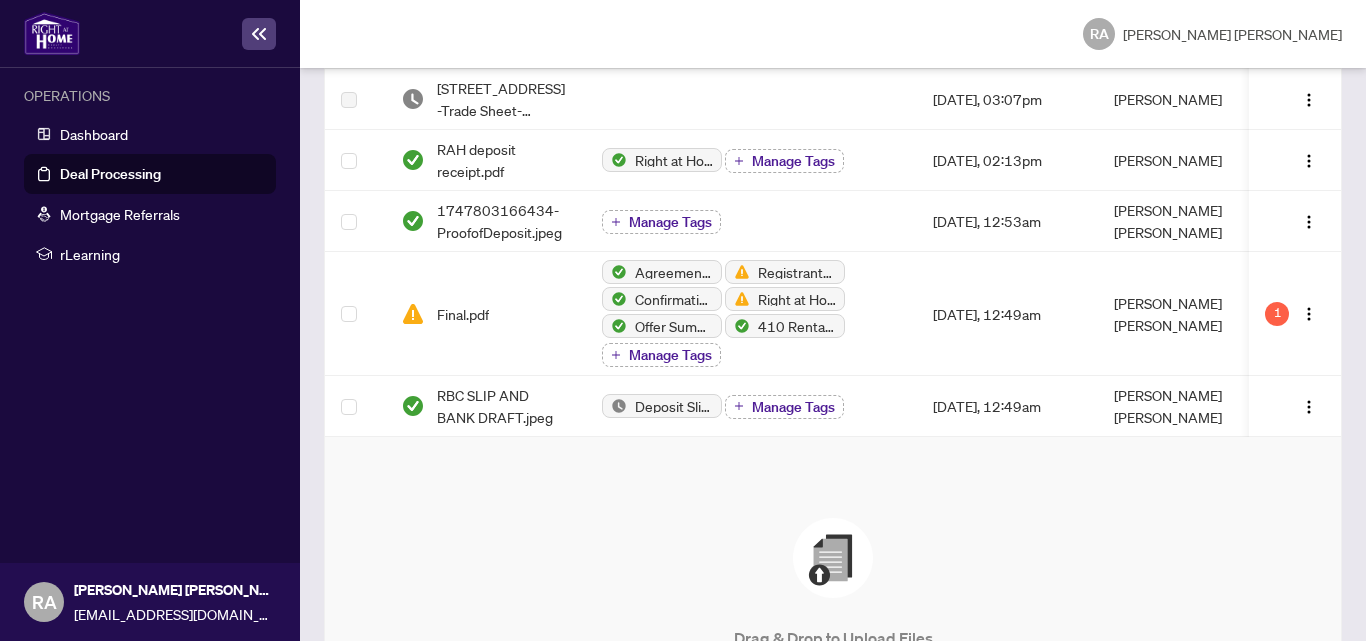 scroll, scrollTop: 643, scrollLeft: 0, axis: vertical 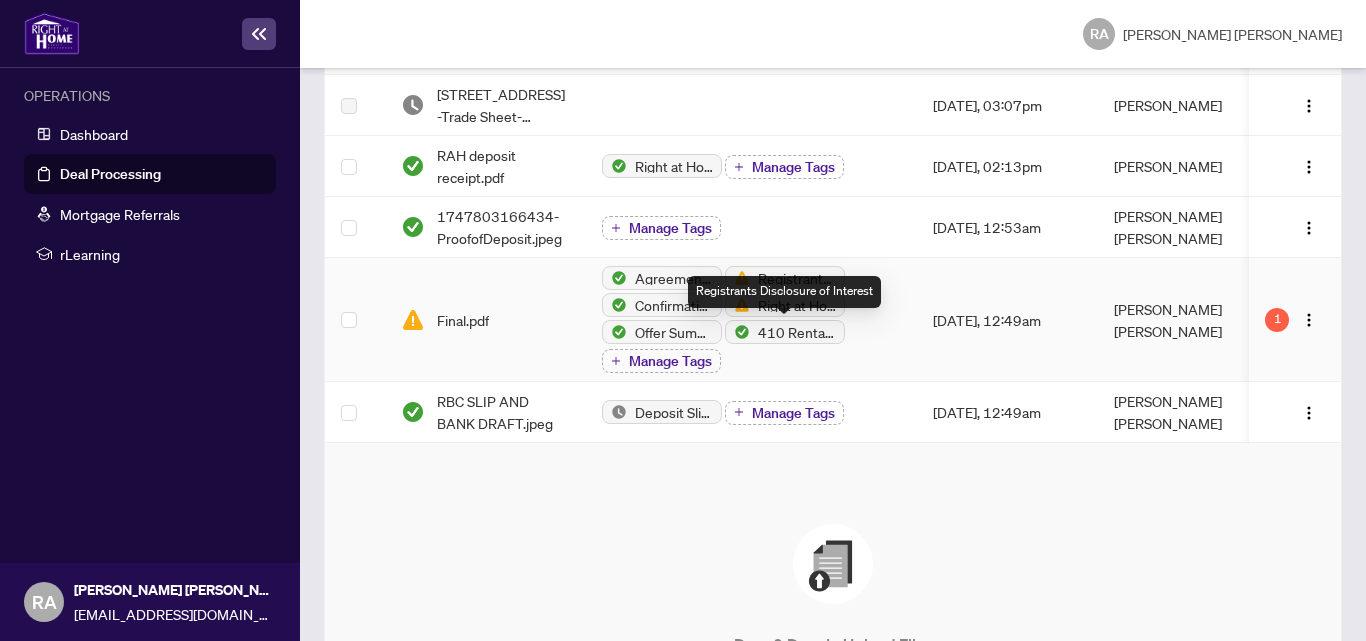 click on "Registrants Disclosure of Interest" at bounding box center [797, 278] 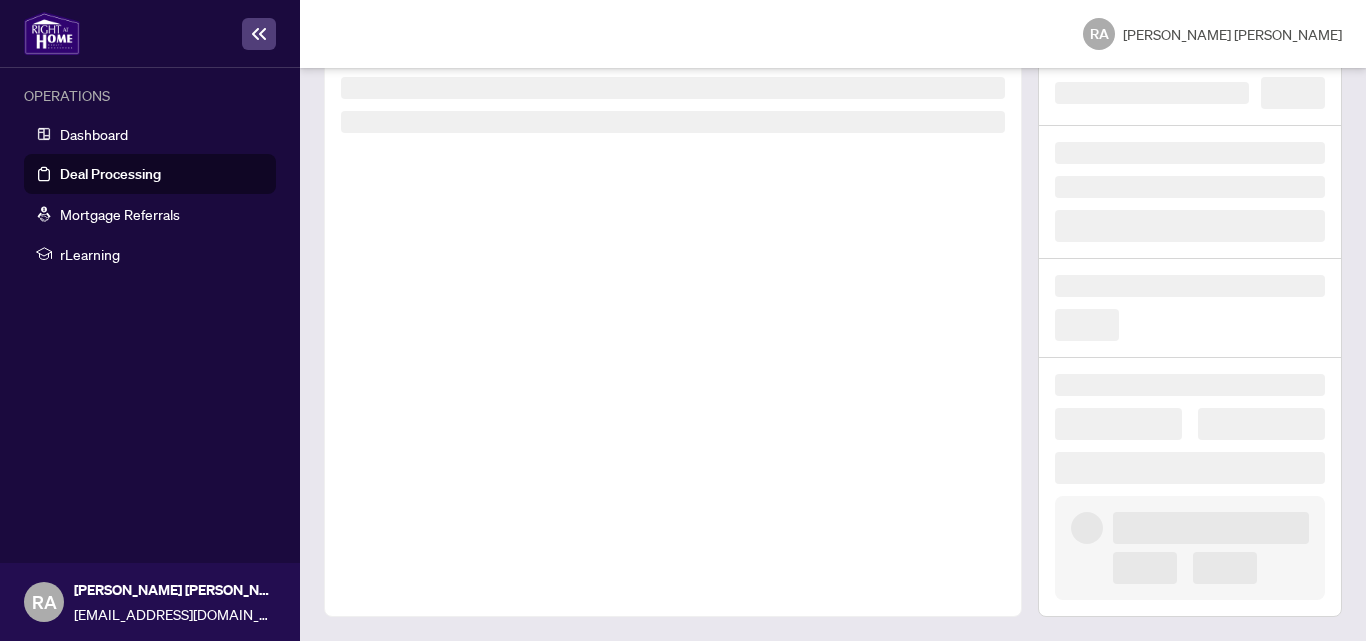 scroll, scrollTop: 108, scrollLeft: 0, axis: vertical 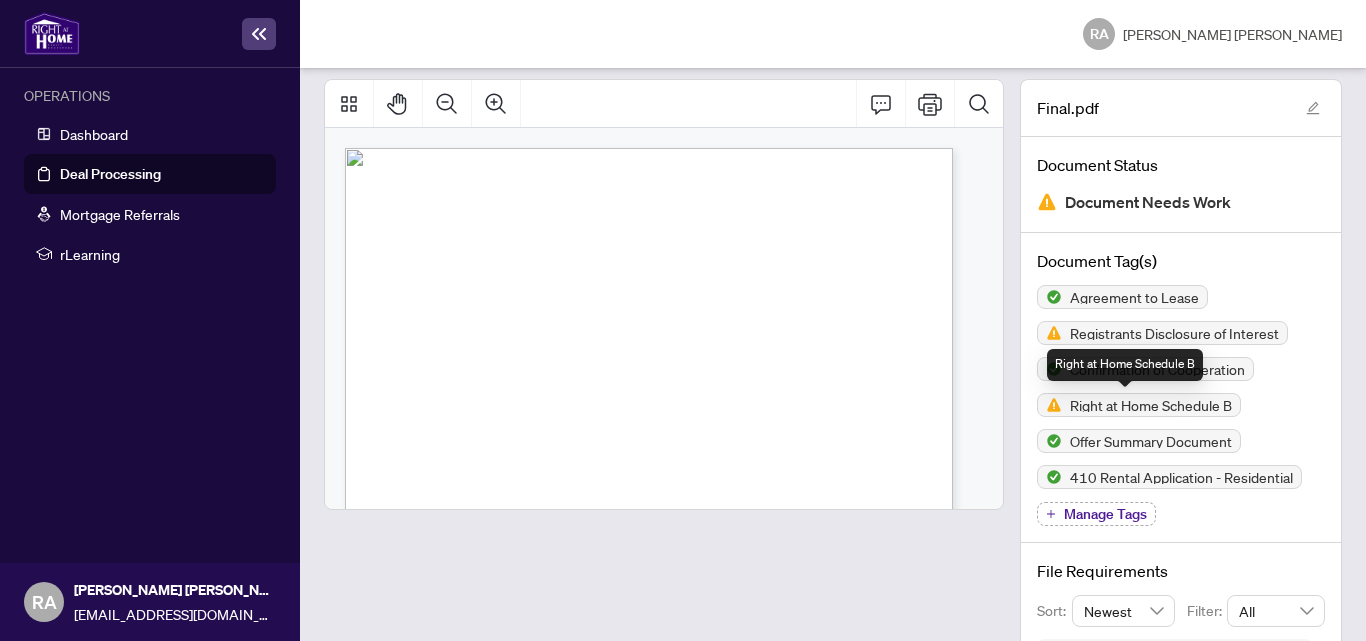 click on "Right at Home Schedule B" at bounding box center (1151, 405) 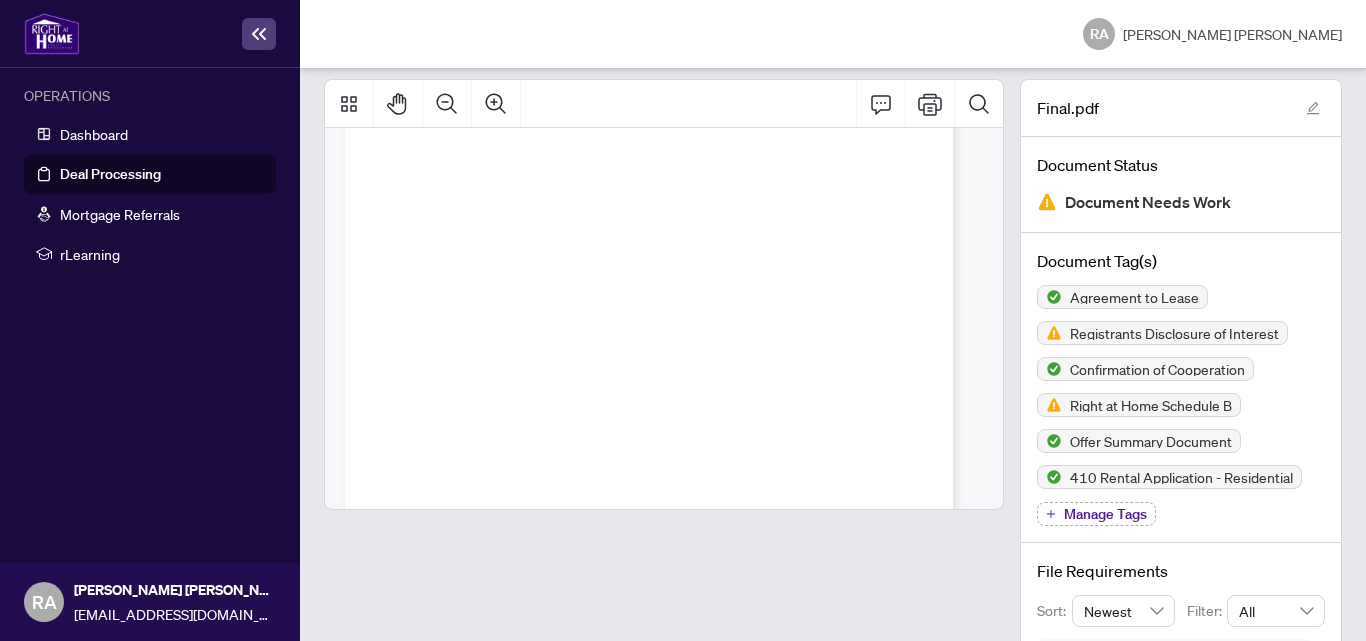 scroll, scrollTop: 0, scrollLeft: 0, axis: both 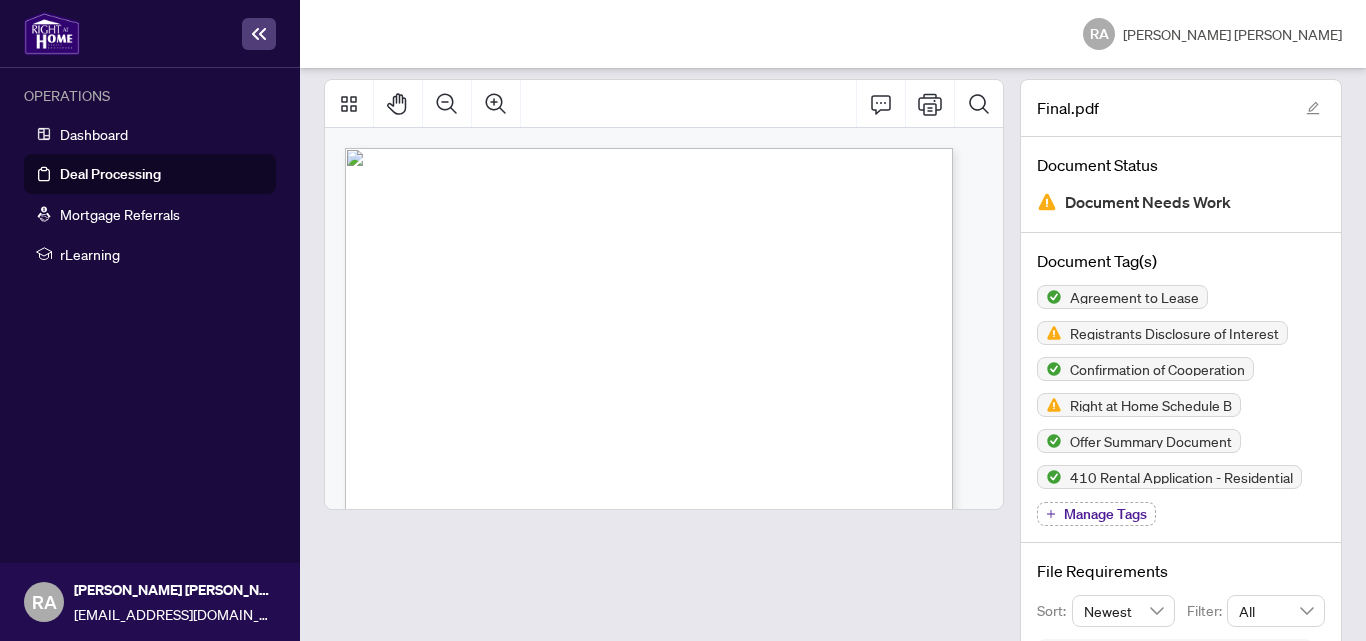 click 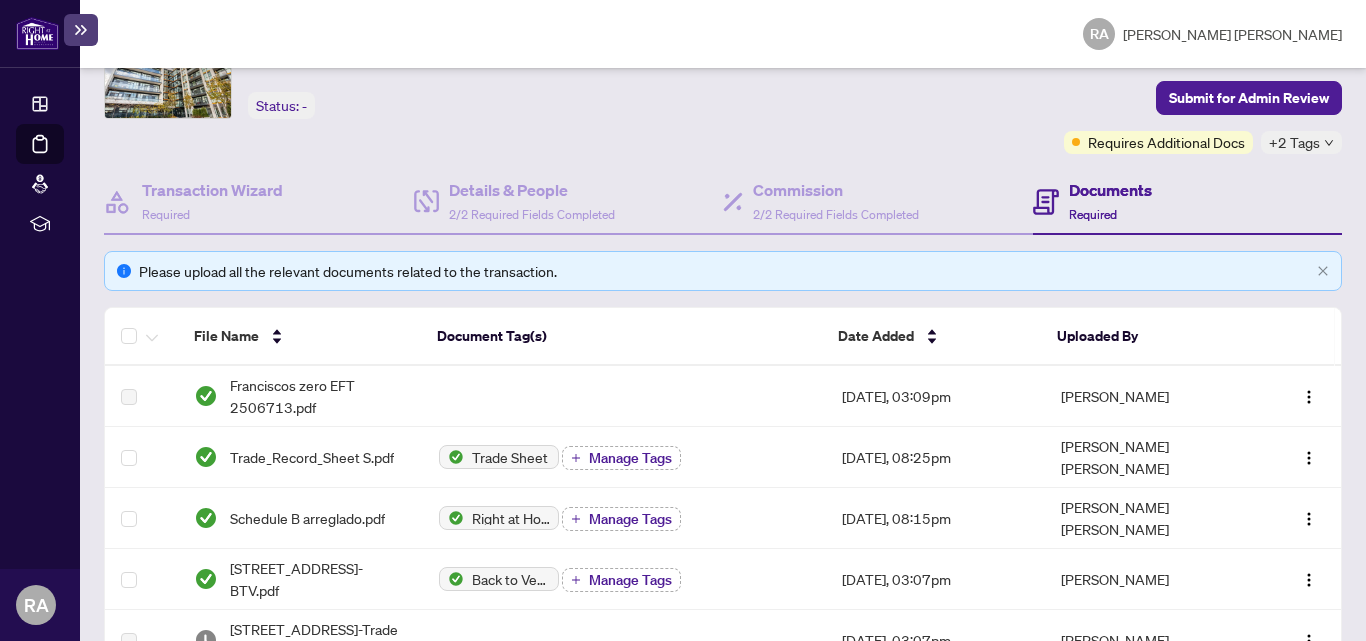 scroll, scrollTop: 0, scrollLeft: 0, axis: both 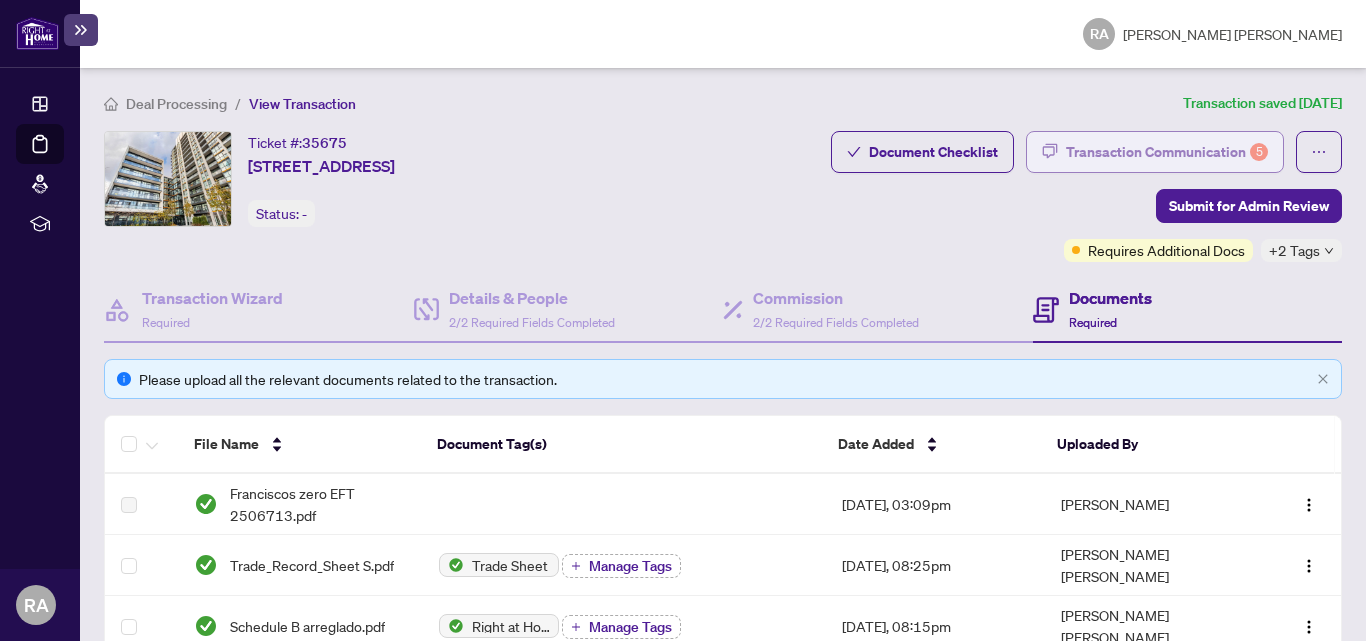 click on "Transaction Communication 5" at bounding box center (1167, 152) 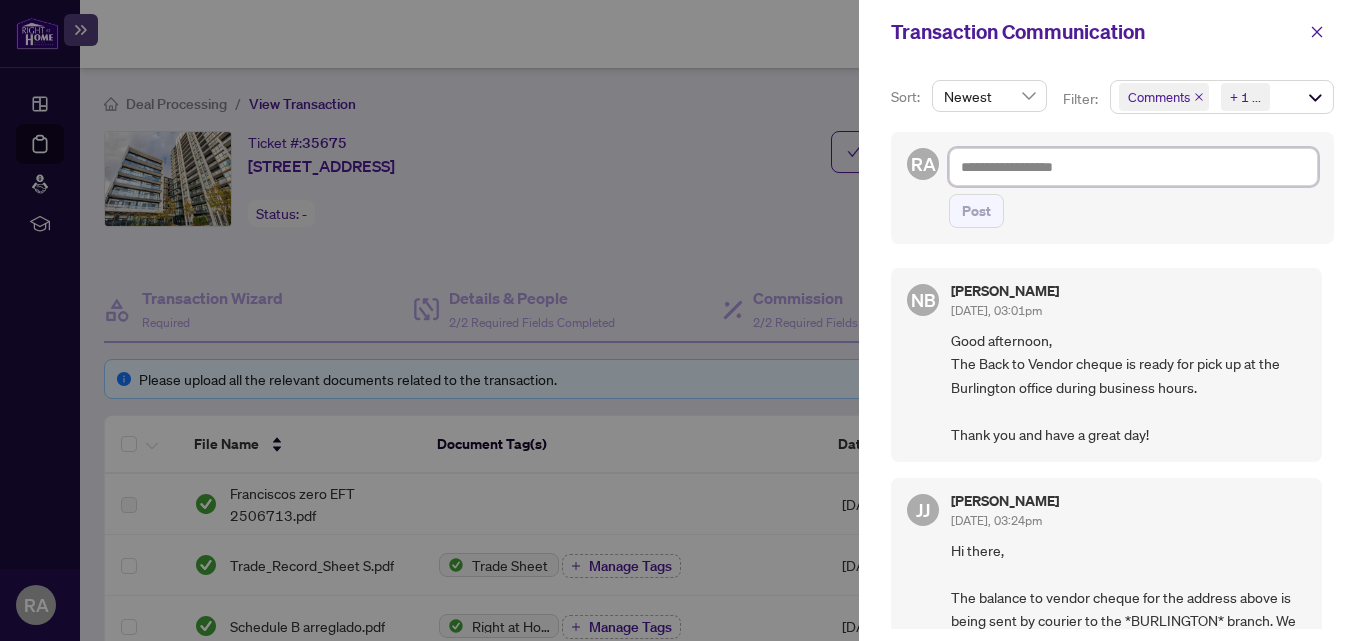 click at bounding box center [1133, 167] 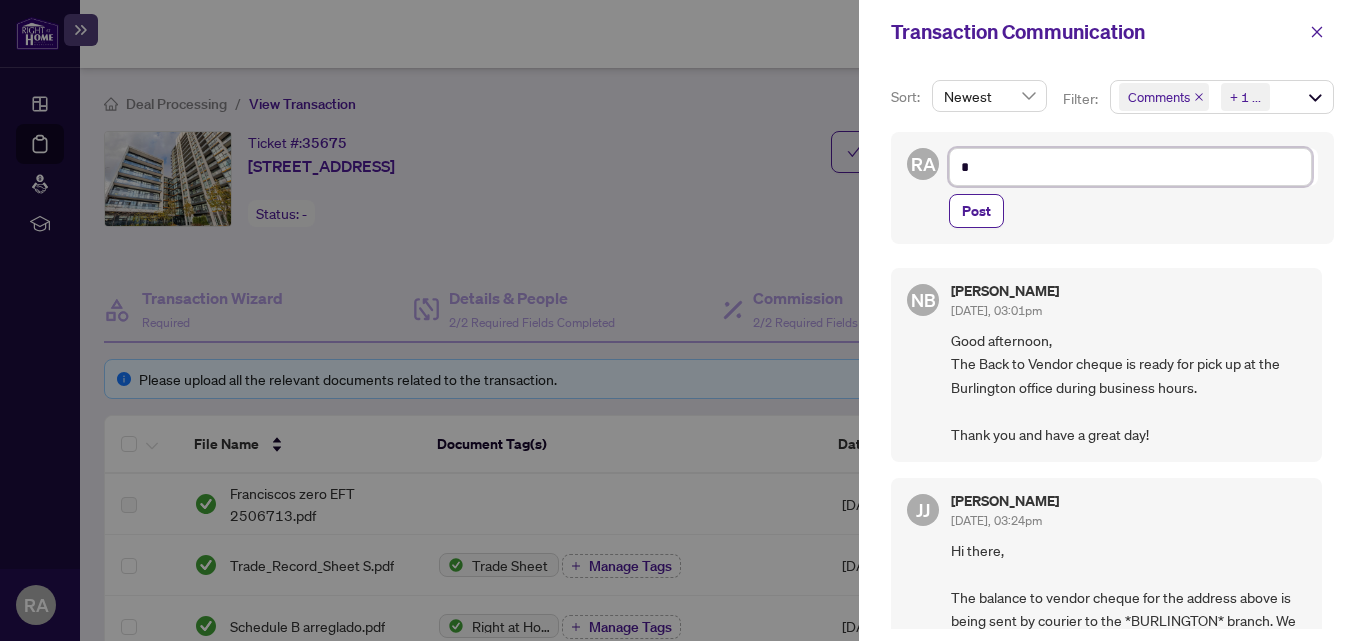 type on "**" 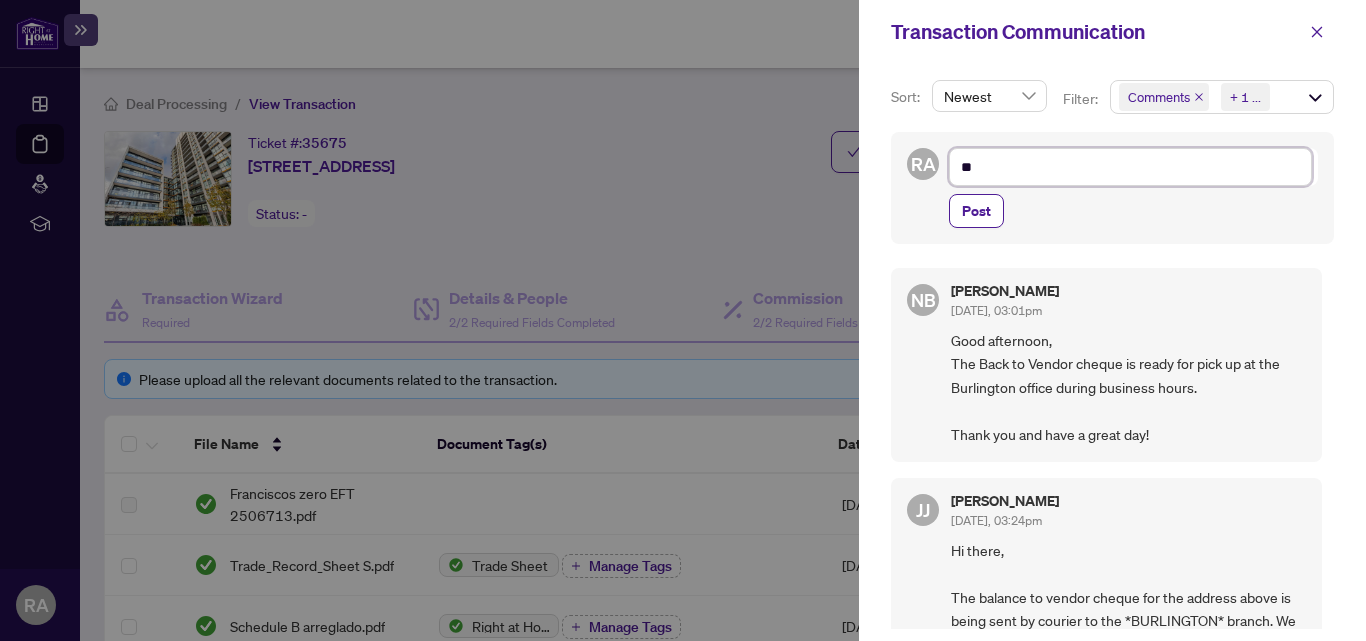 type on "***" 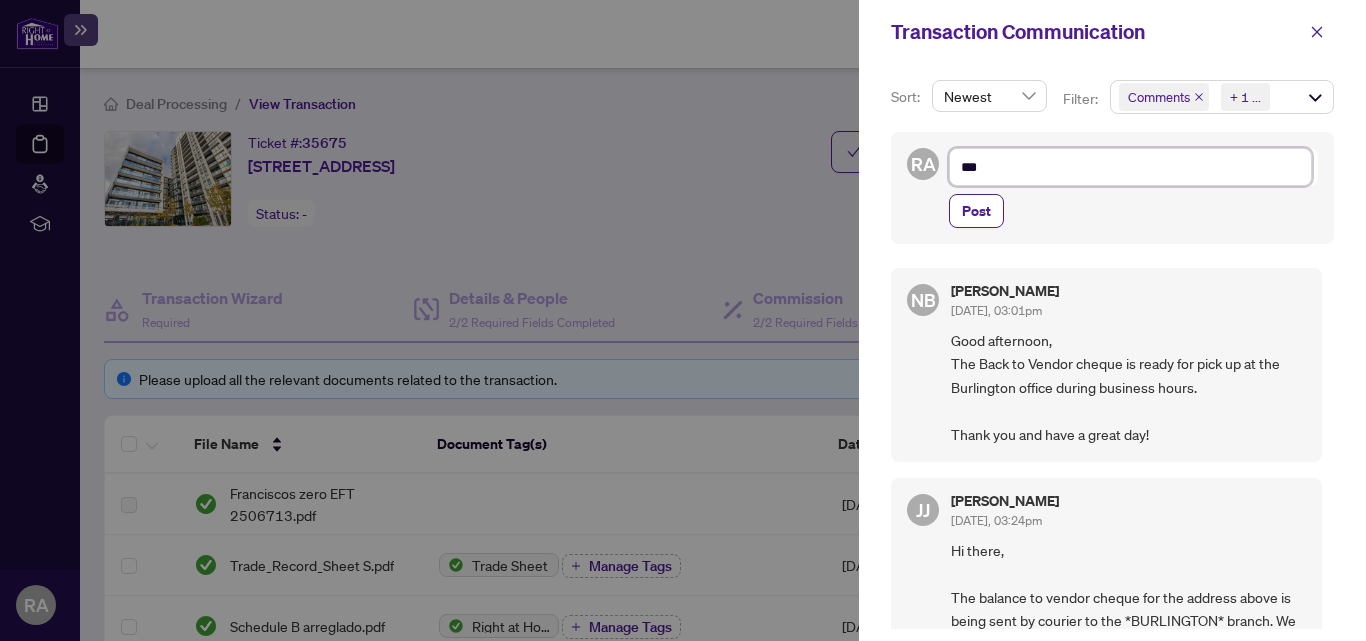 type on "****" 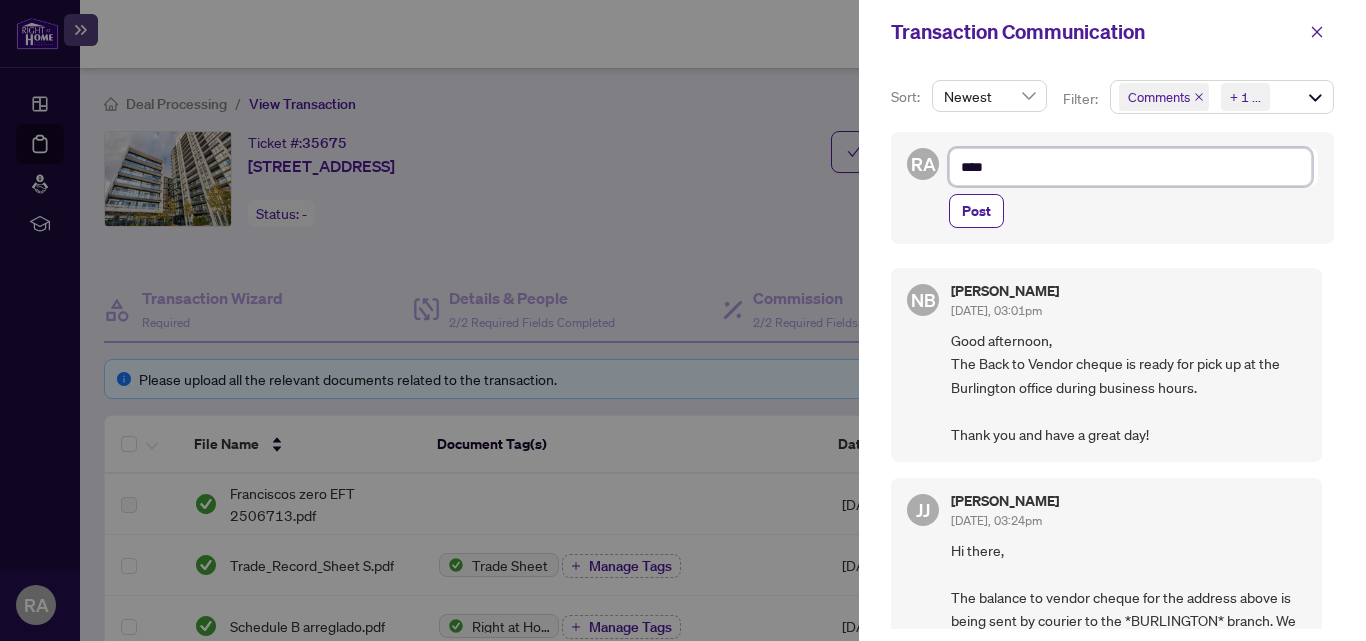 type on "*****" 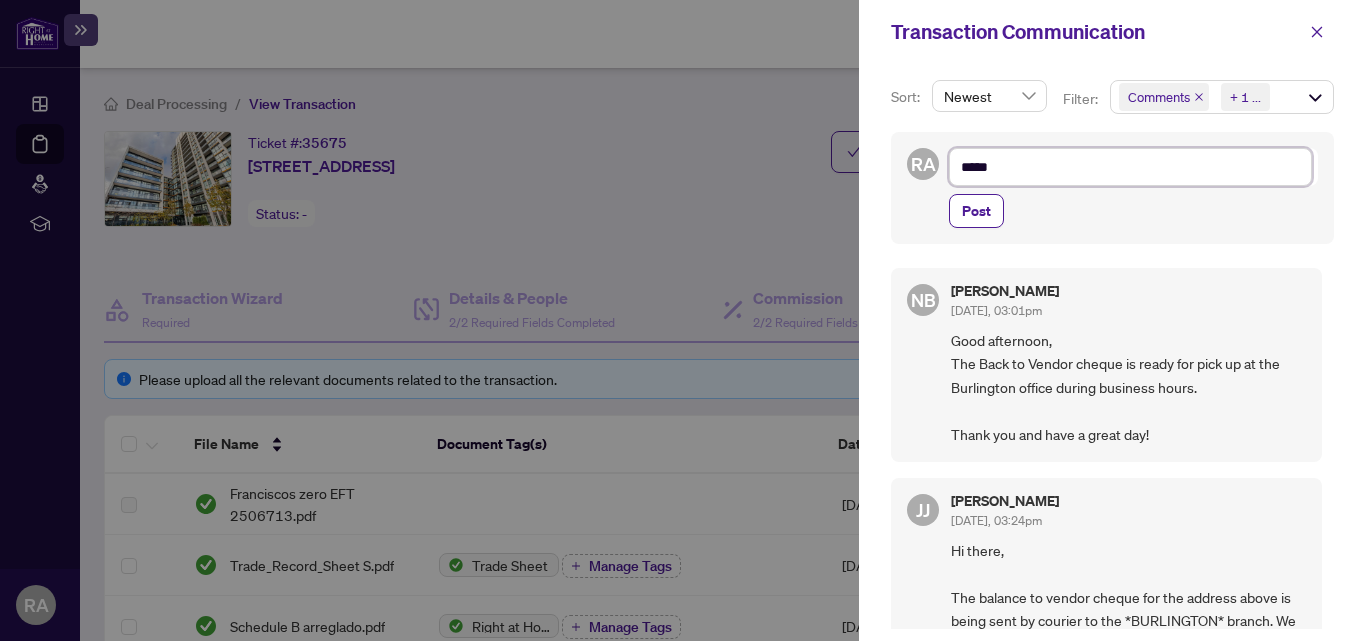 type on "*****" 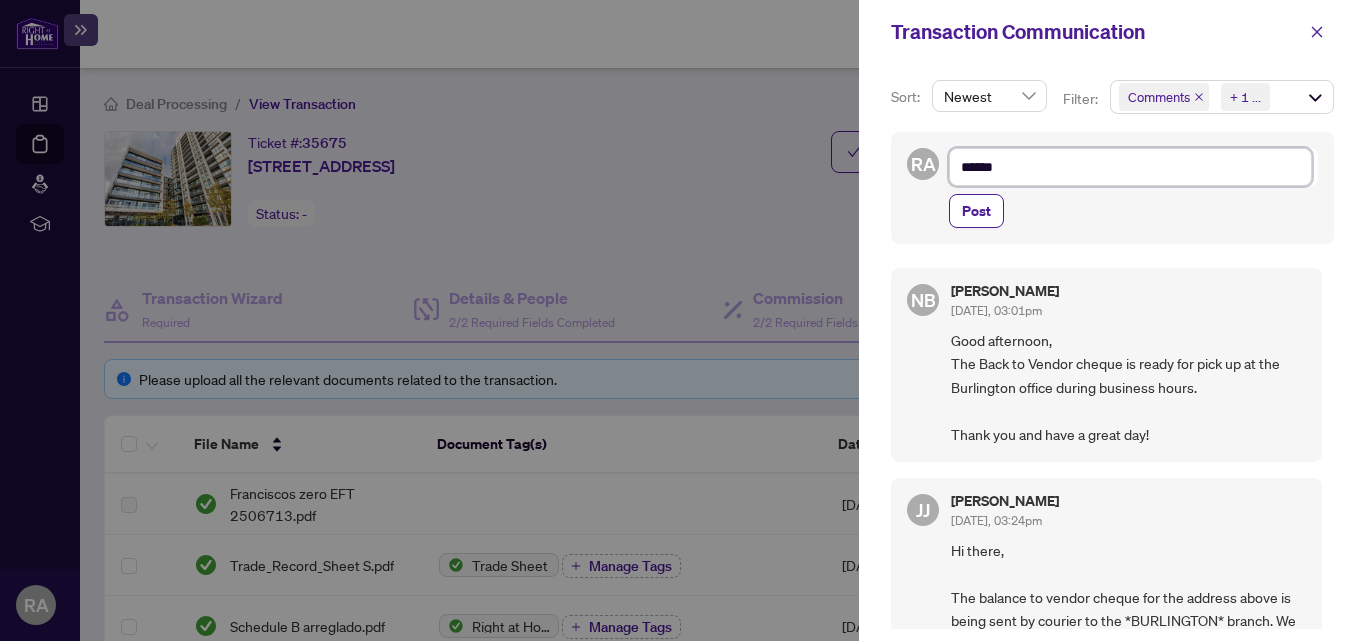 type on "*******" 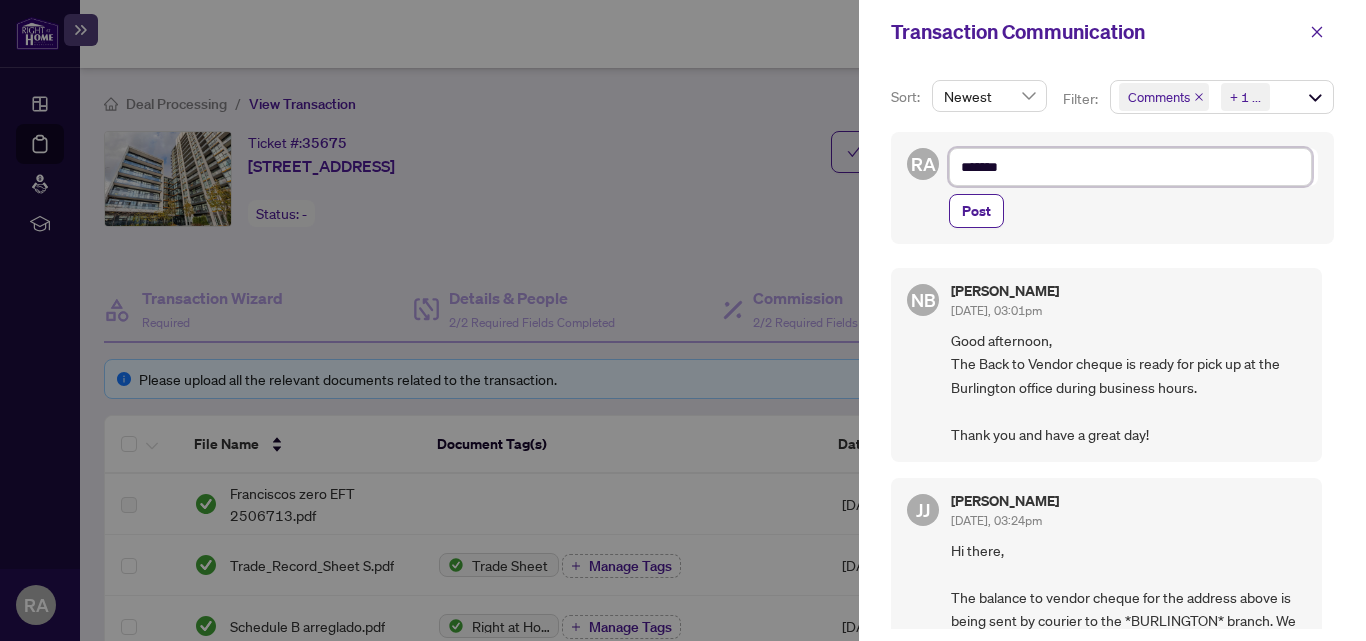 type on "********" 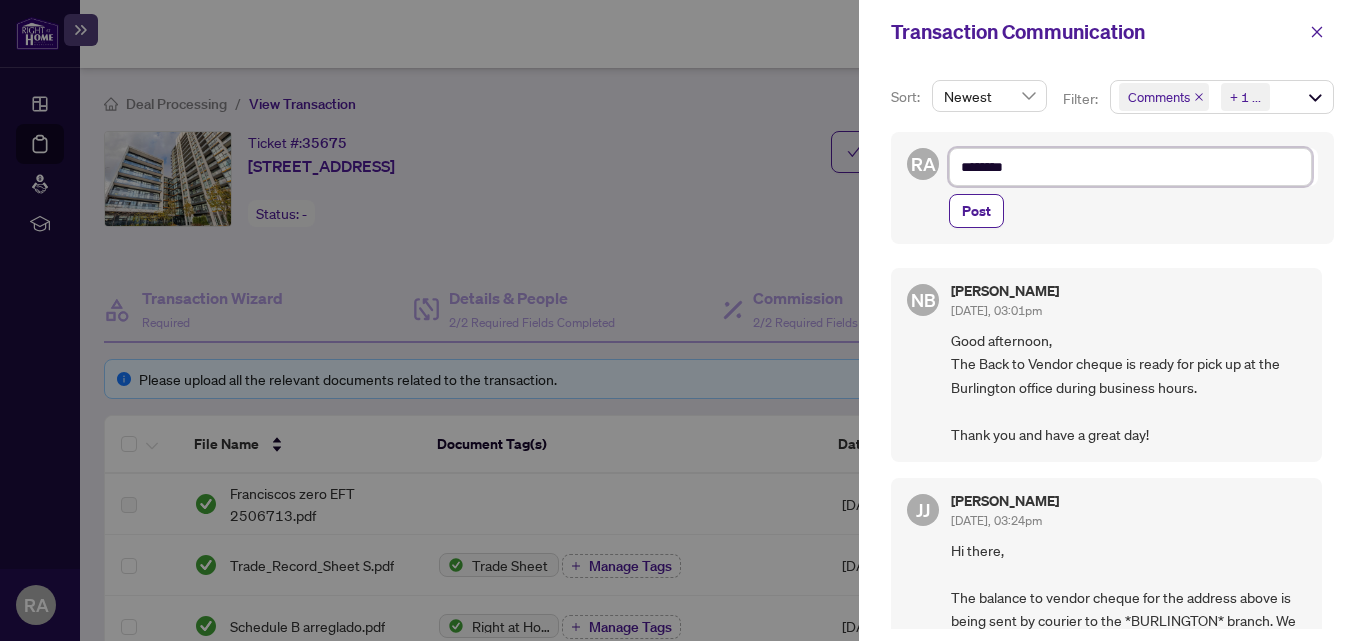type on "*******" 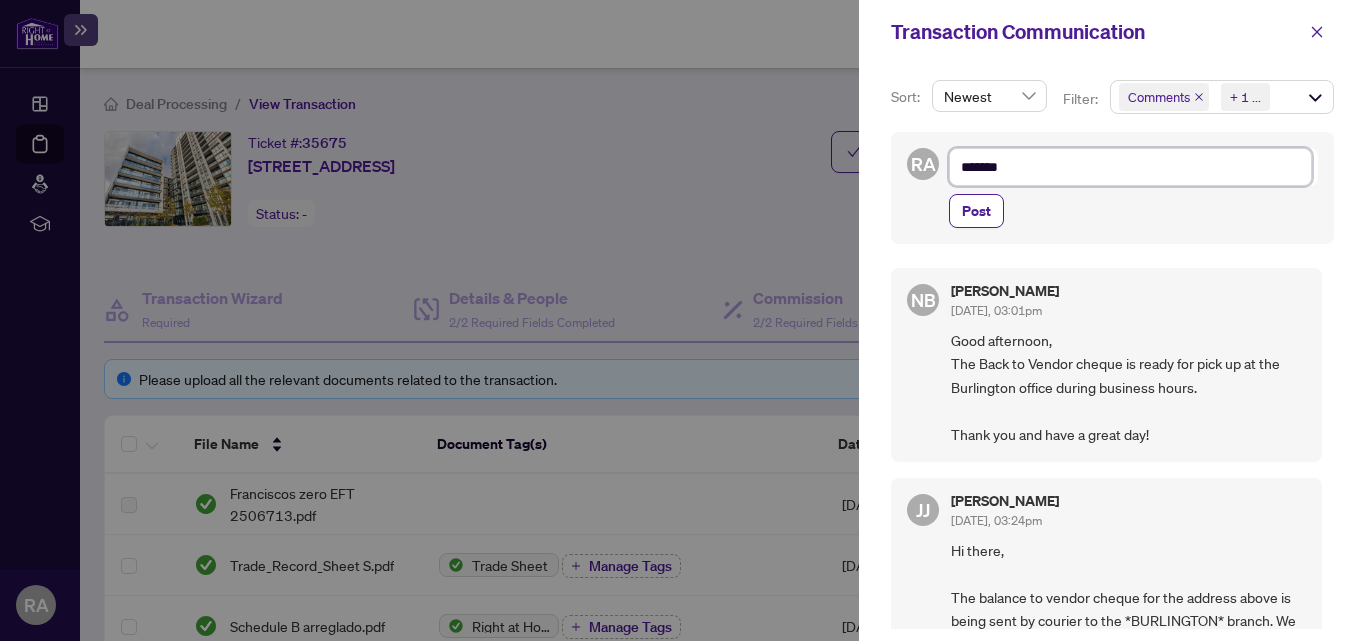 type on "********" 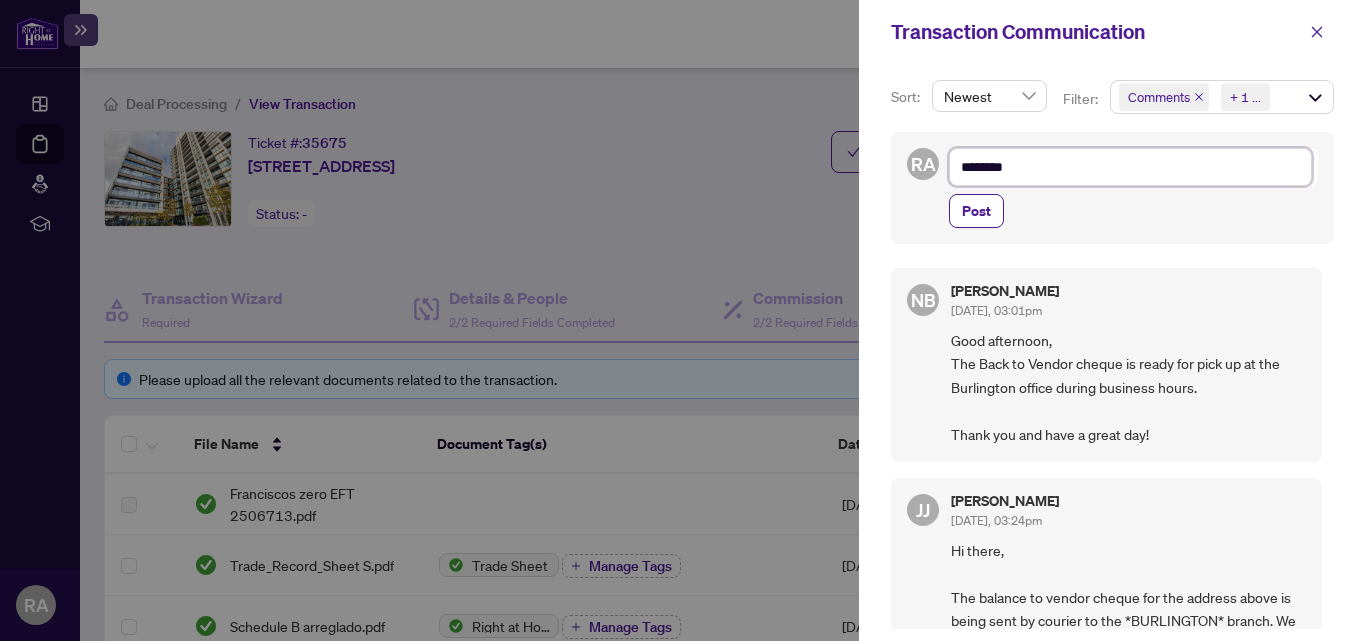 type on "*********" 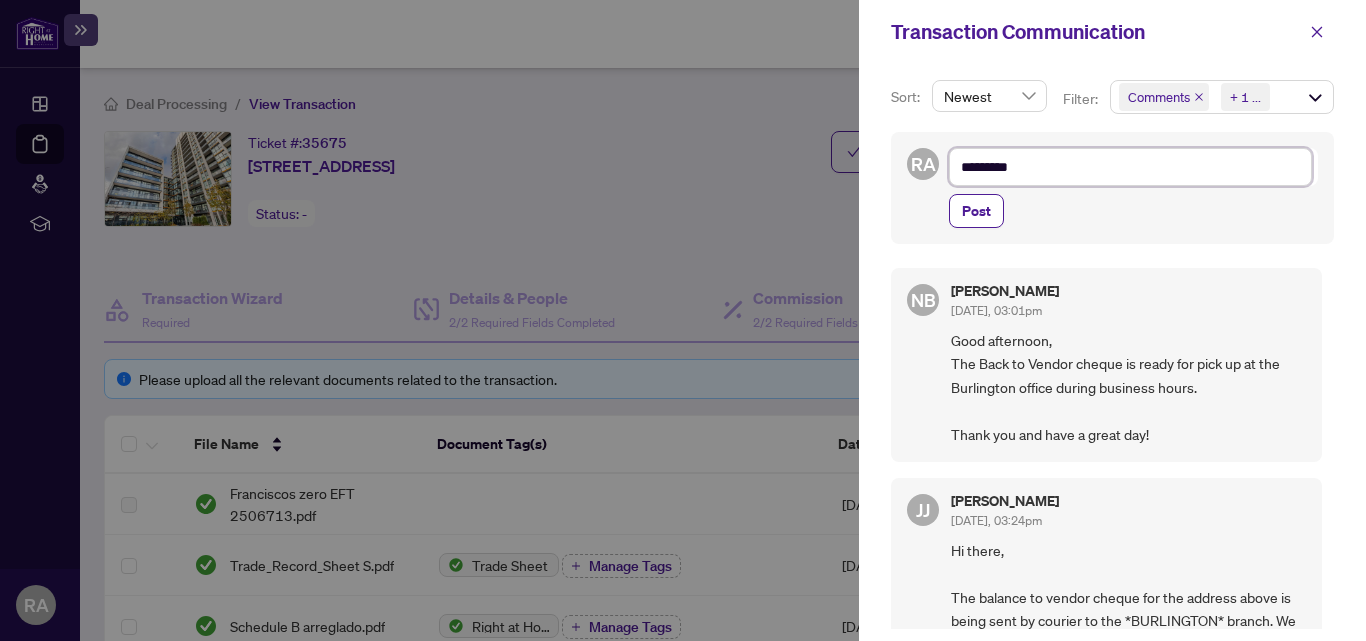type on "**********" 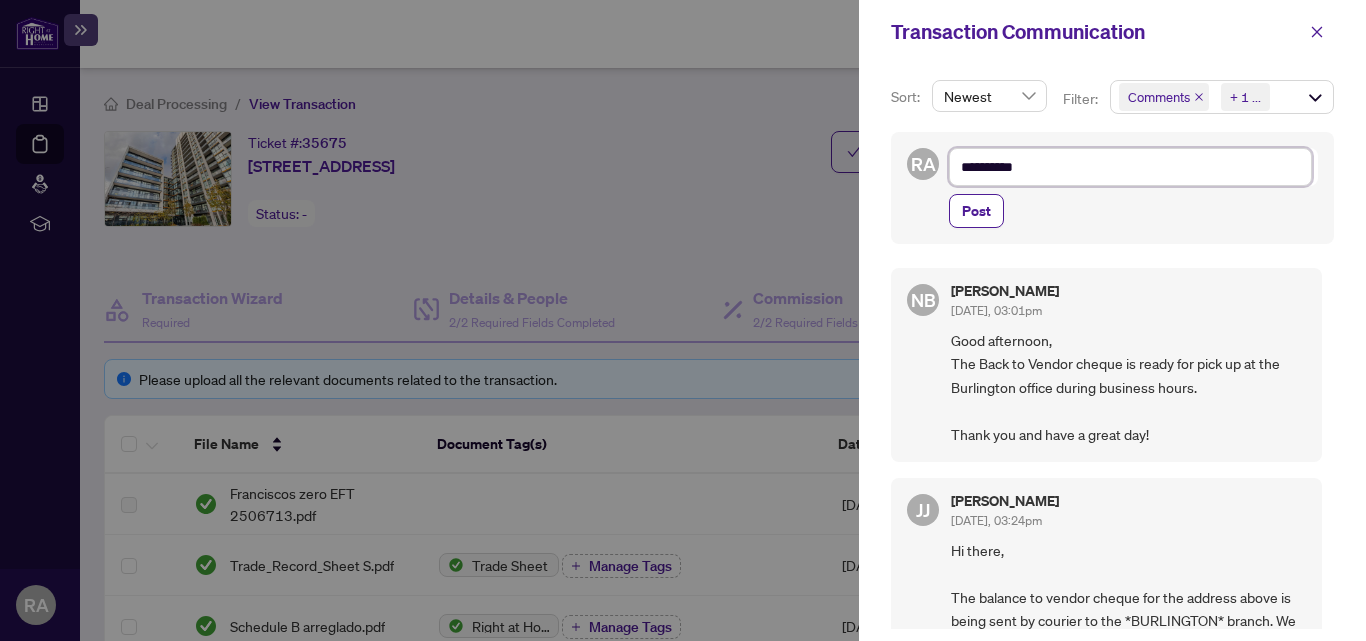 type on "**********" 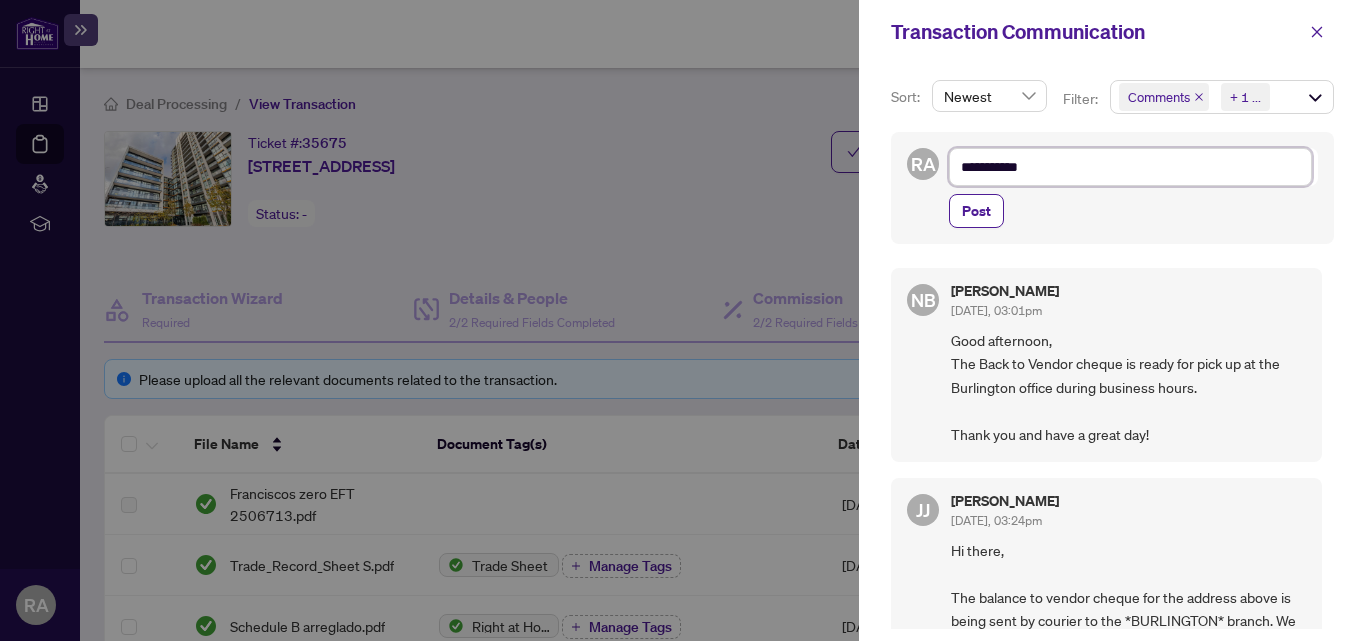 type on "**********" 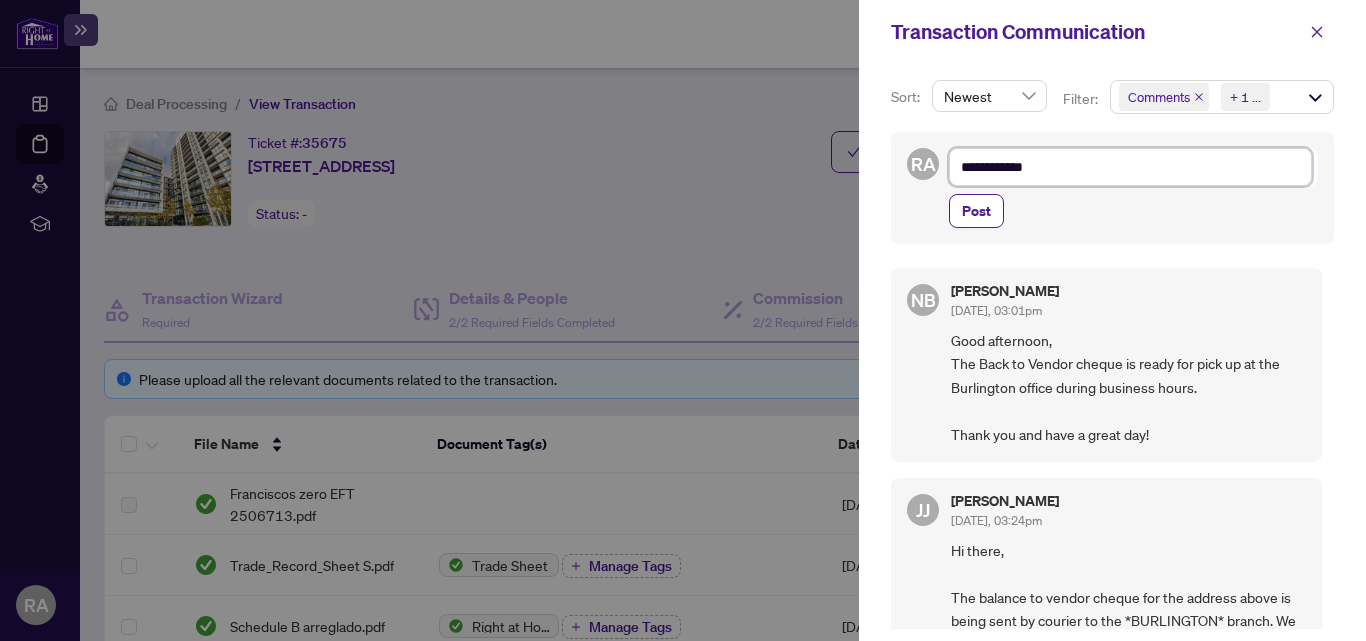 type on "**********" 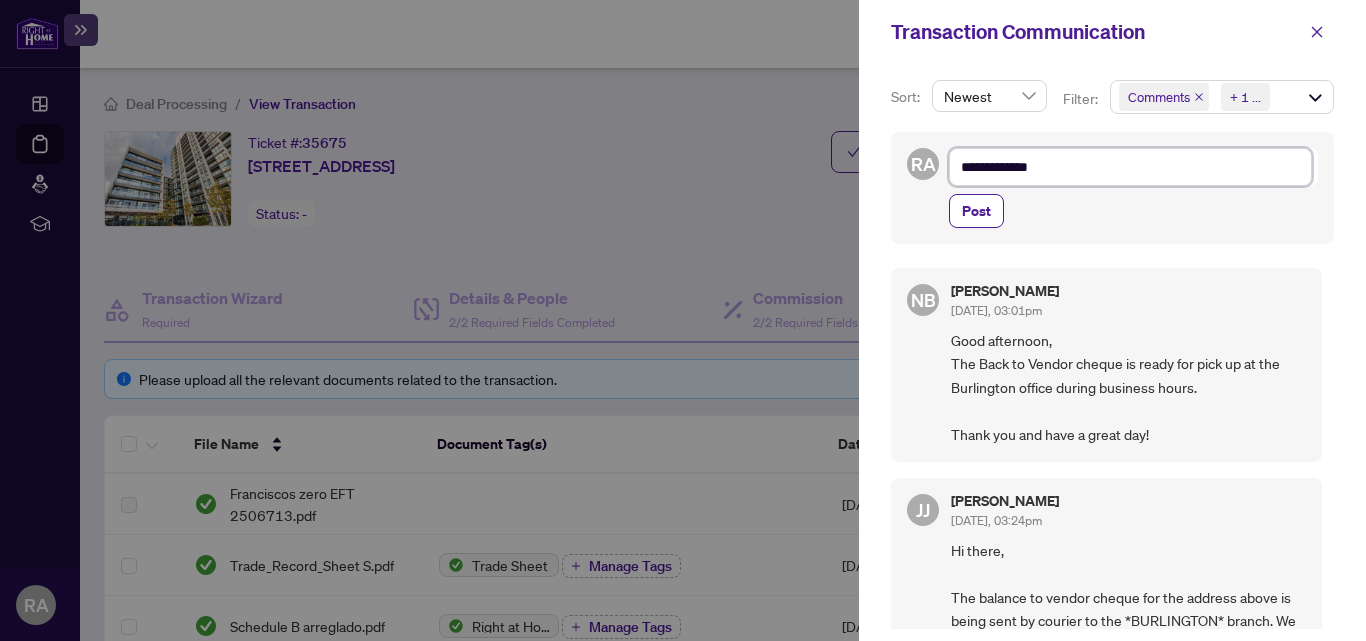 type on "**********" 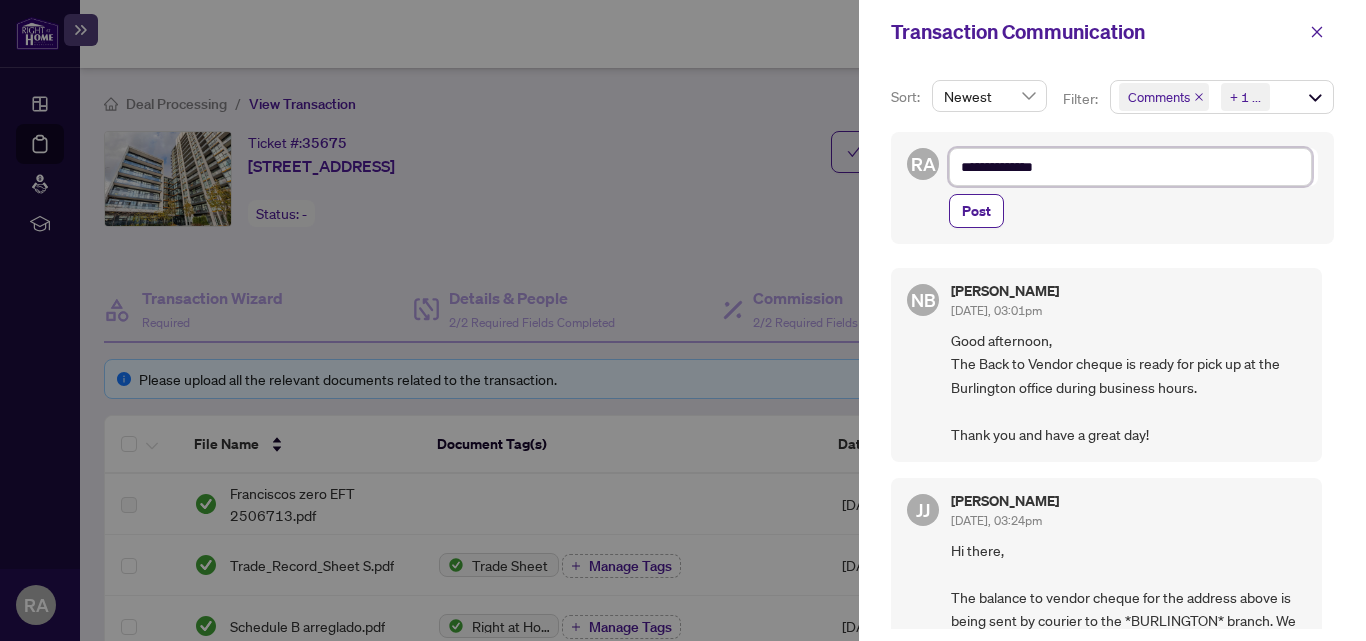 type on "**********" 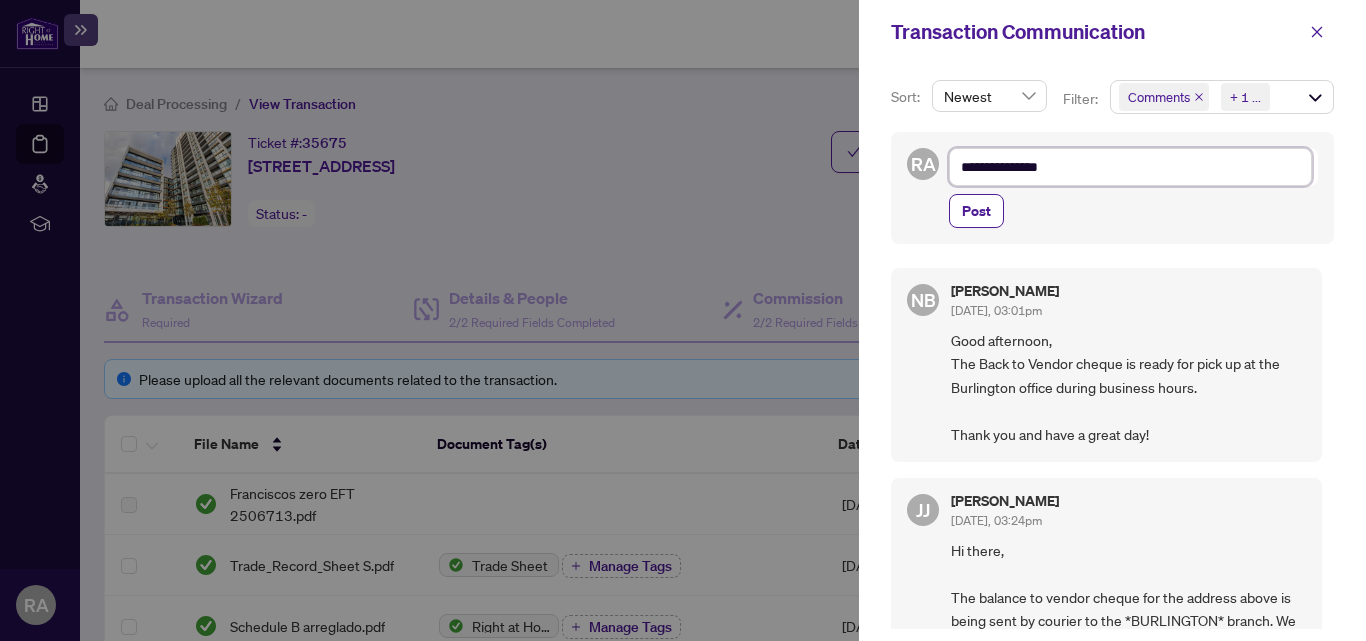 type on "**********" 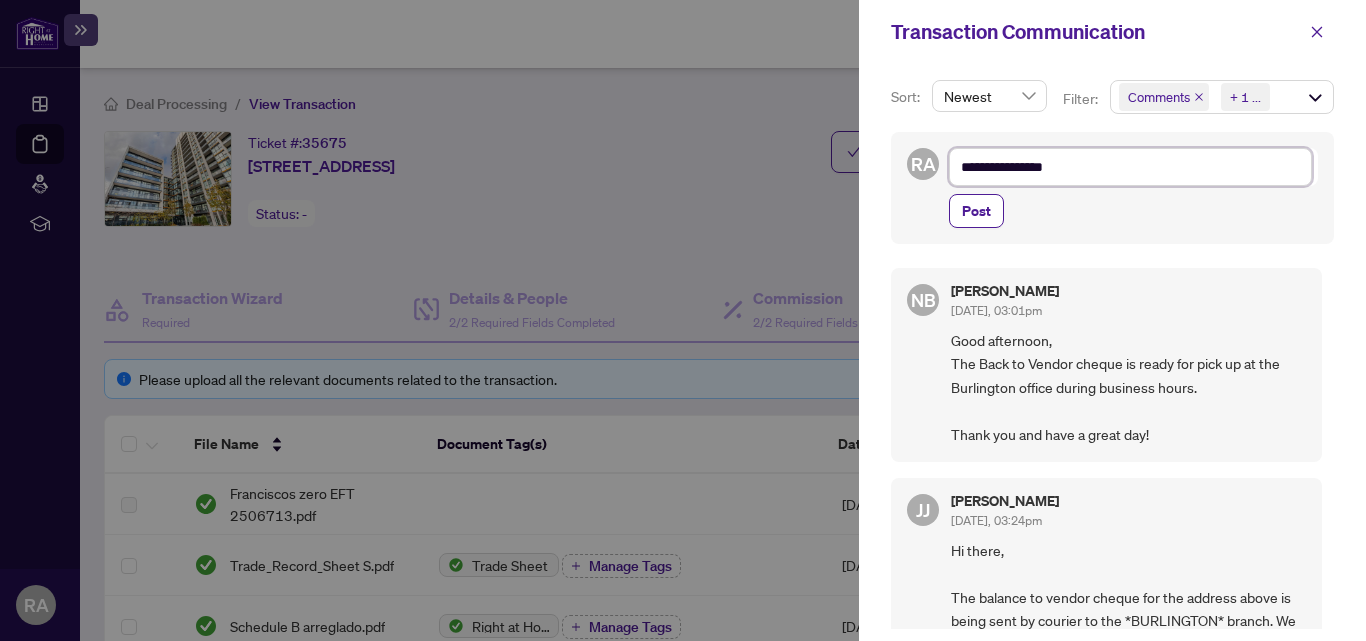 type on "**********" 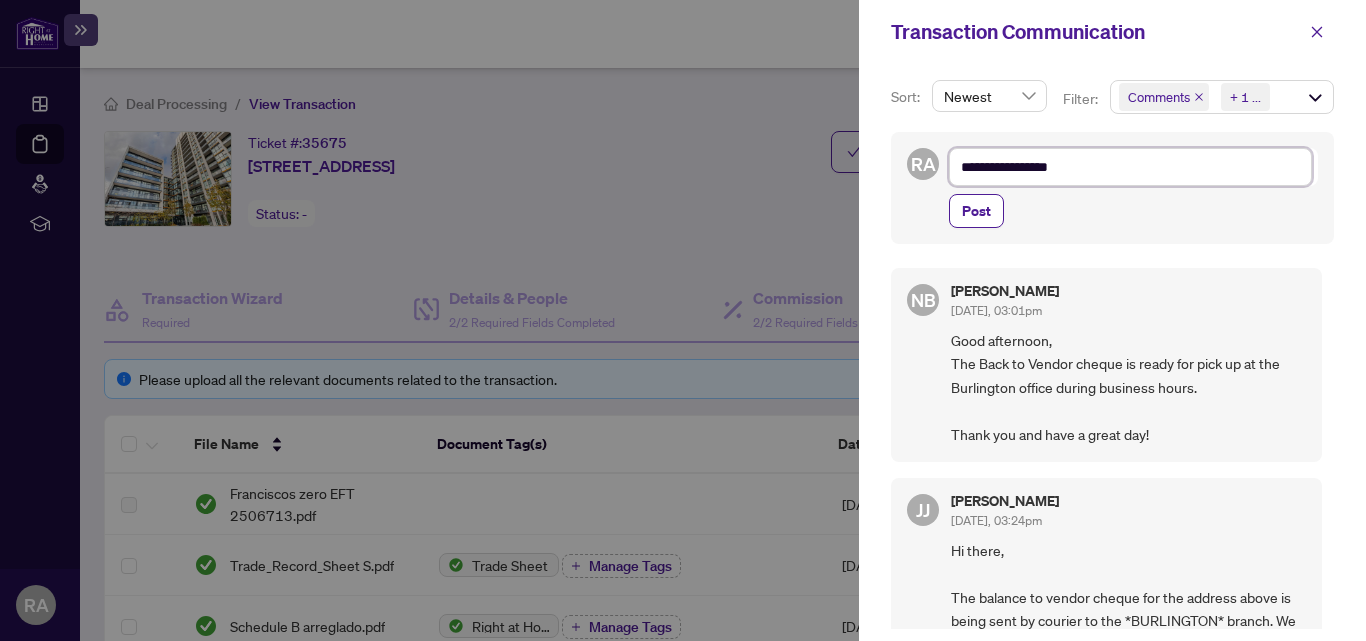 type on "**********" 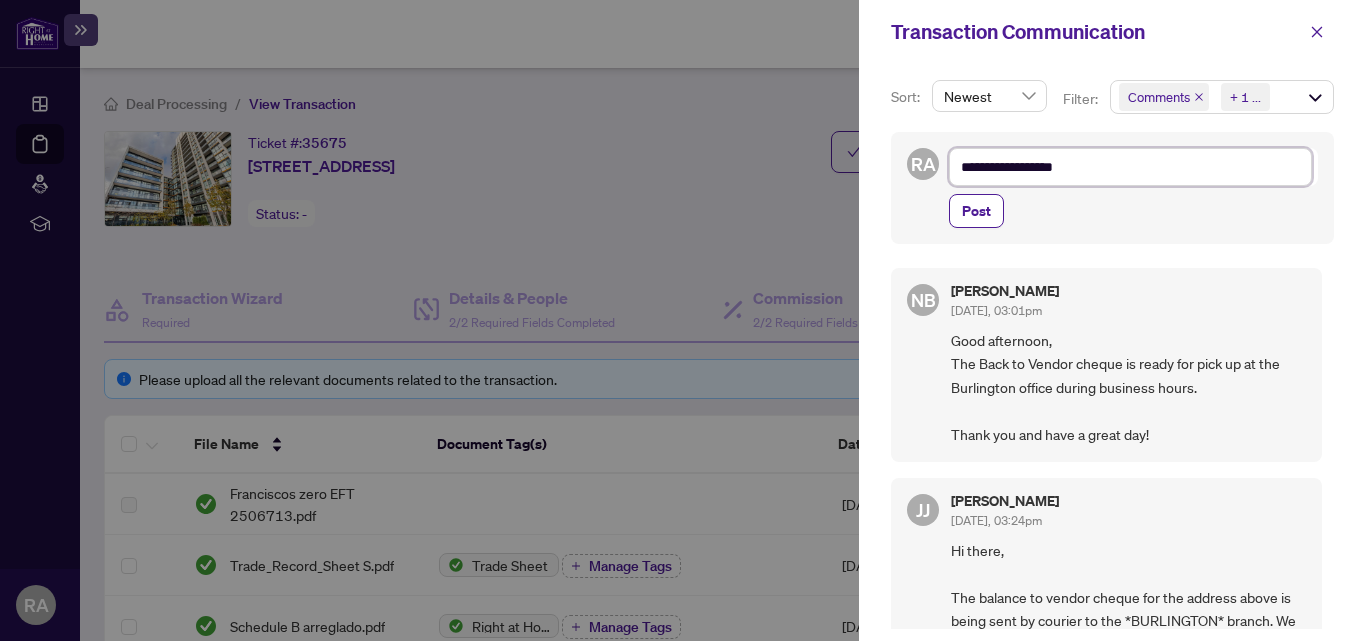 type on "**********" 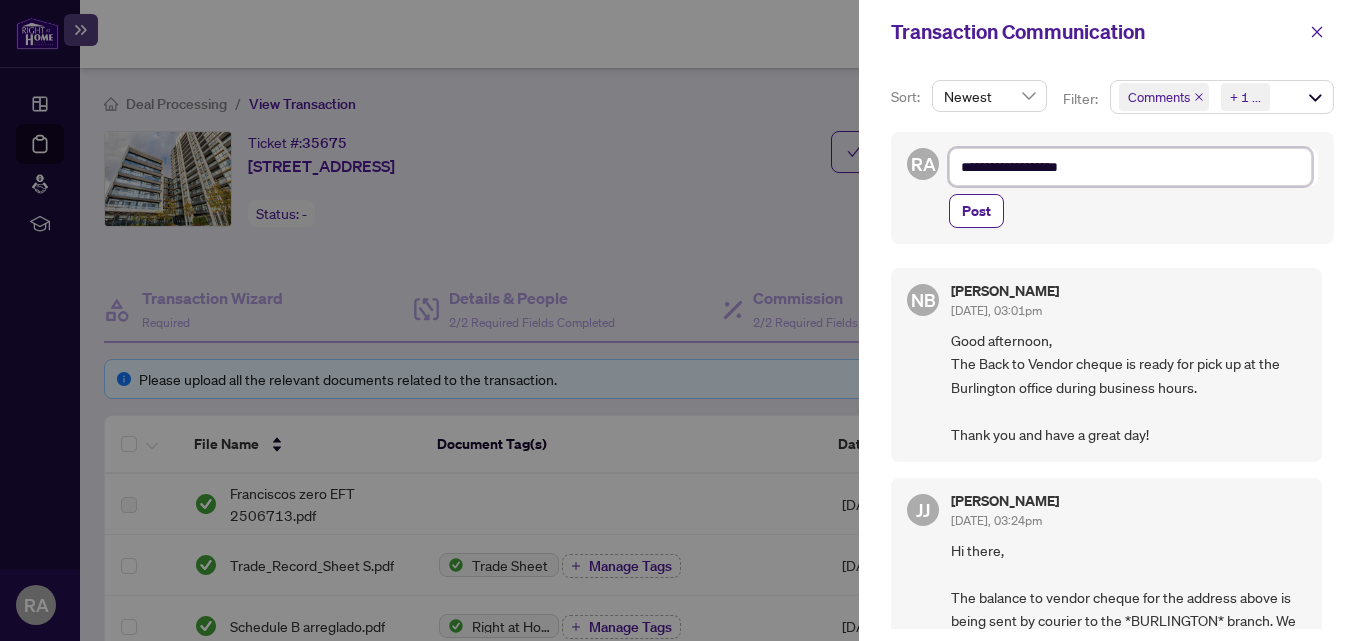 type on "**********" 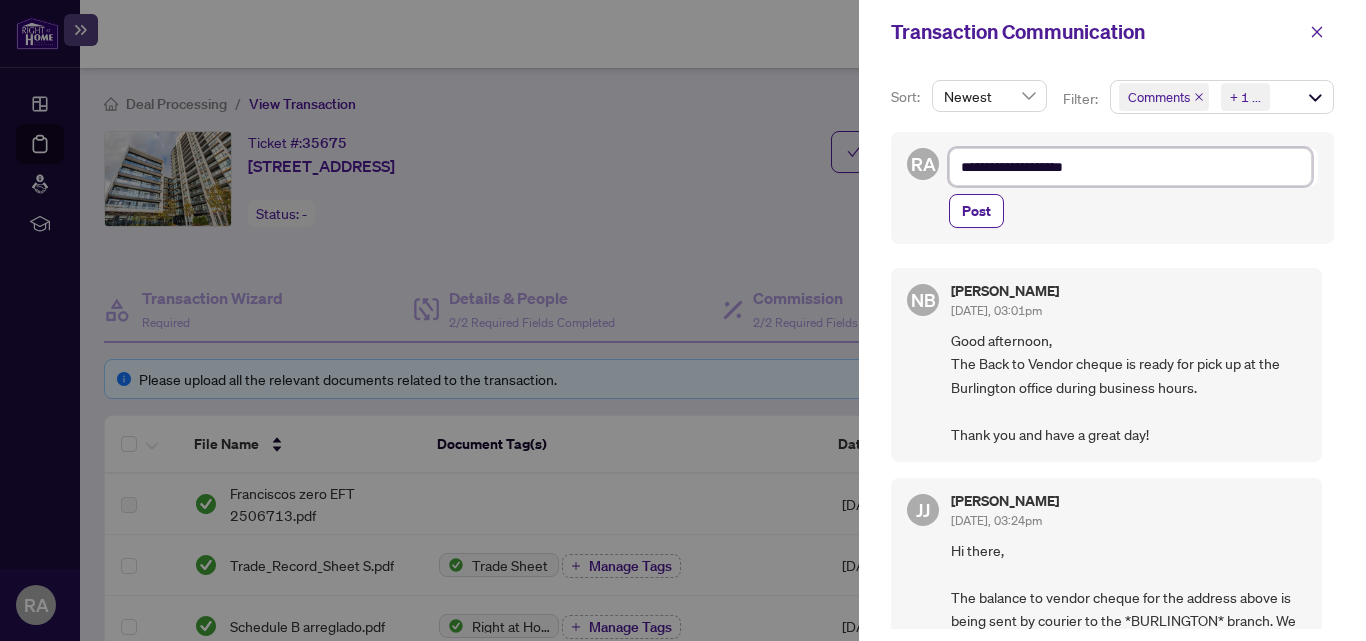 type on "**********" 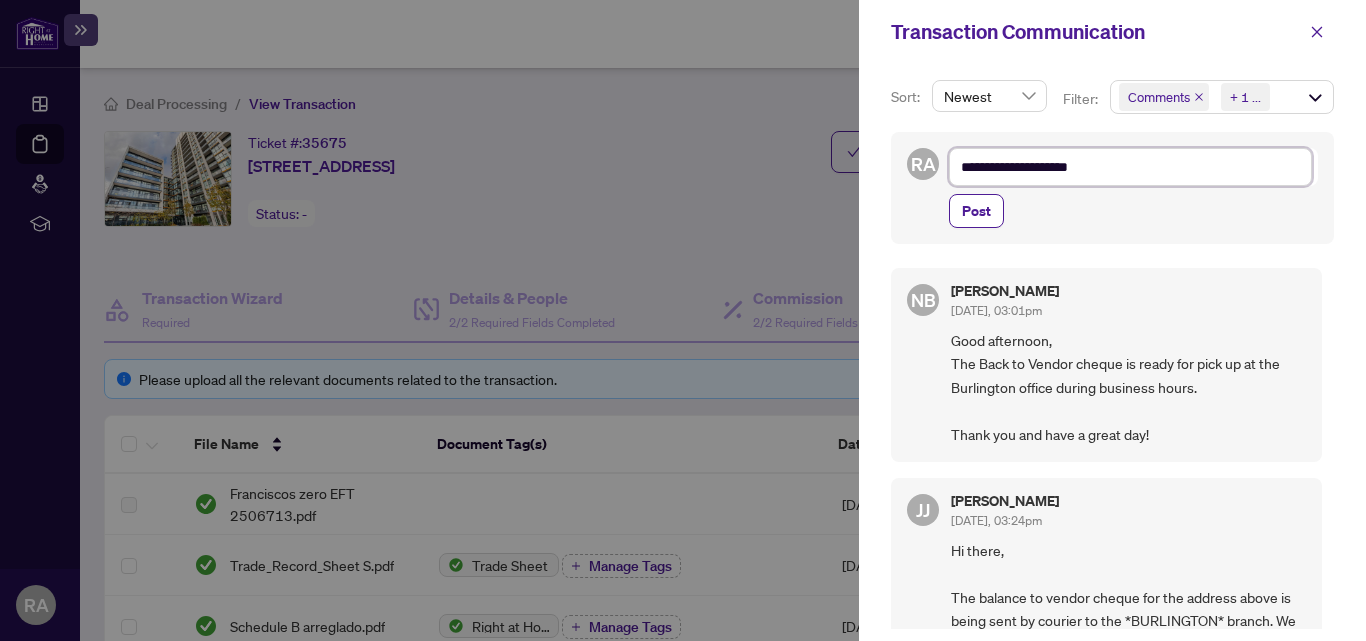 type on "**********" 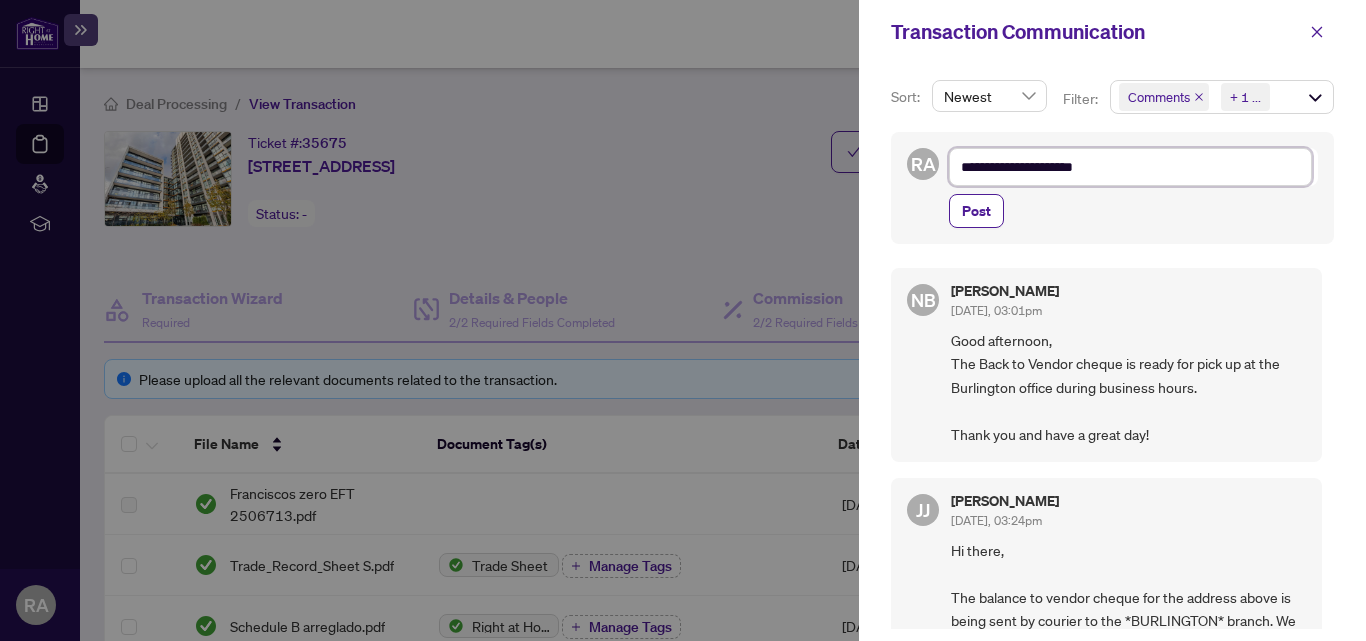 type on "**********" 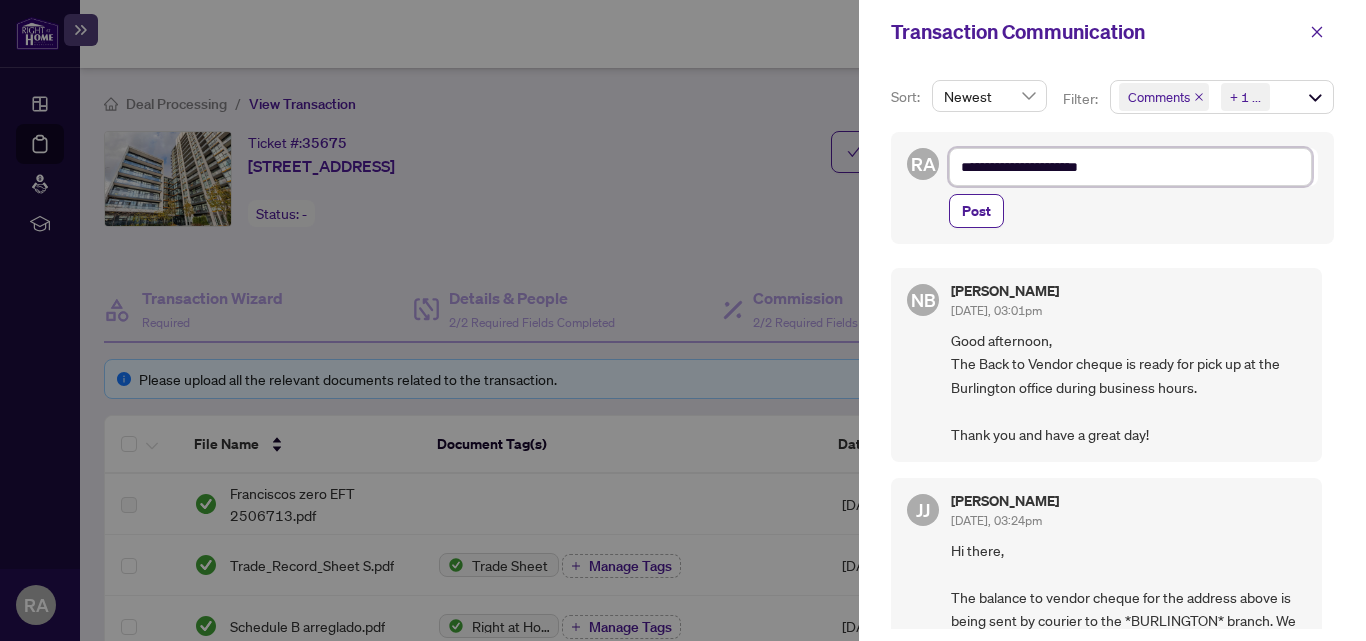 type on "**********" 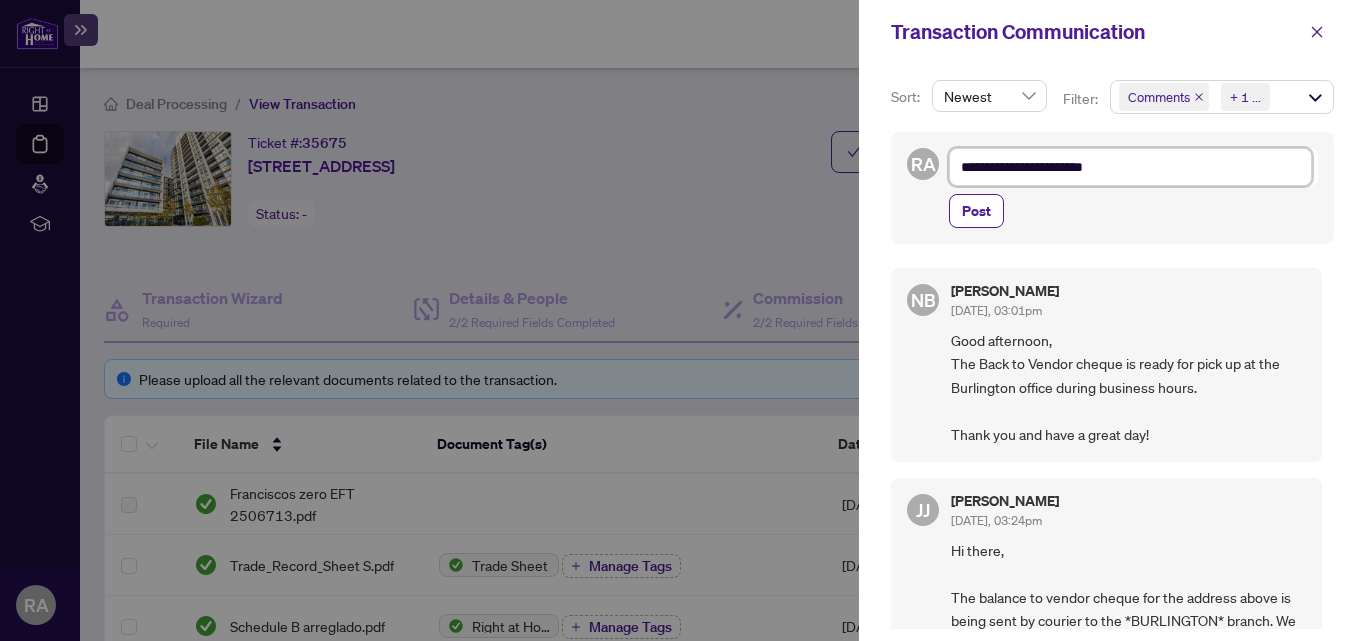 type on "**********" 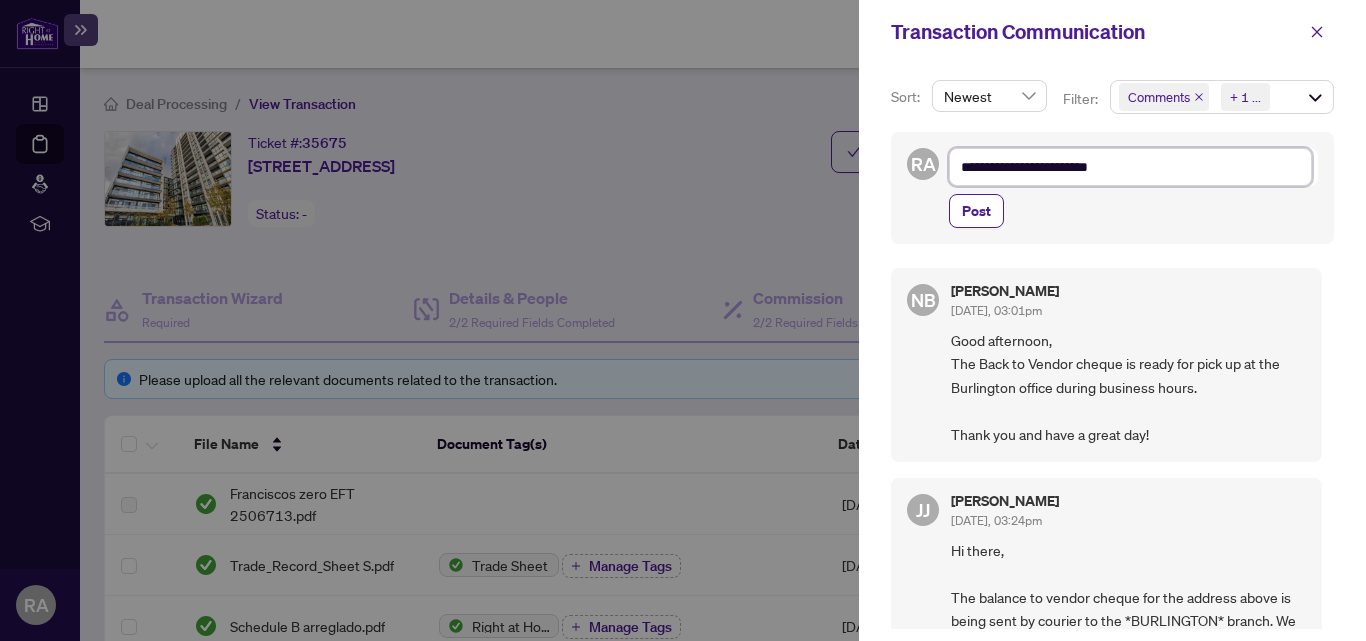 type on "**********" 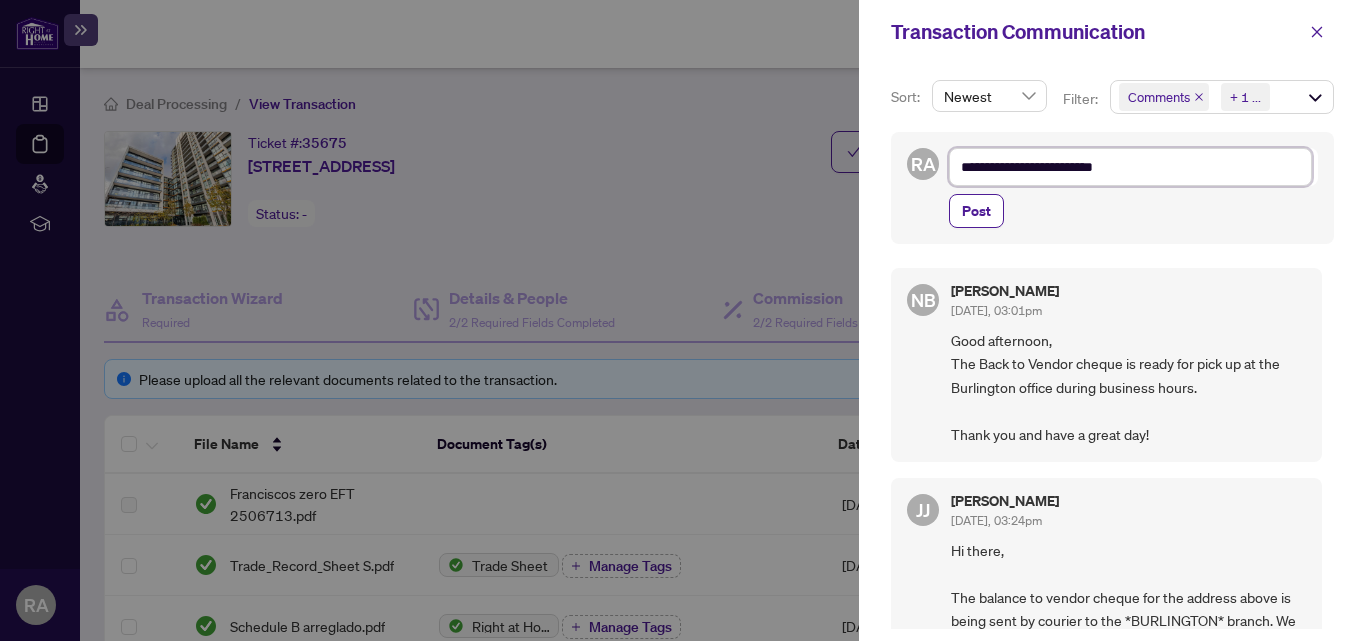 type on "**********" 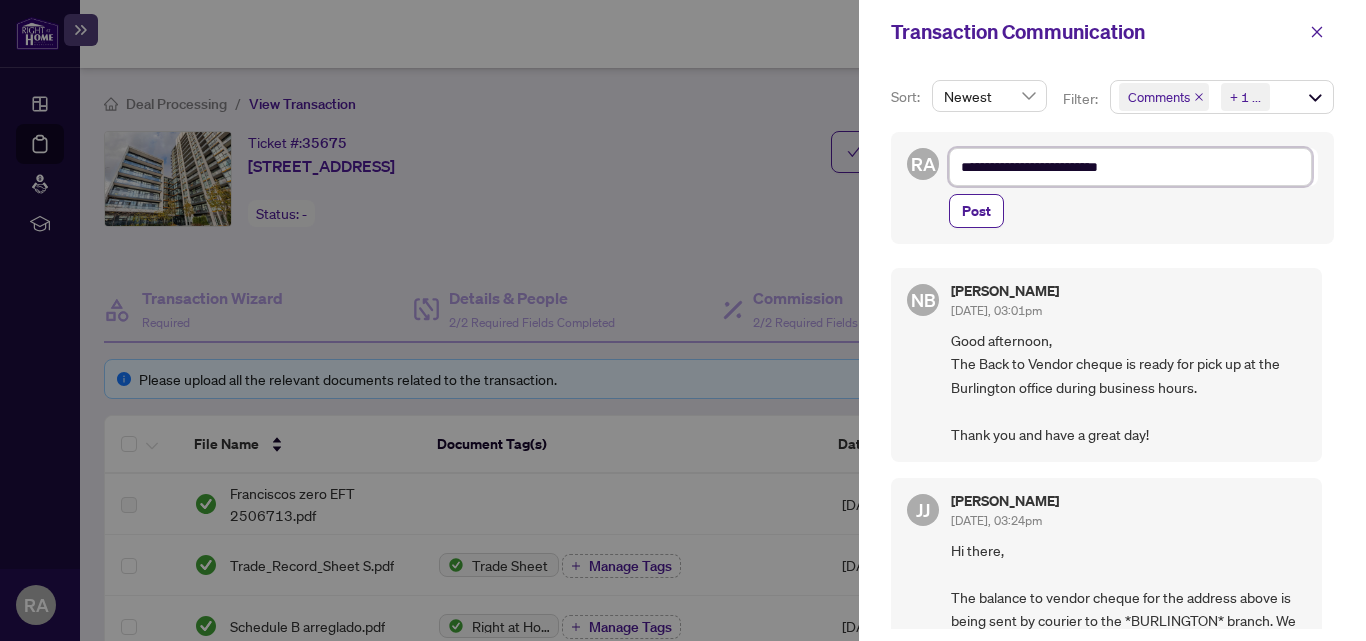type on "**********" 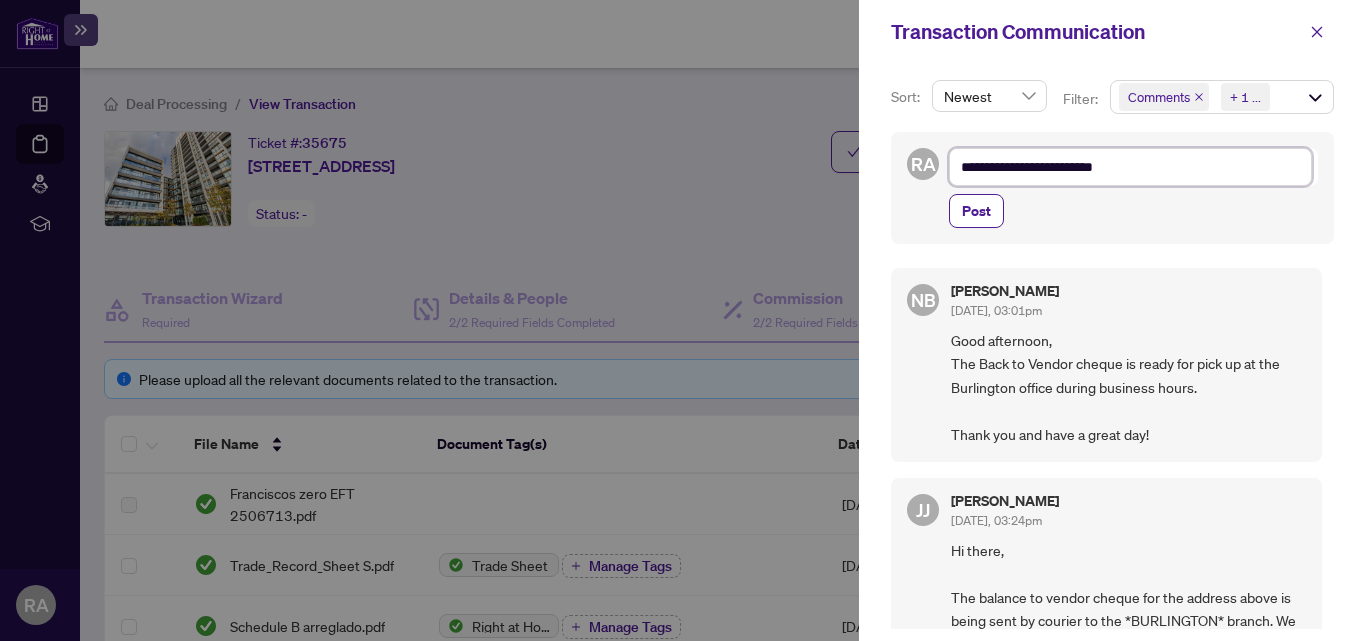 type on "**********" 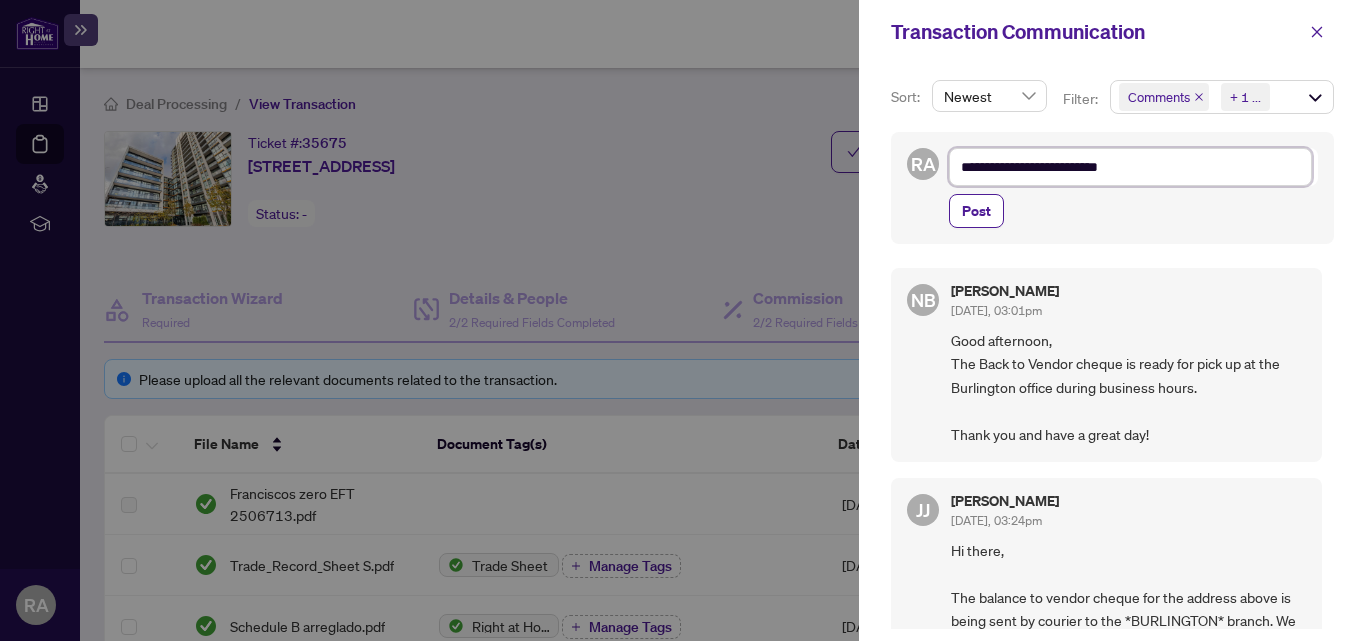 type on "**********" 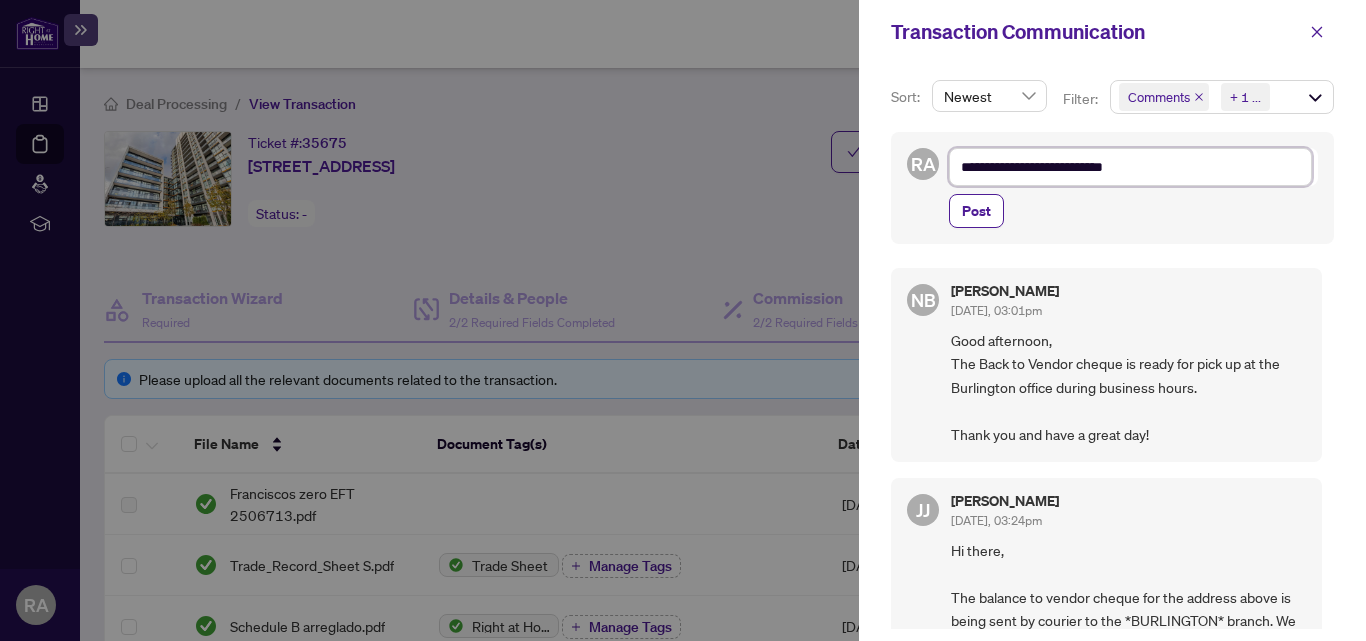 type on "**********" 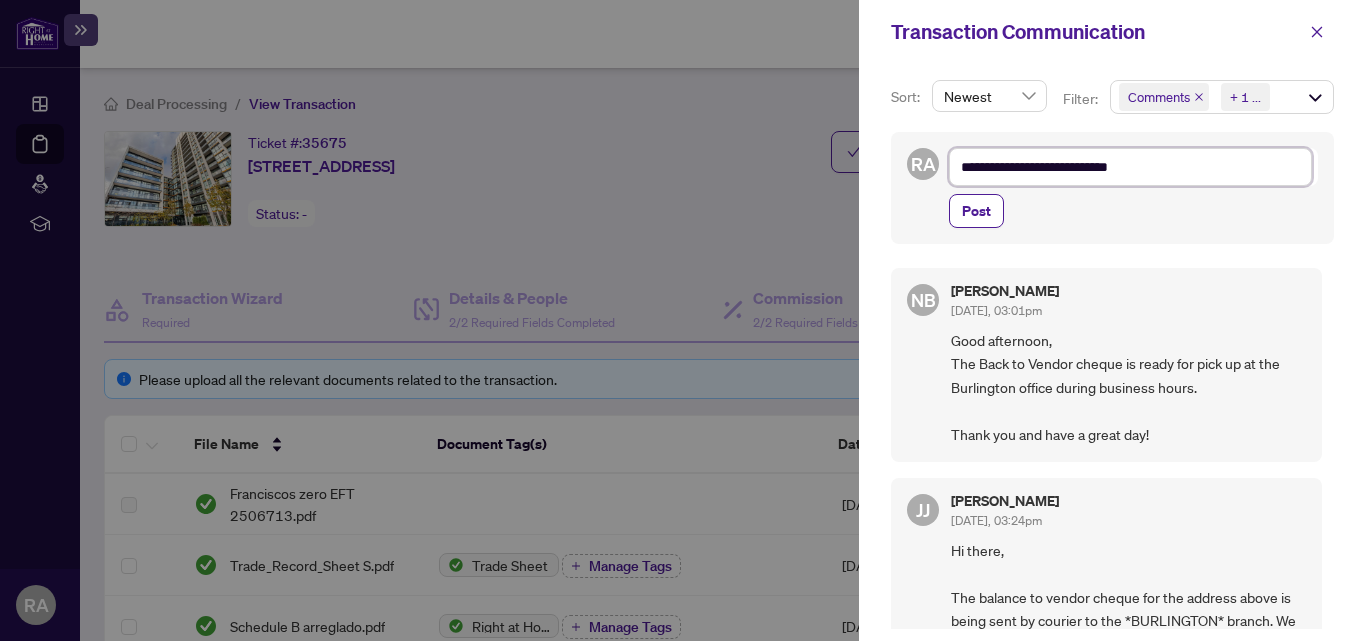 type on "**********" 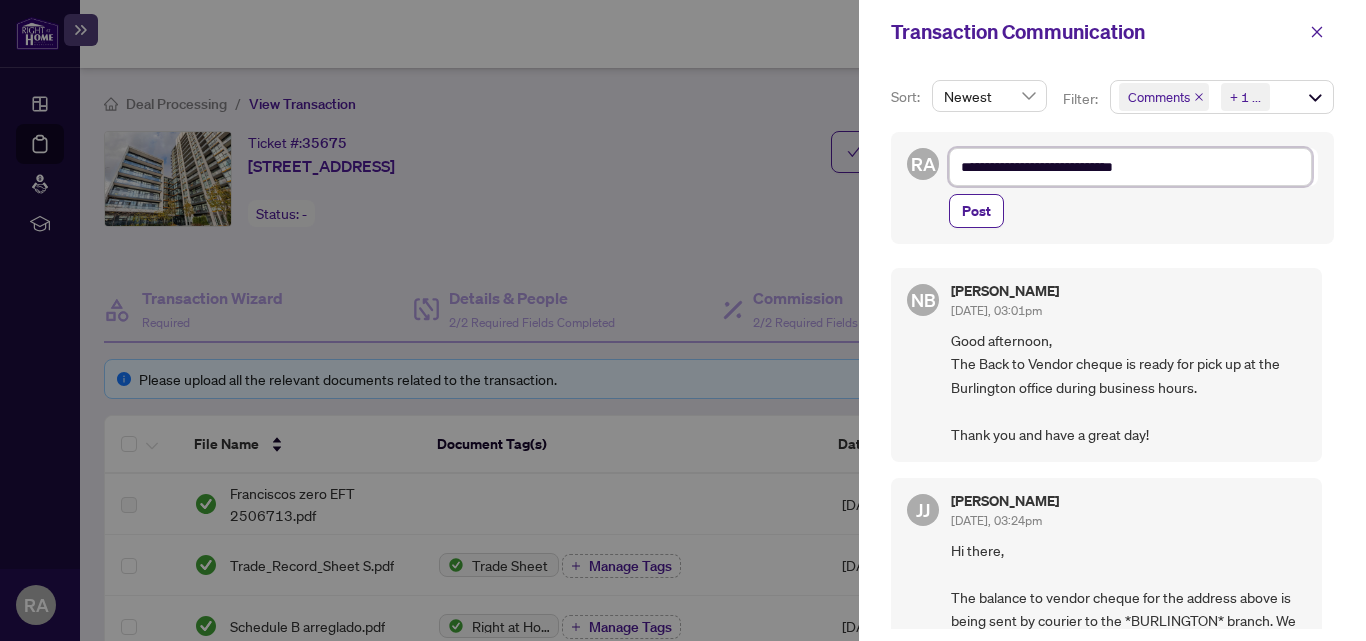 type on "**********" 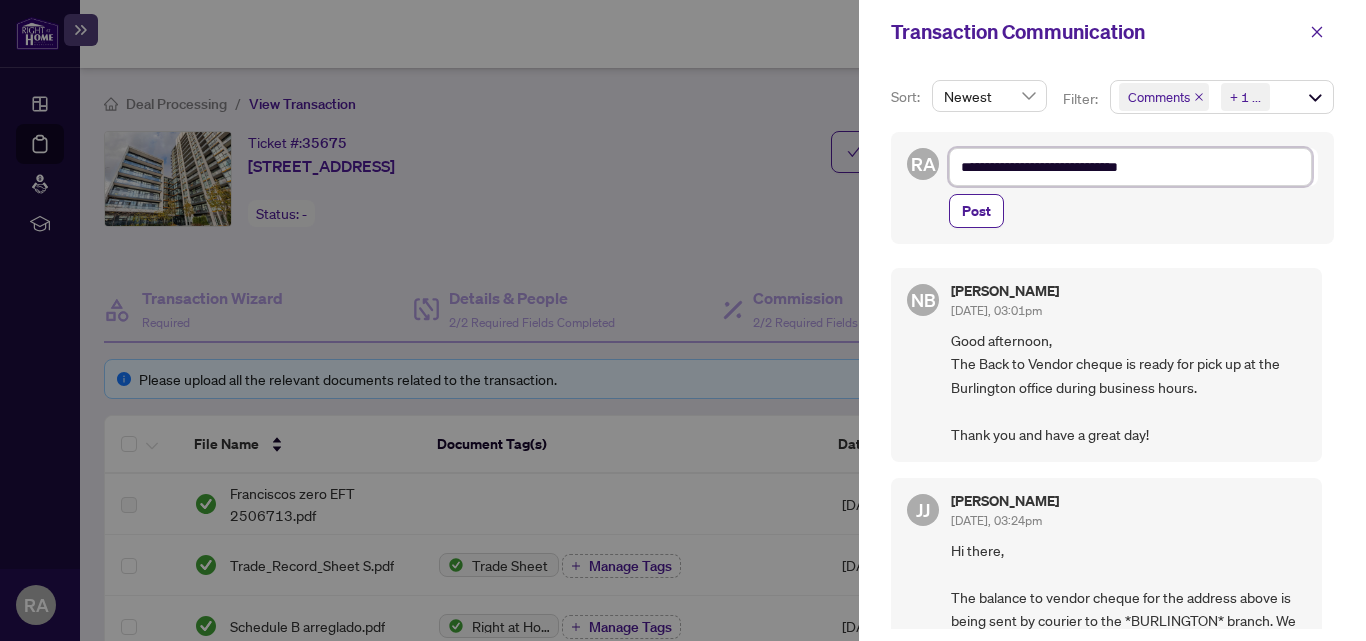 type on "**********" 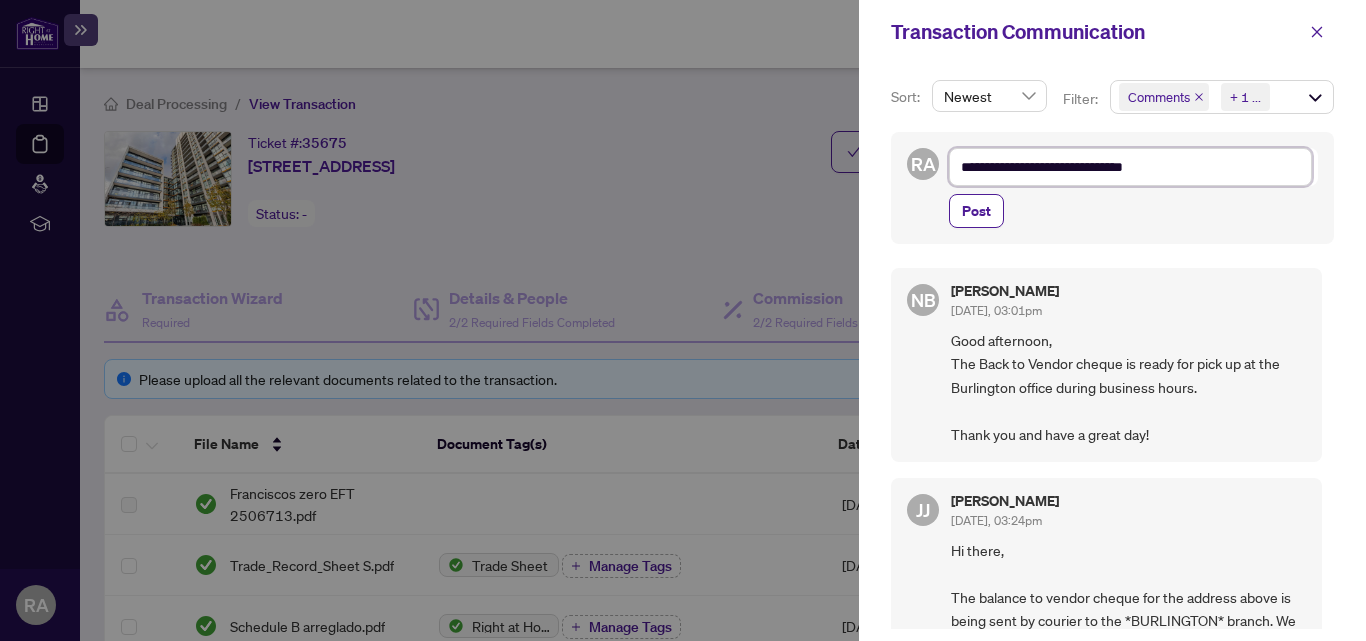 type on "**********" 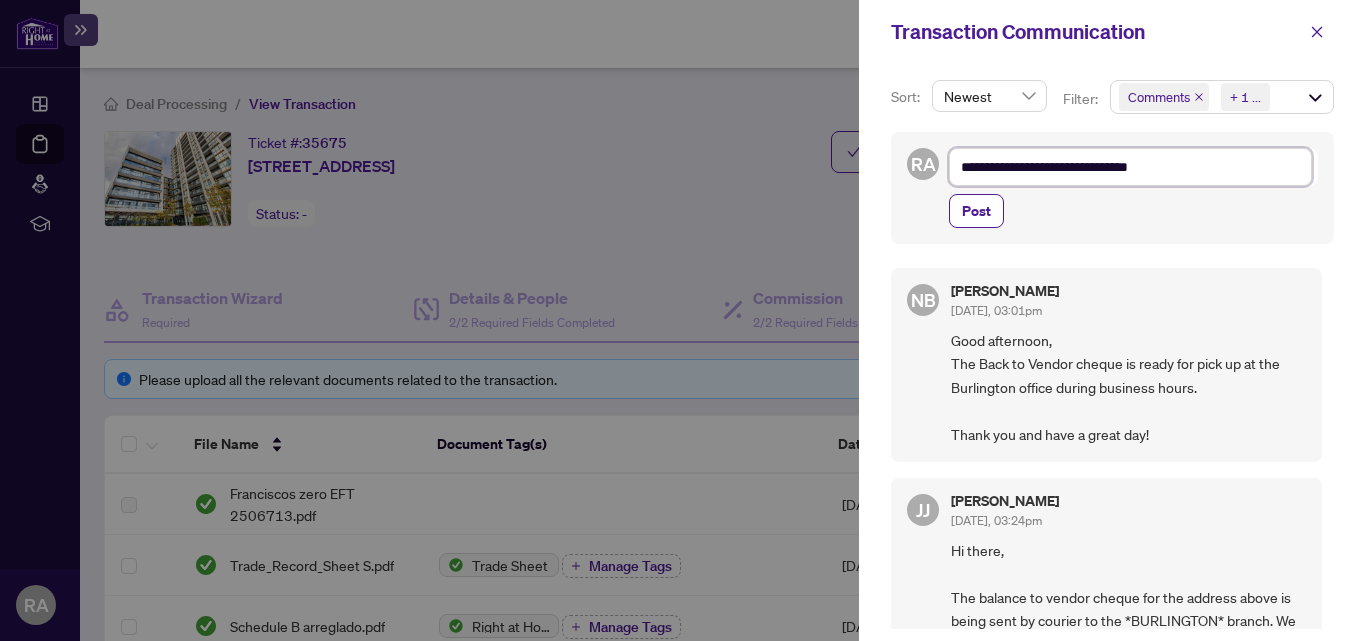 type on "**********" 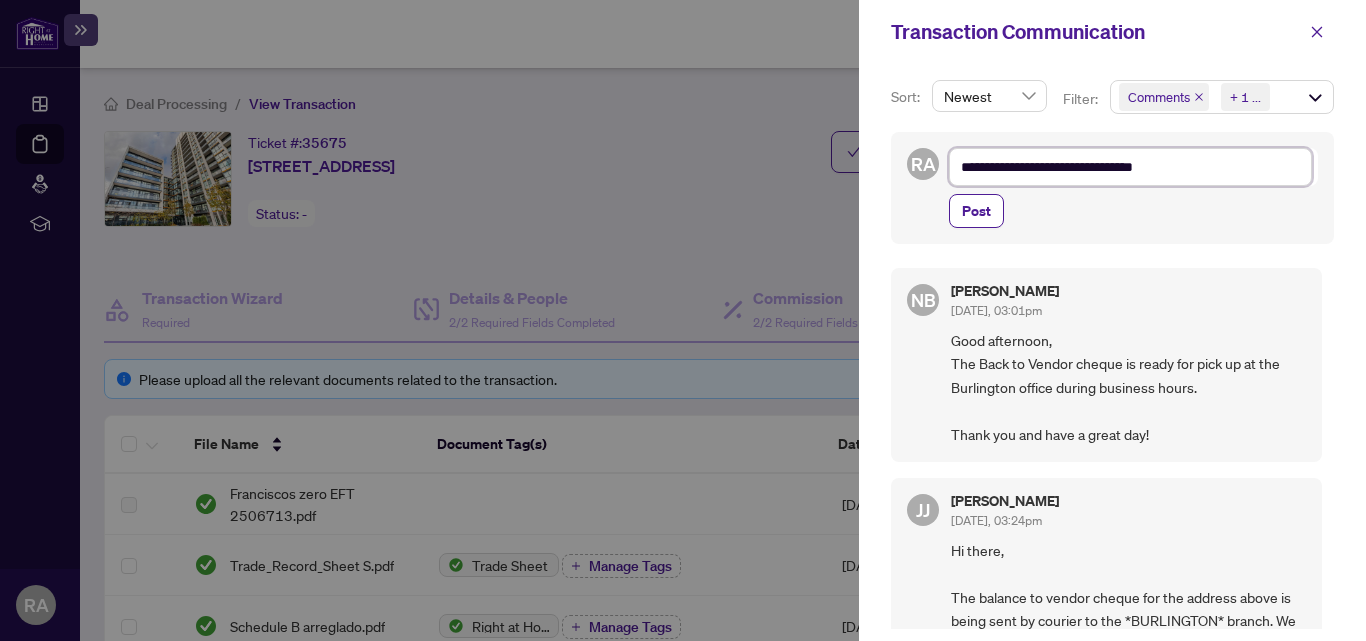 type on "**********" 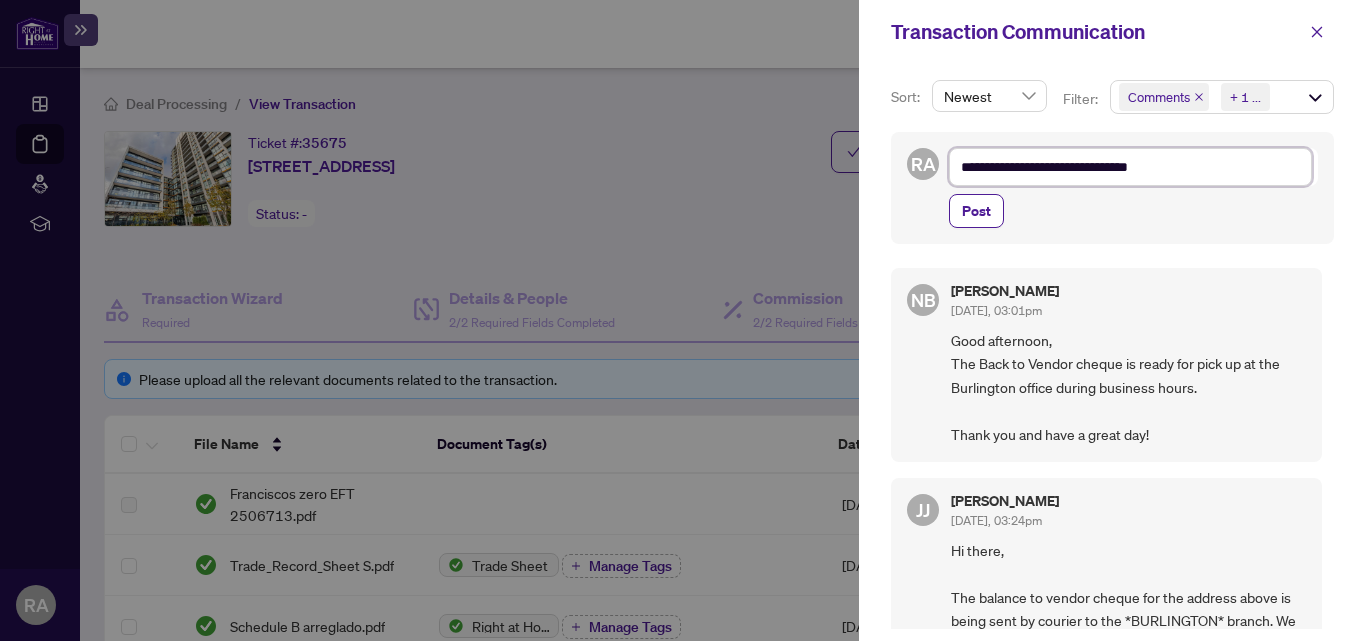 type on "**********" 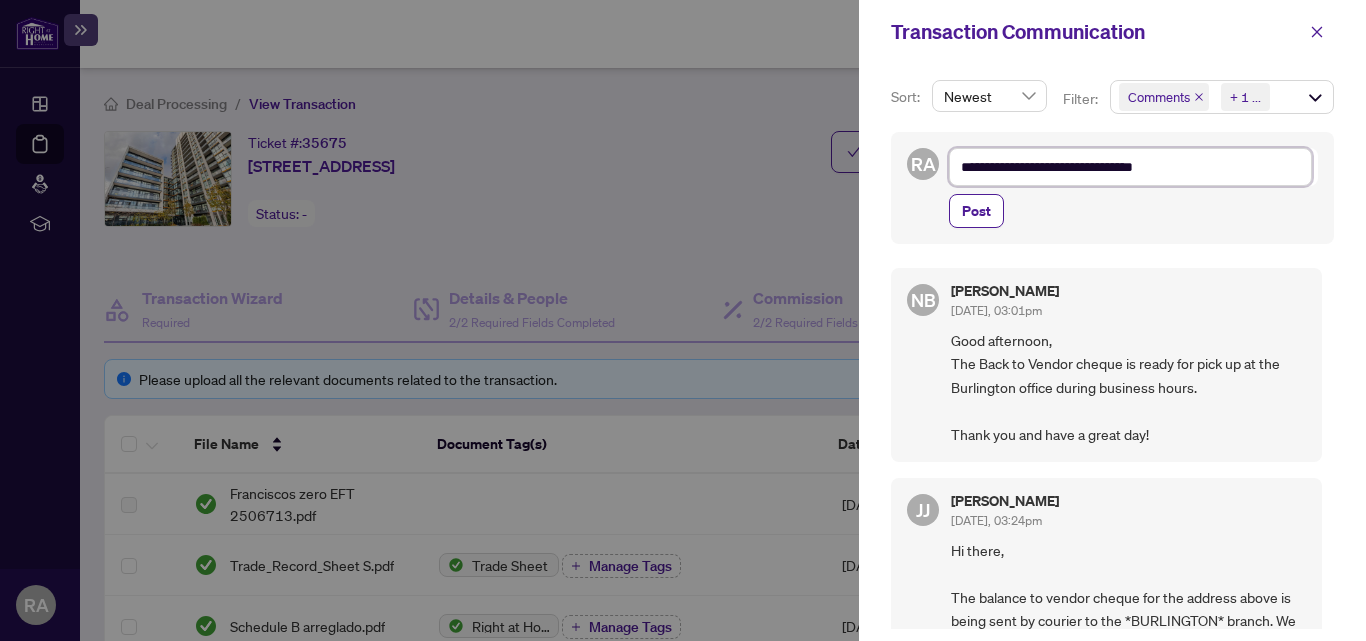 type on "**********" 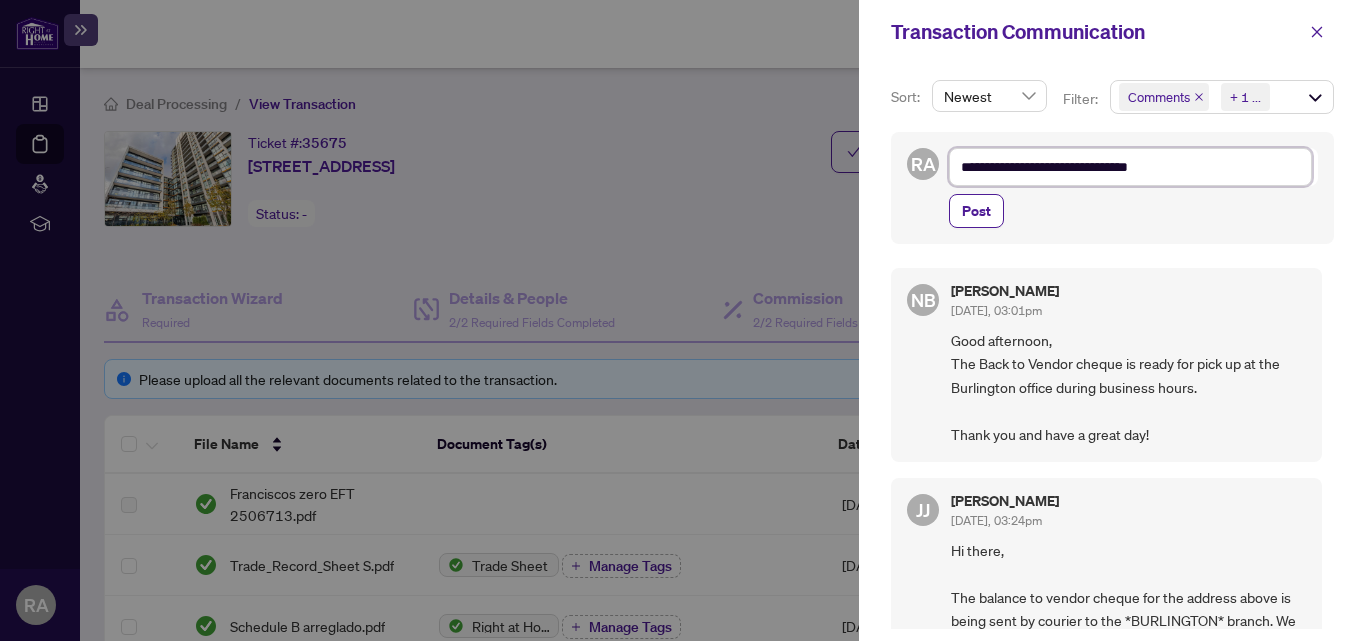 type on "**********" 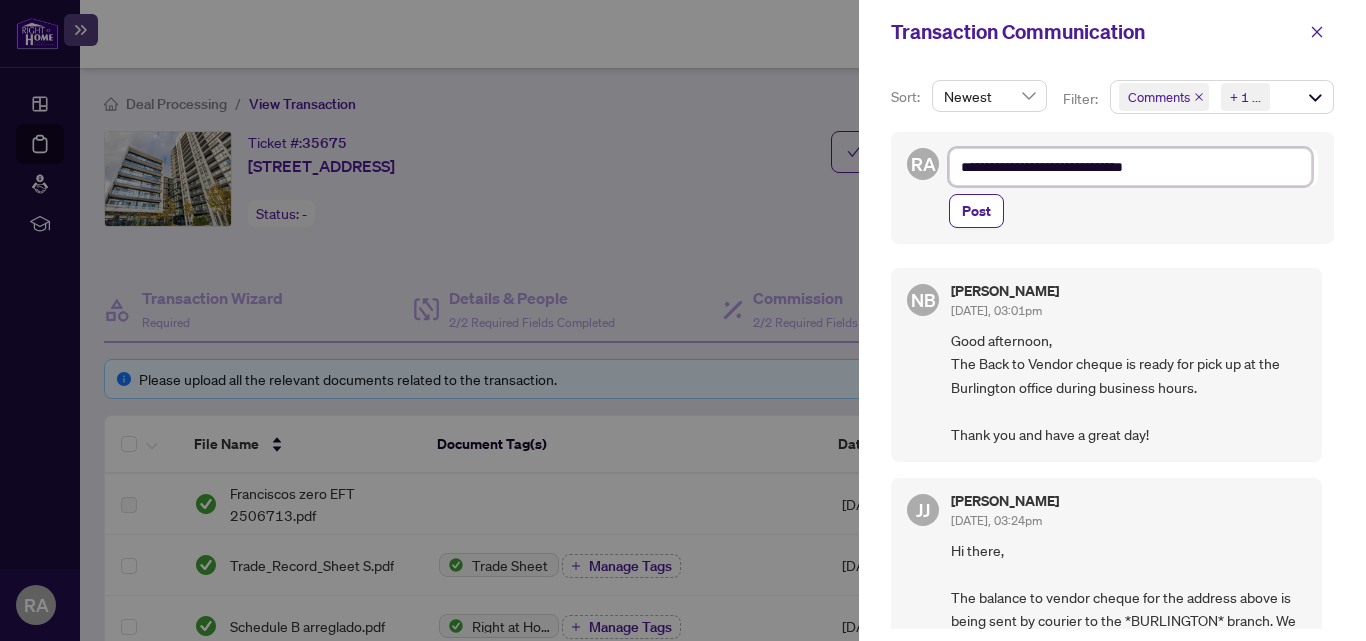 type on "**********" 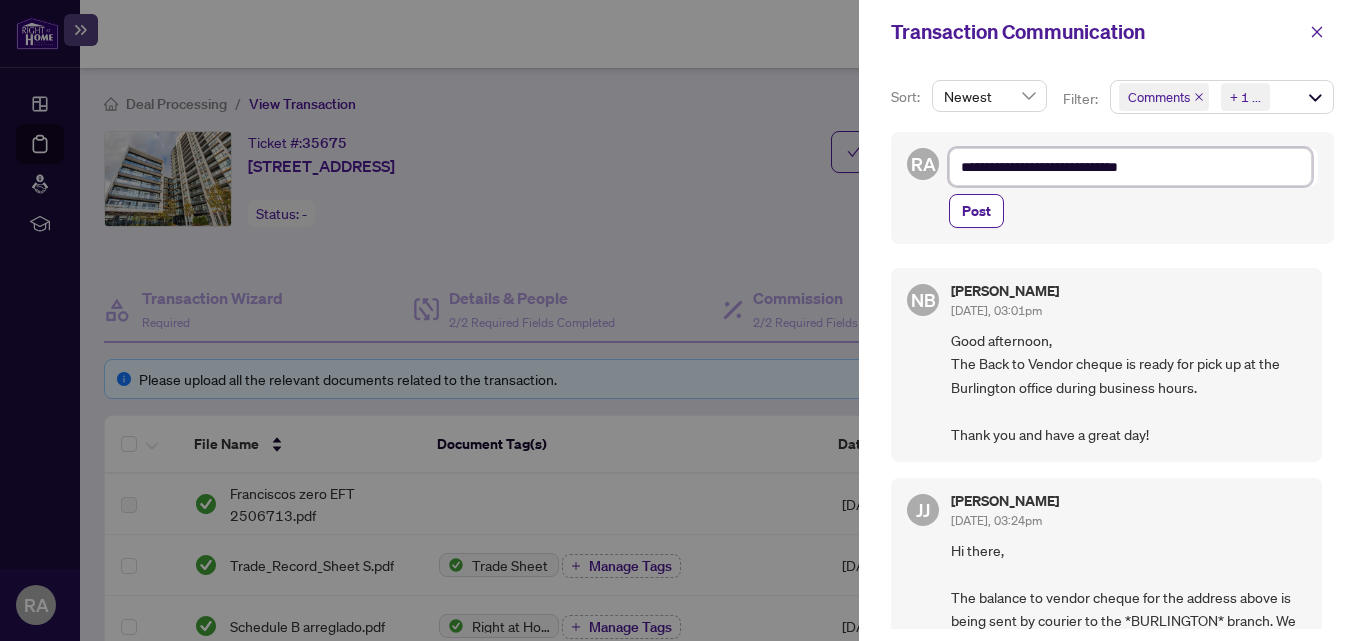 type on "**********" 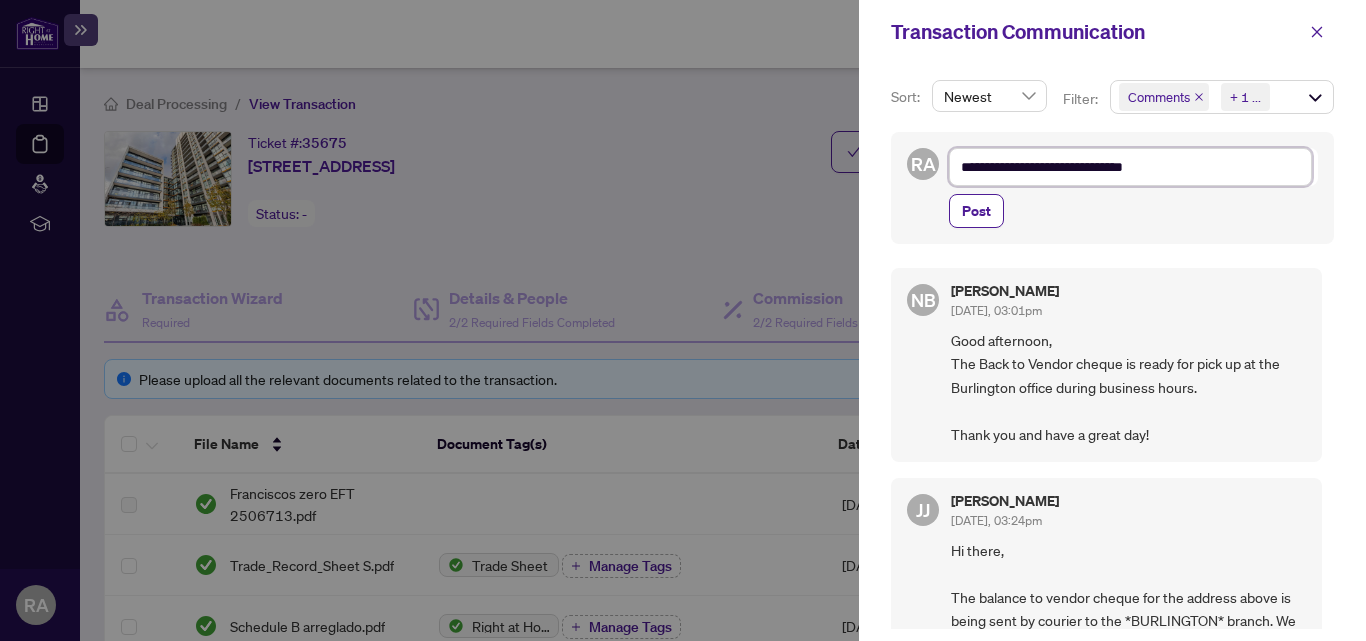 type on "**********" 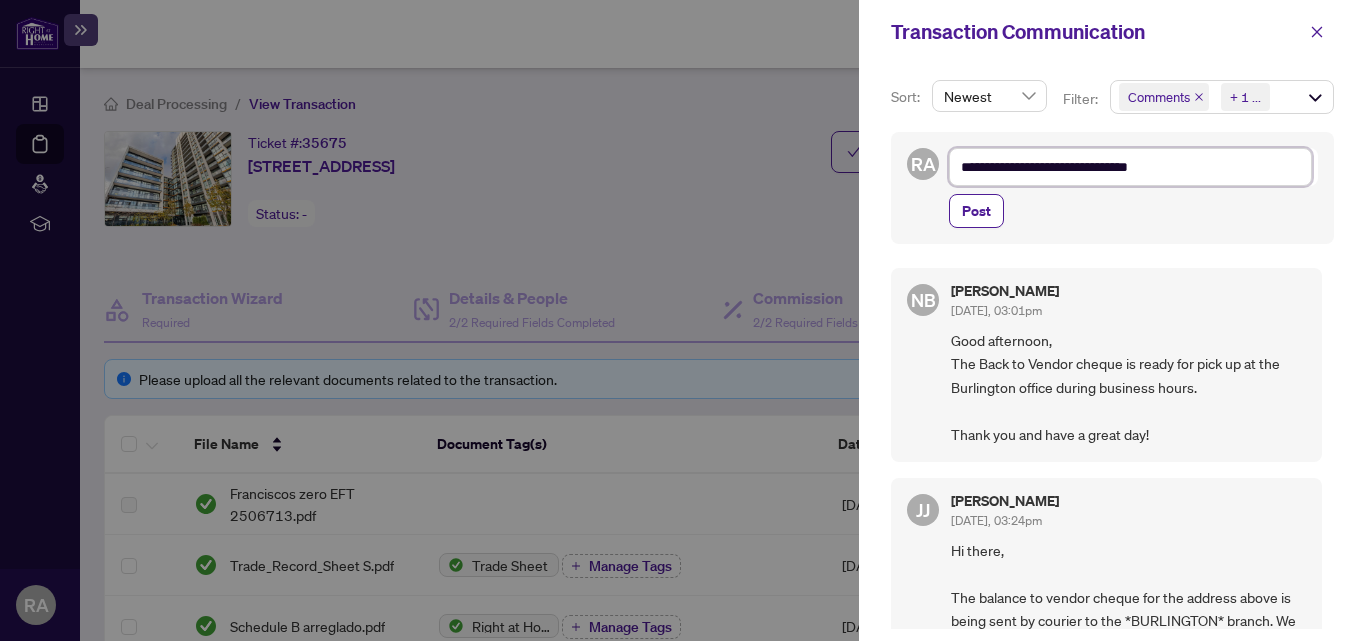 type on "**********" 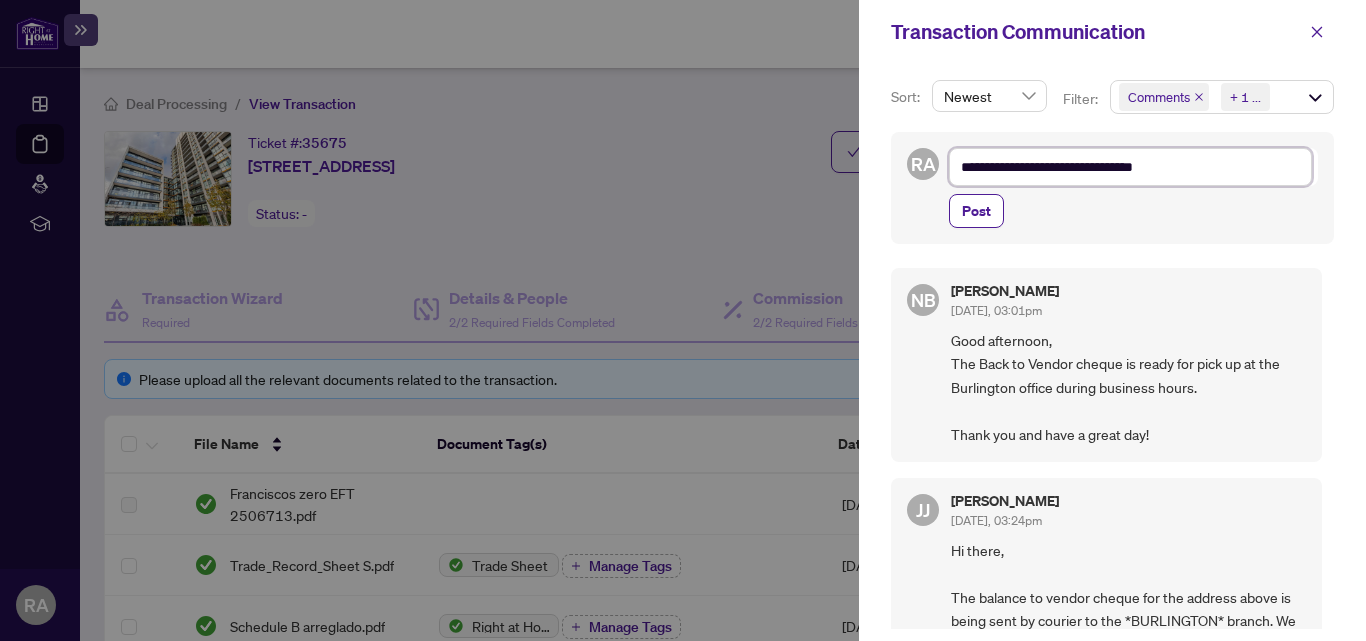 type on "**********" 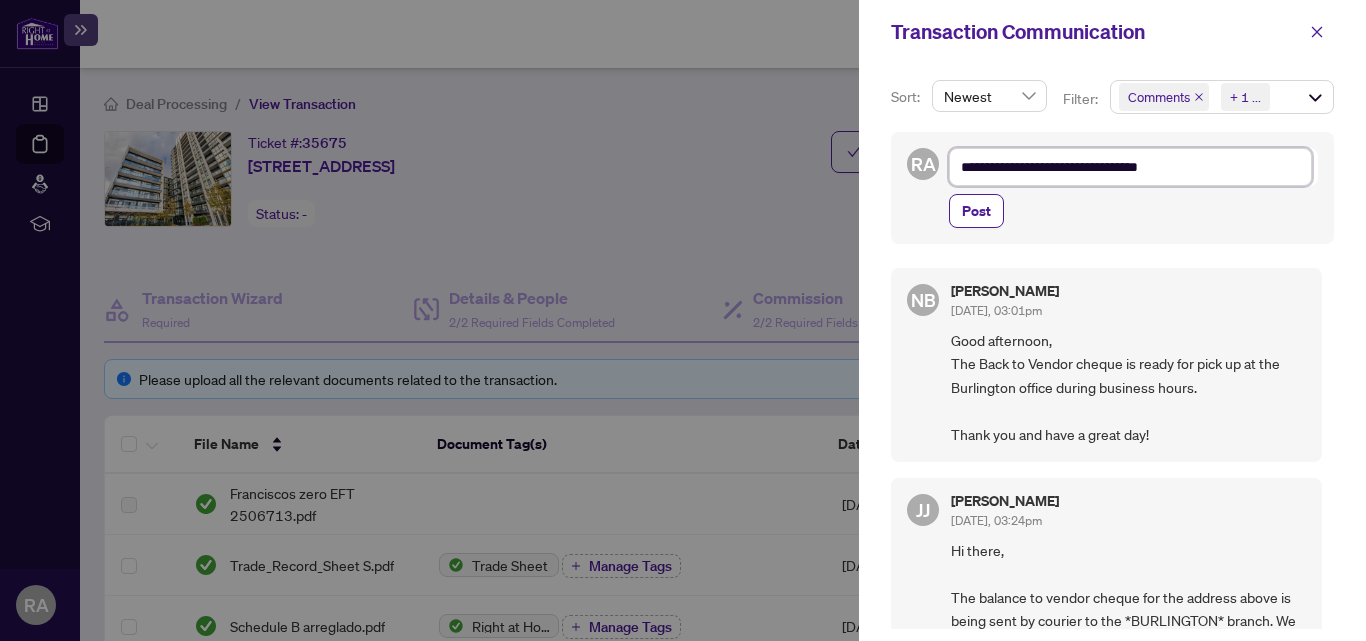 type on "**********" 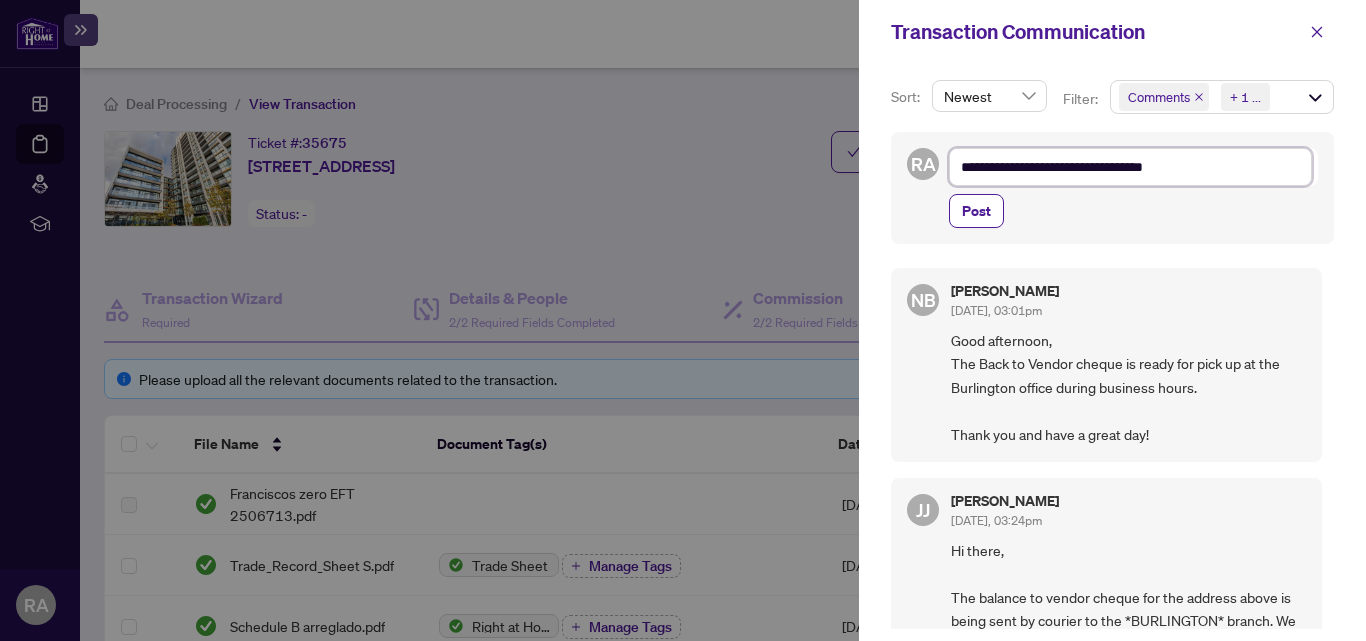type on "**********" 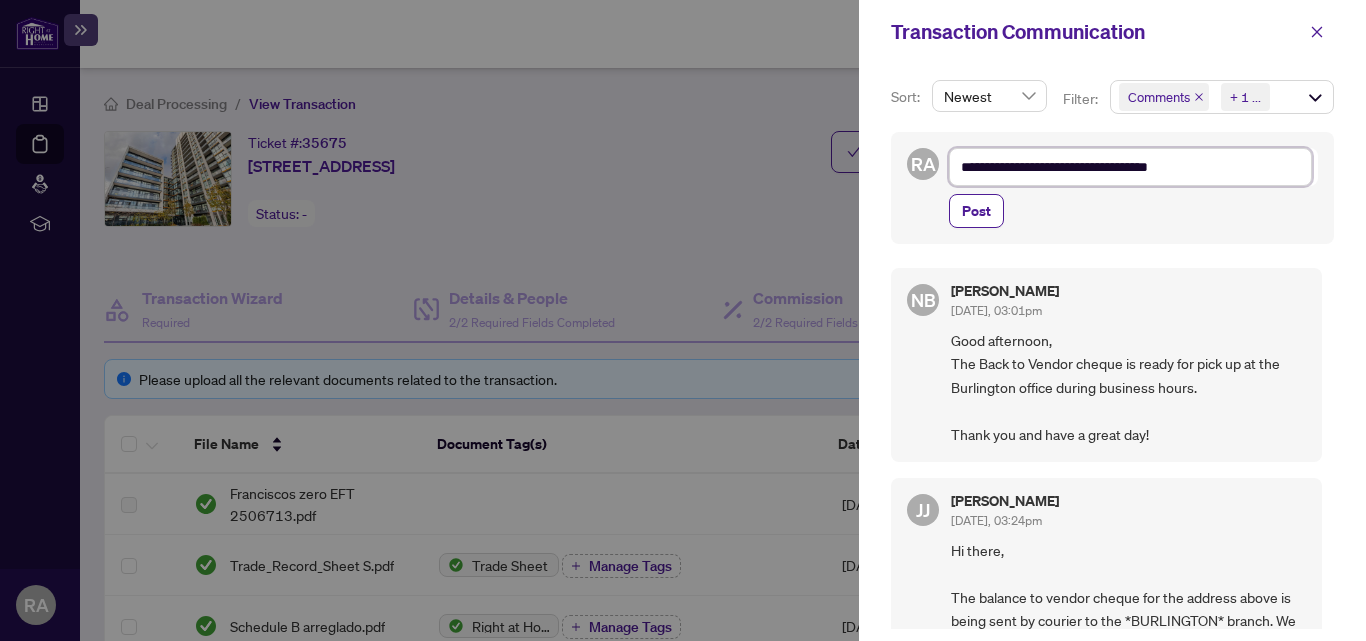 type on "**********" 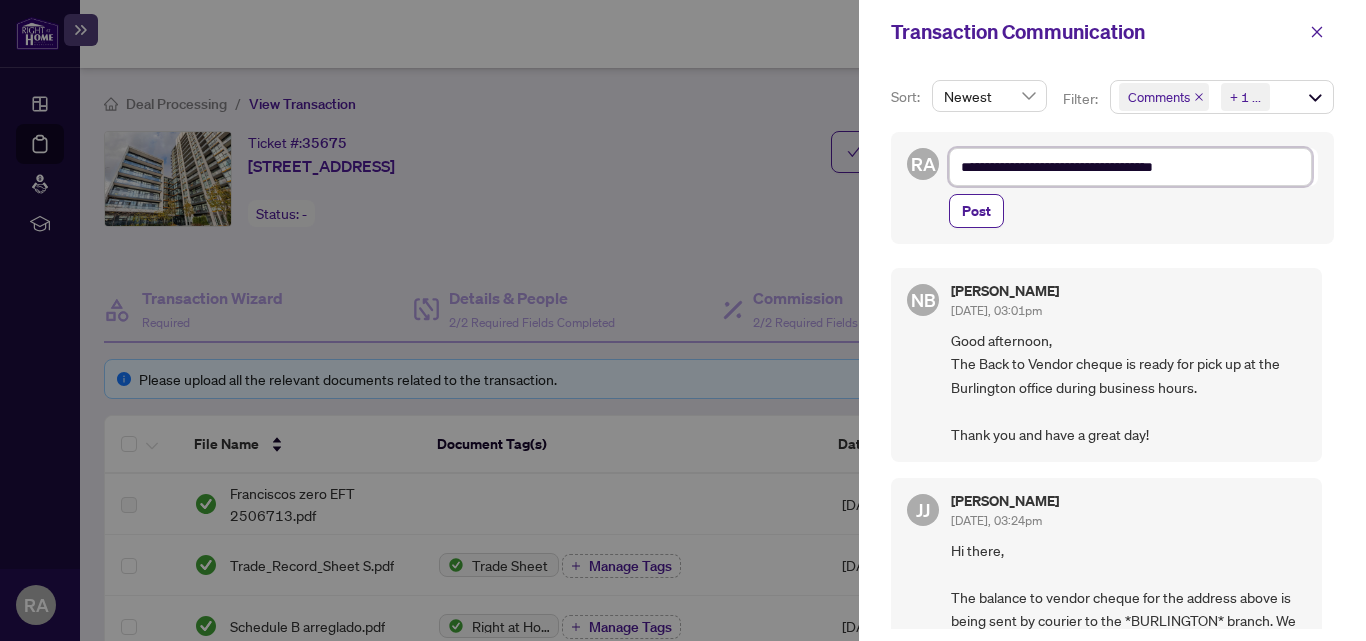 type on "**********" 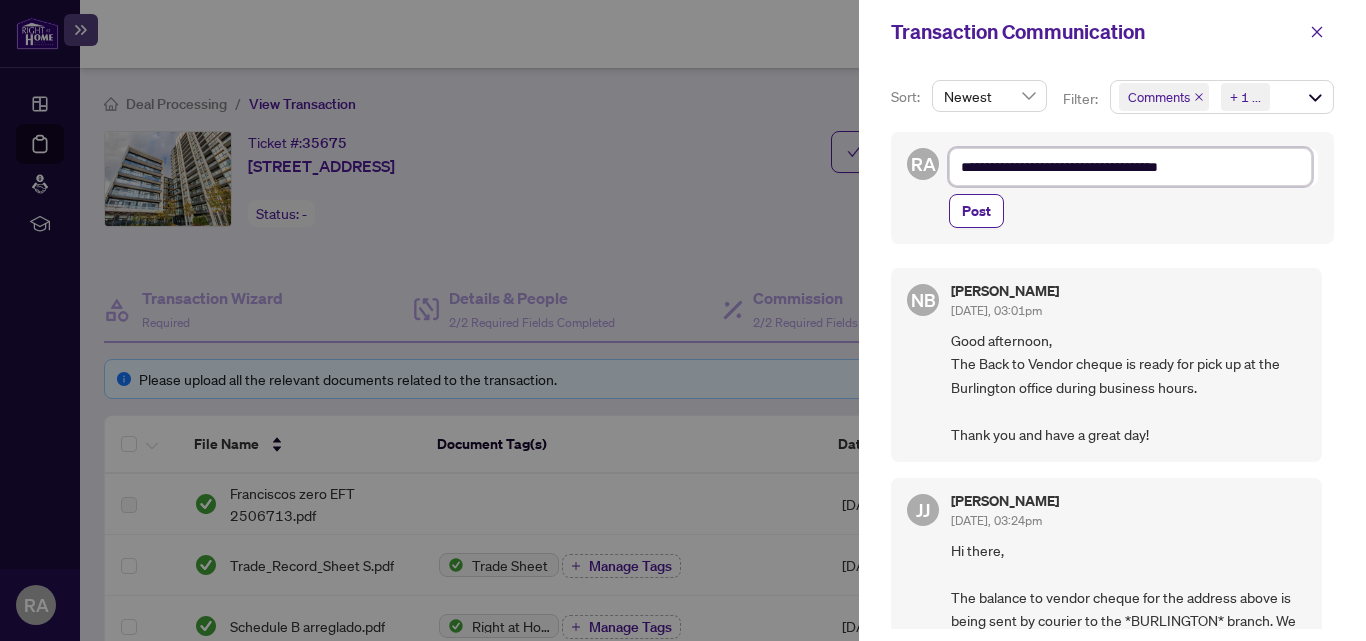 type on "**********" 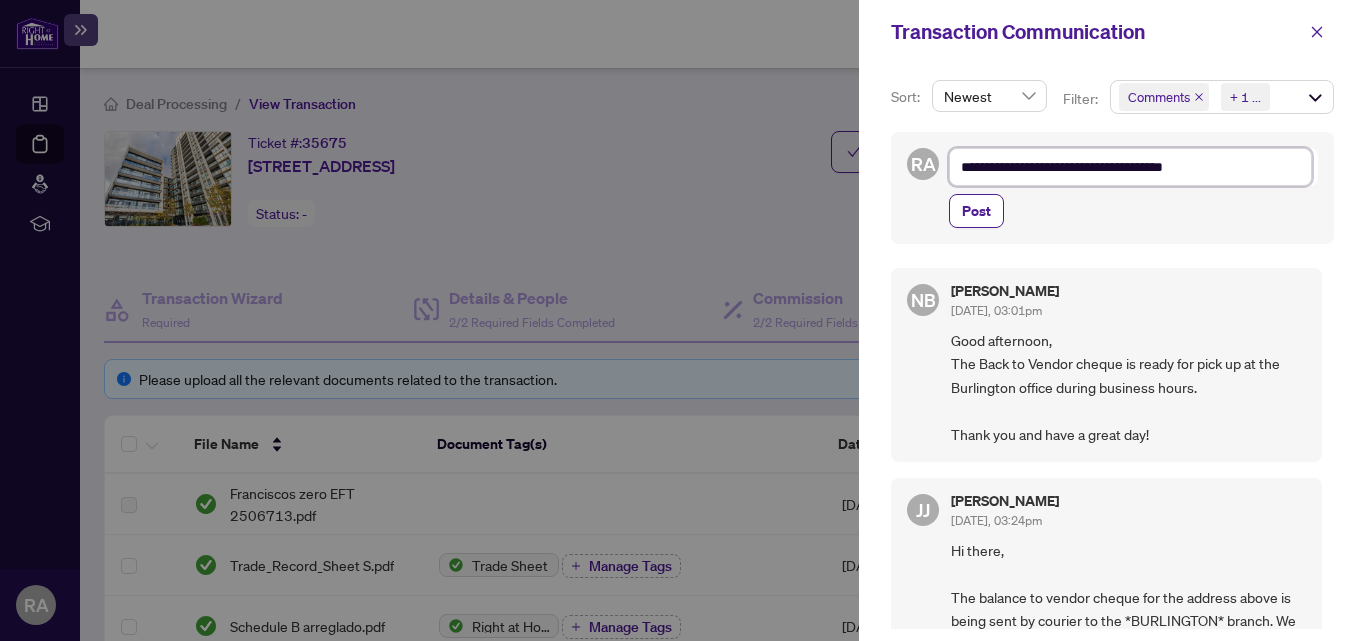 type on "**********" 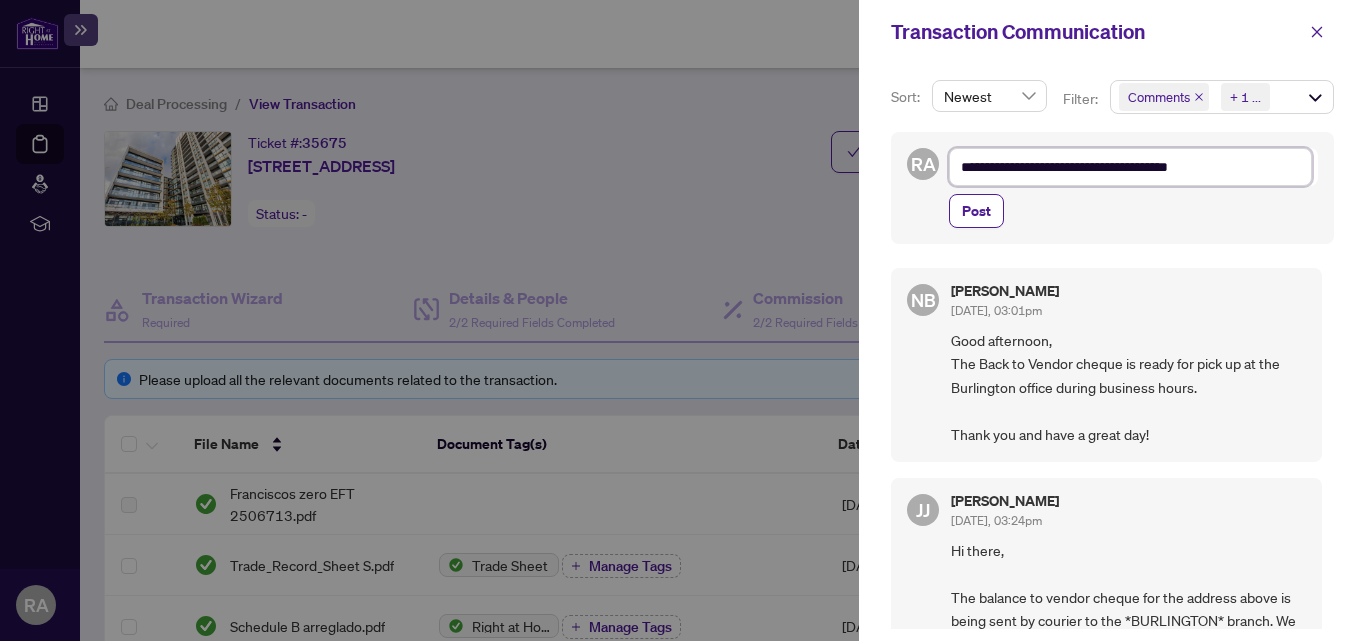 type on "**********" 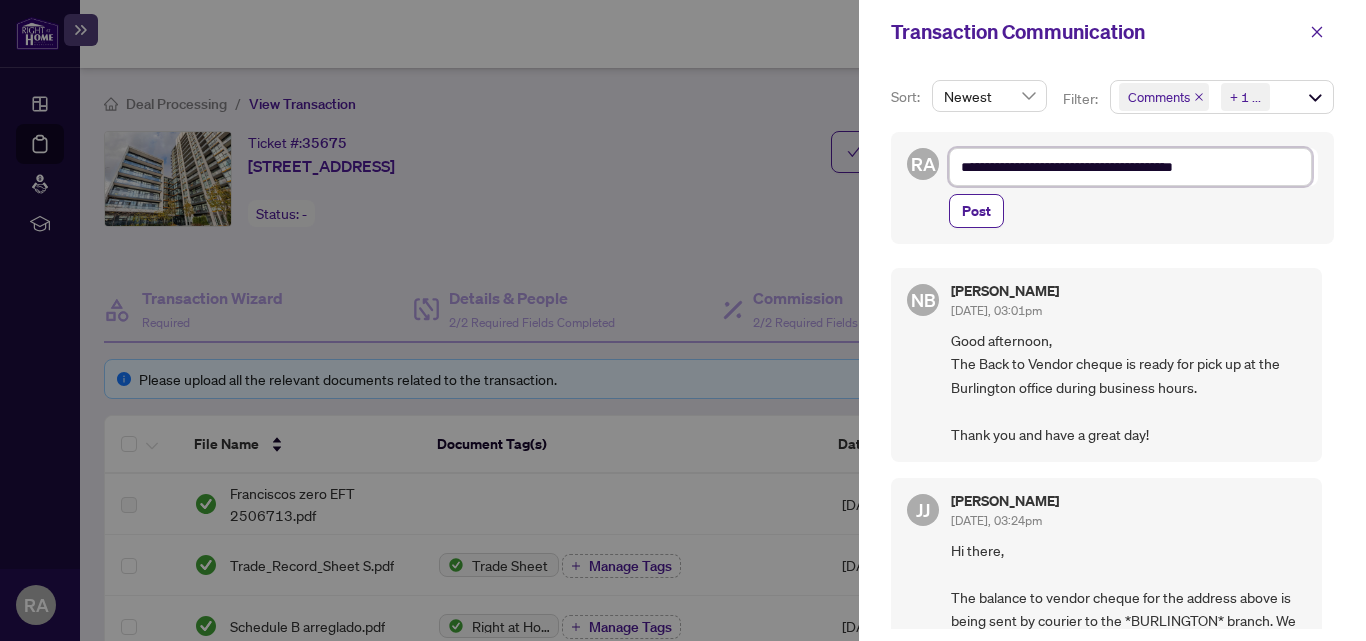 type on "**********" 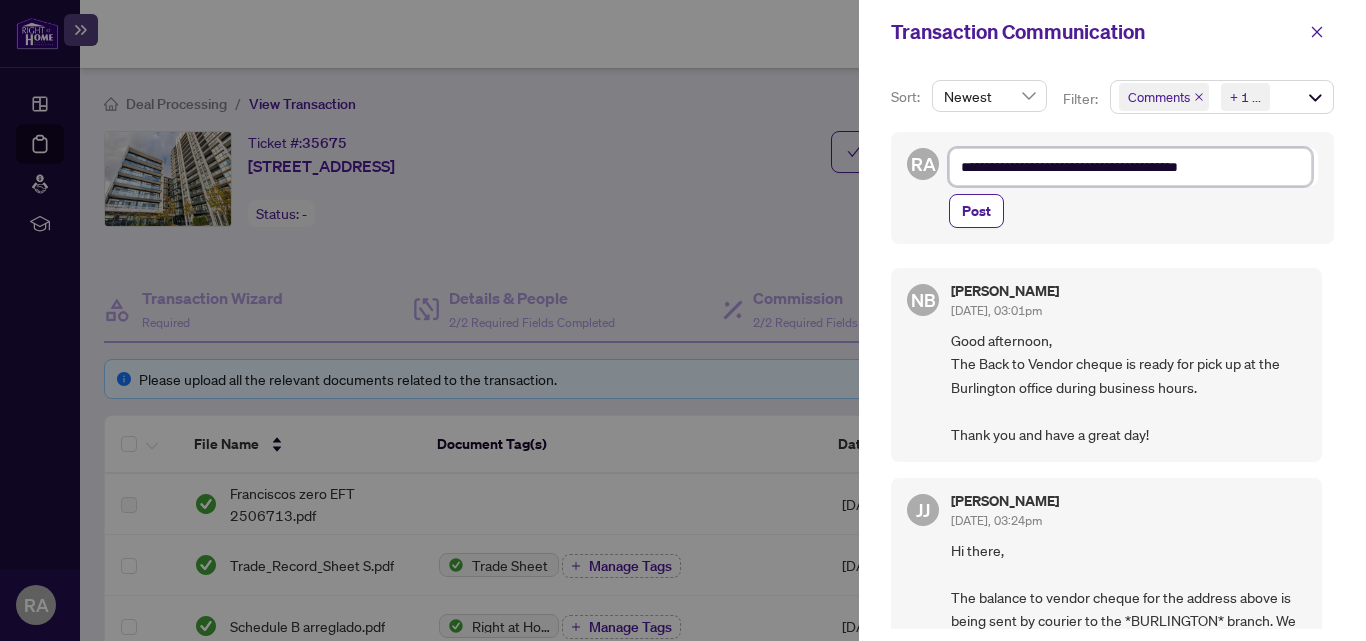 type on "**********" 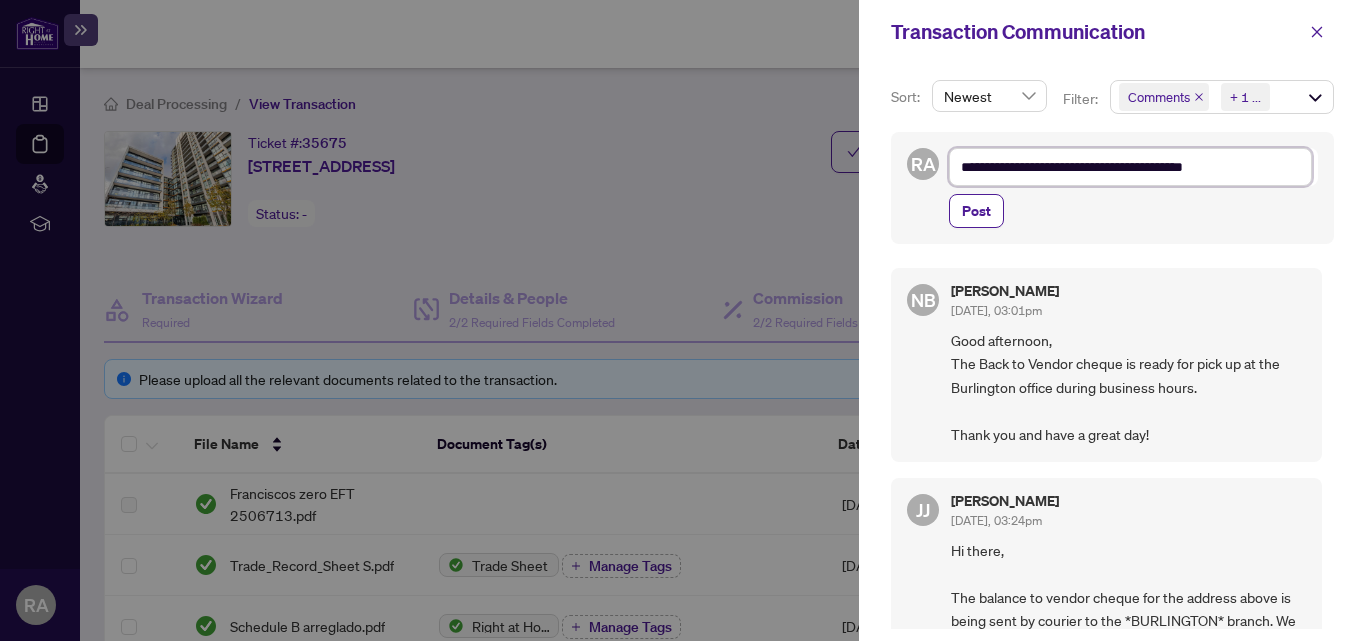 type on "**********" 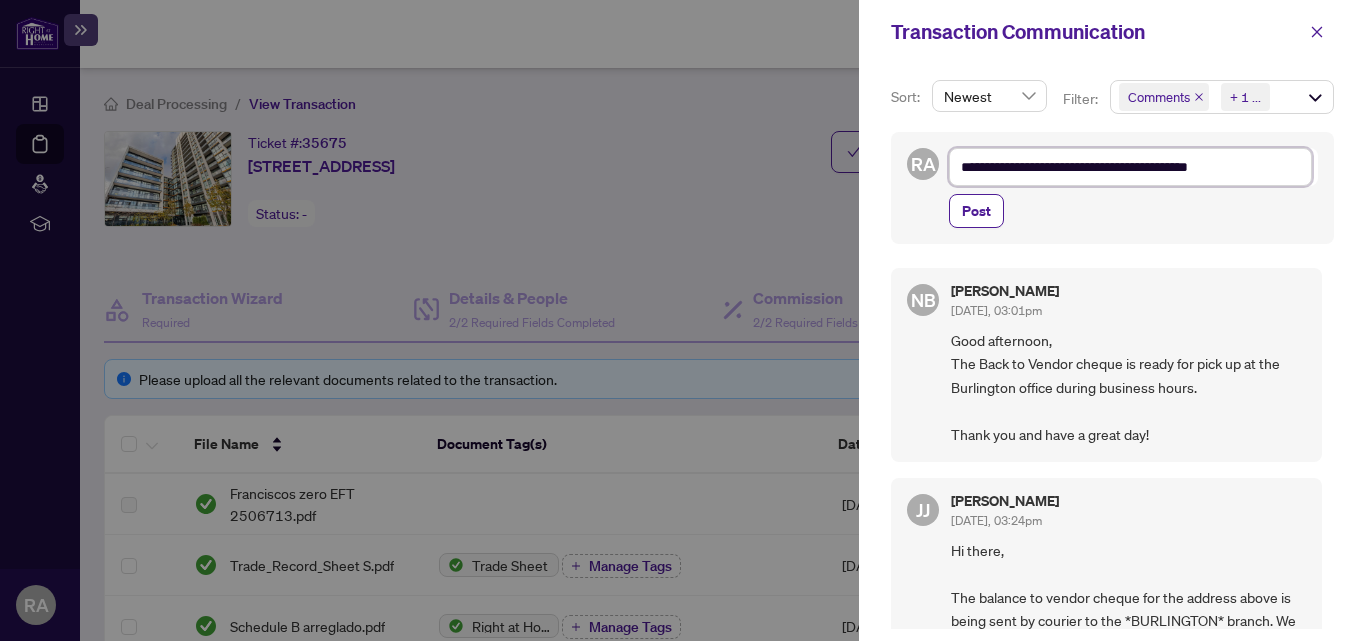 type on "**********" 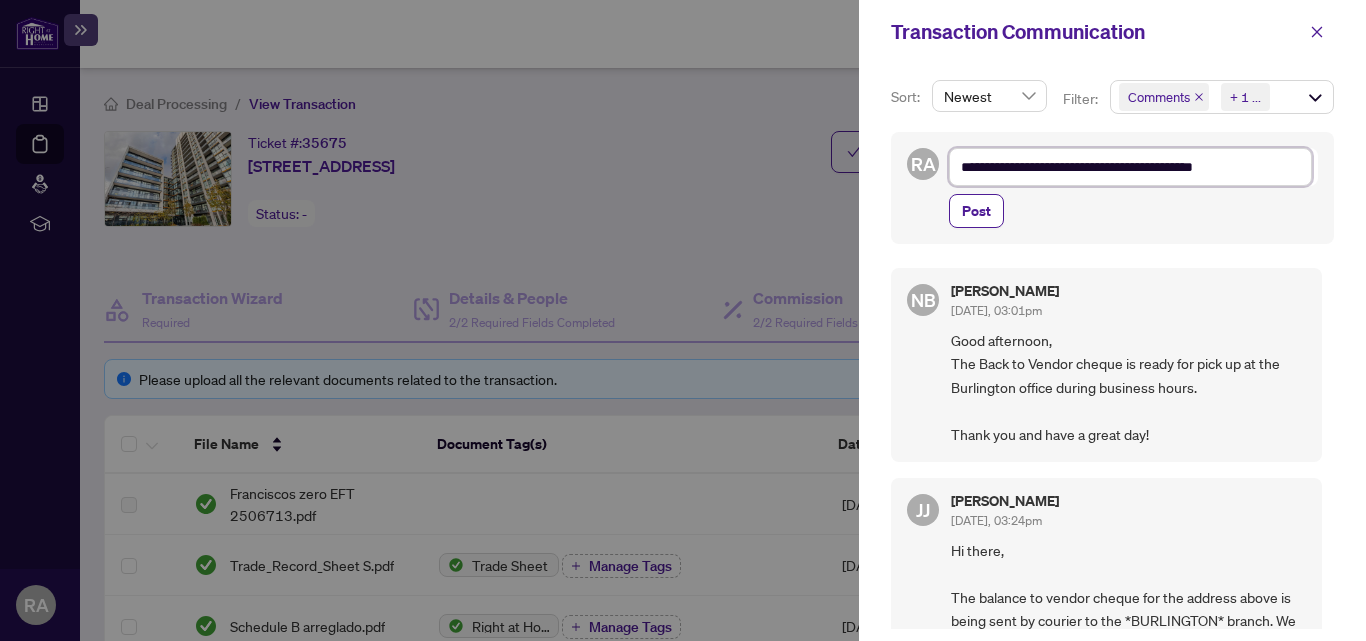 type on "**********" 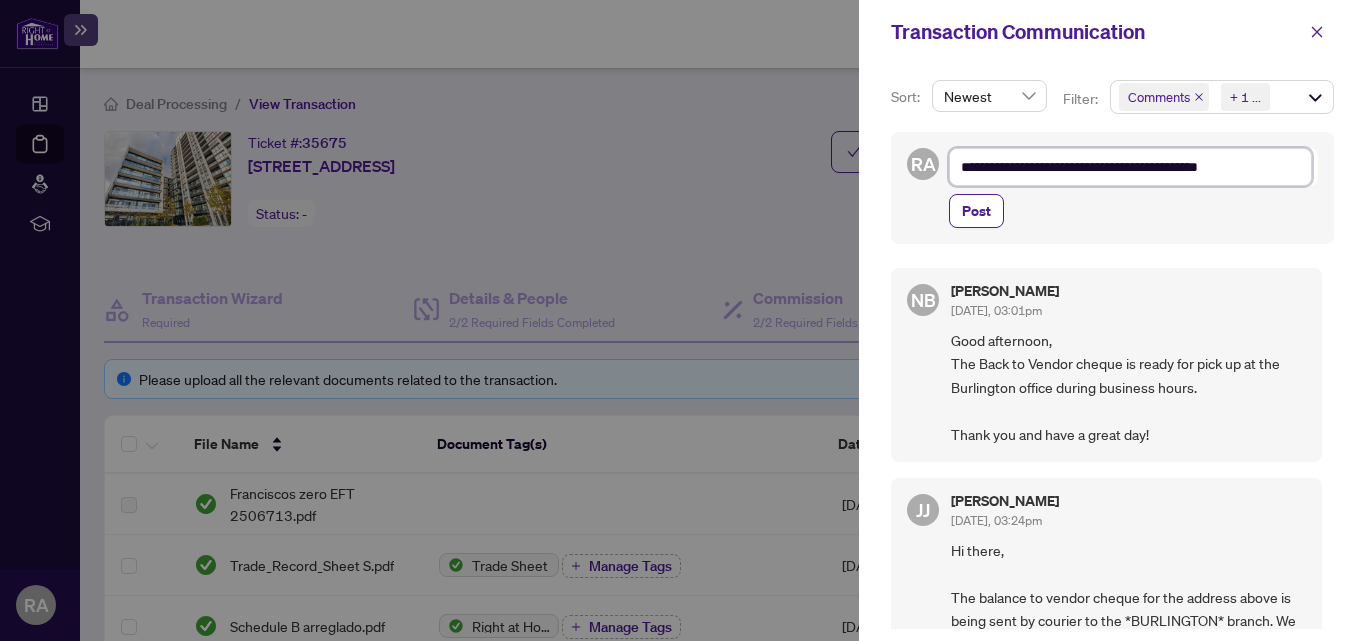 type on "**********" 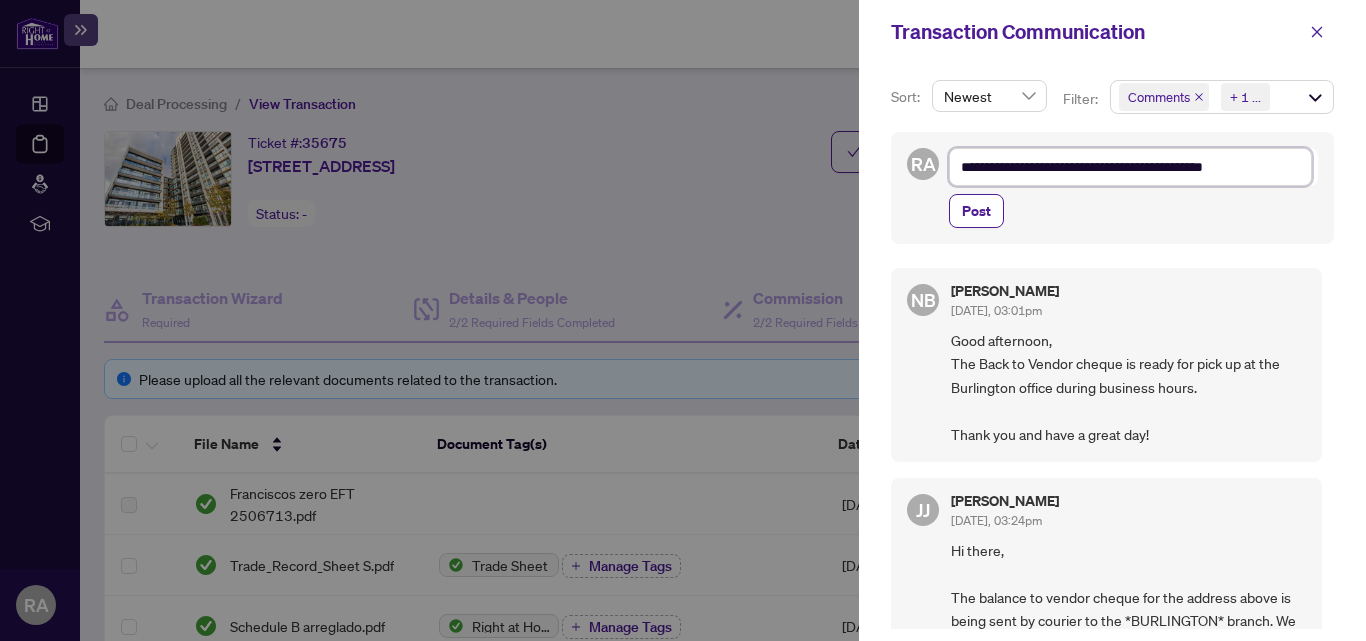 type on "**********" 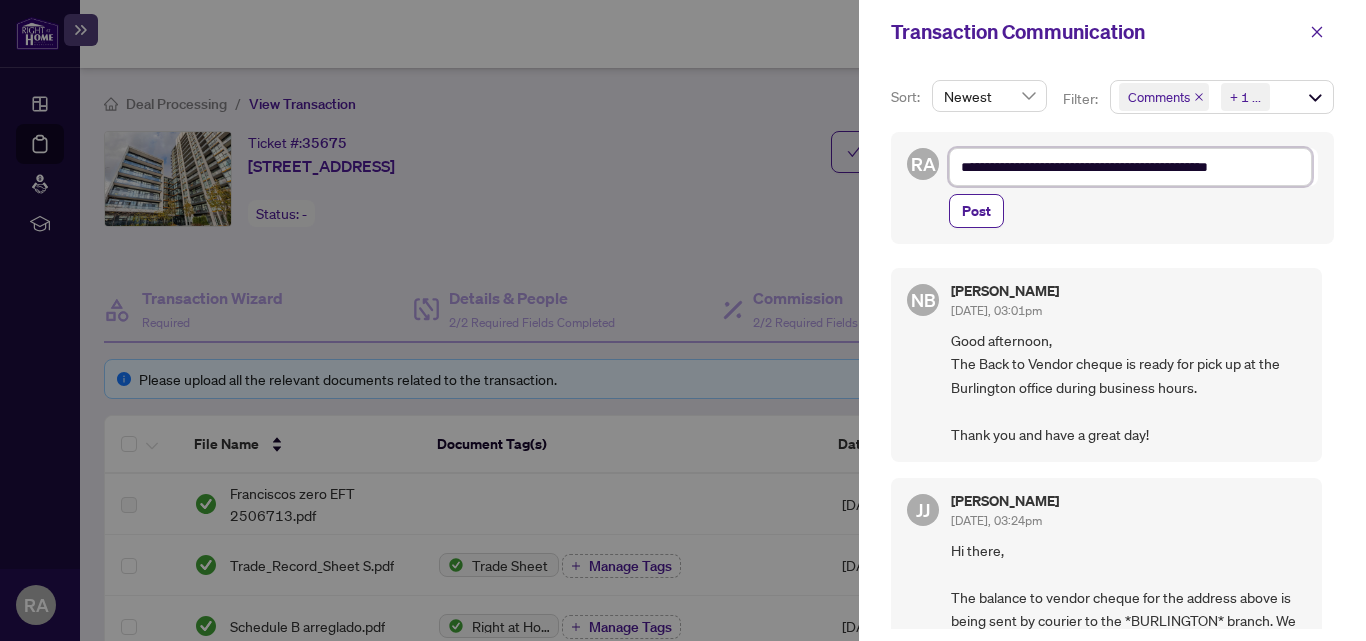 type on "**********" 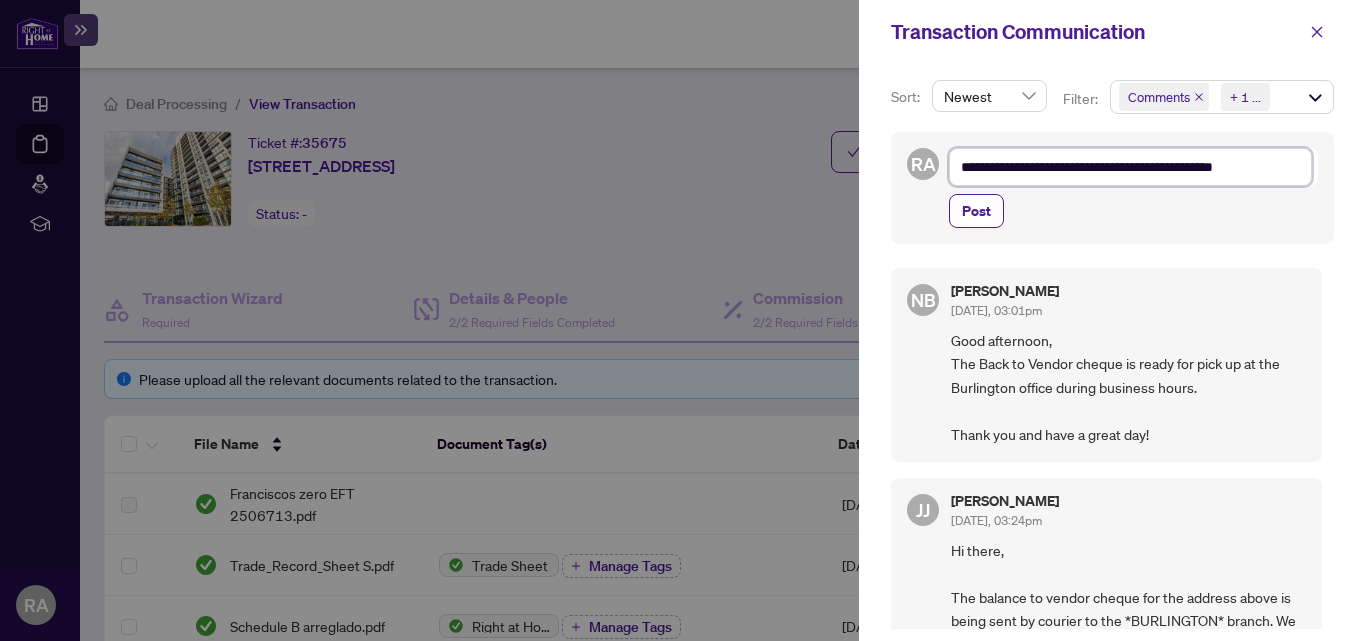 type on "**********" 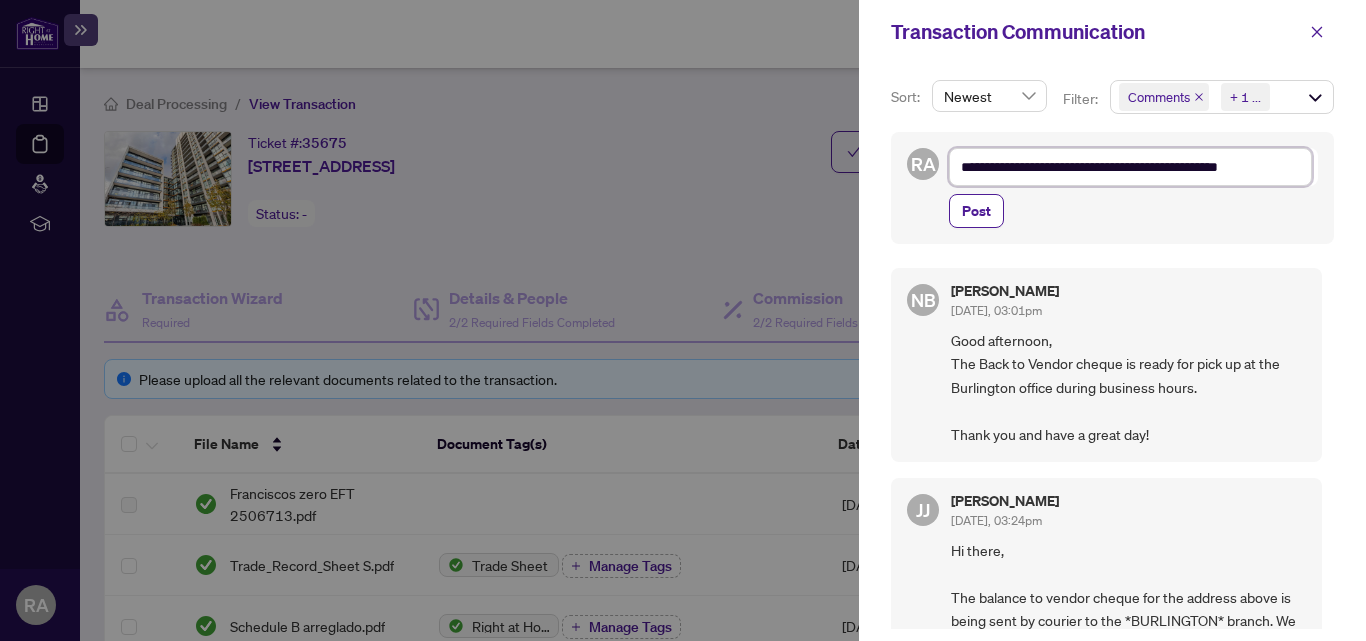 type on "**********" 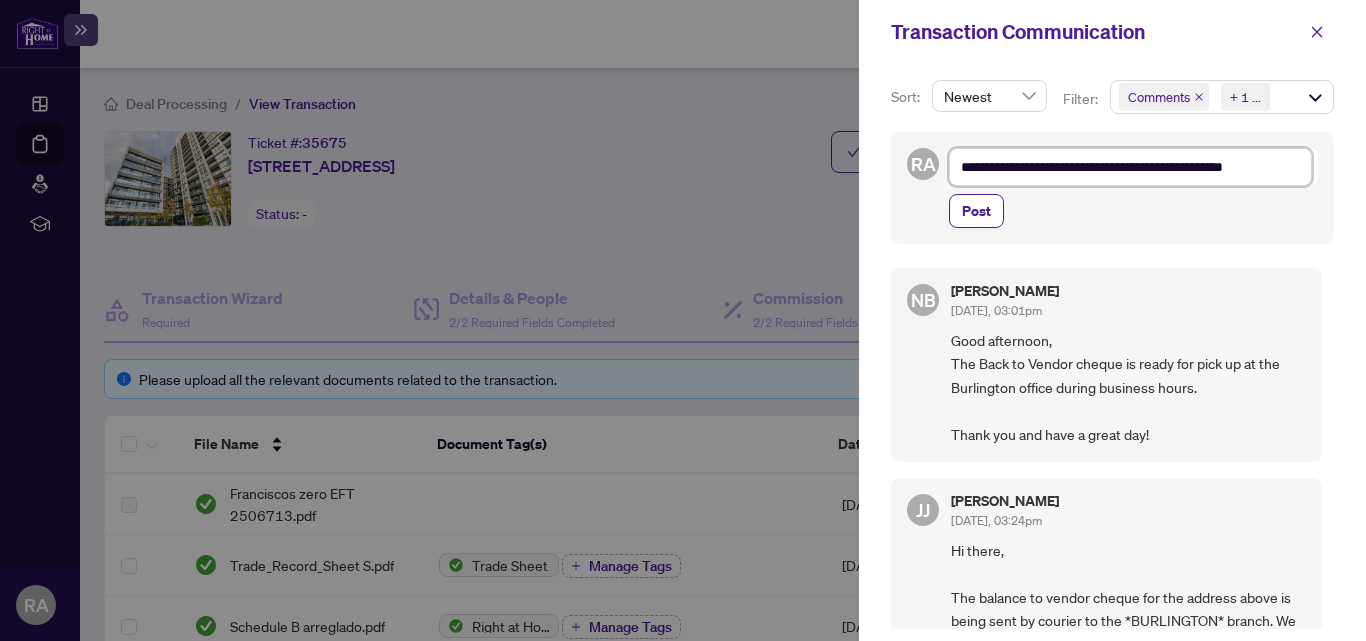 type on "**********" 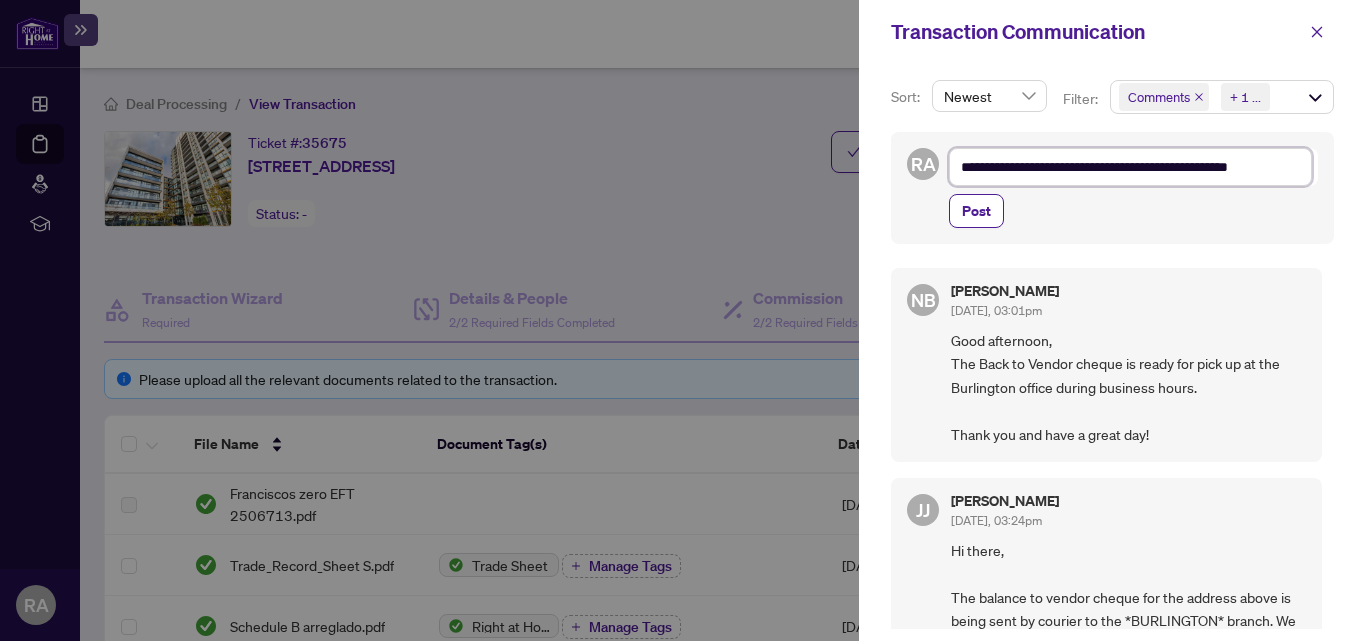 type on "**********" 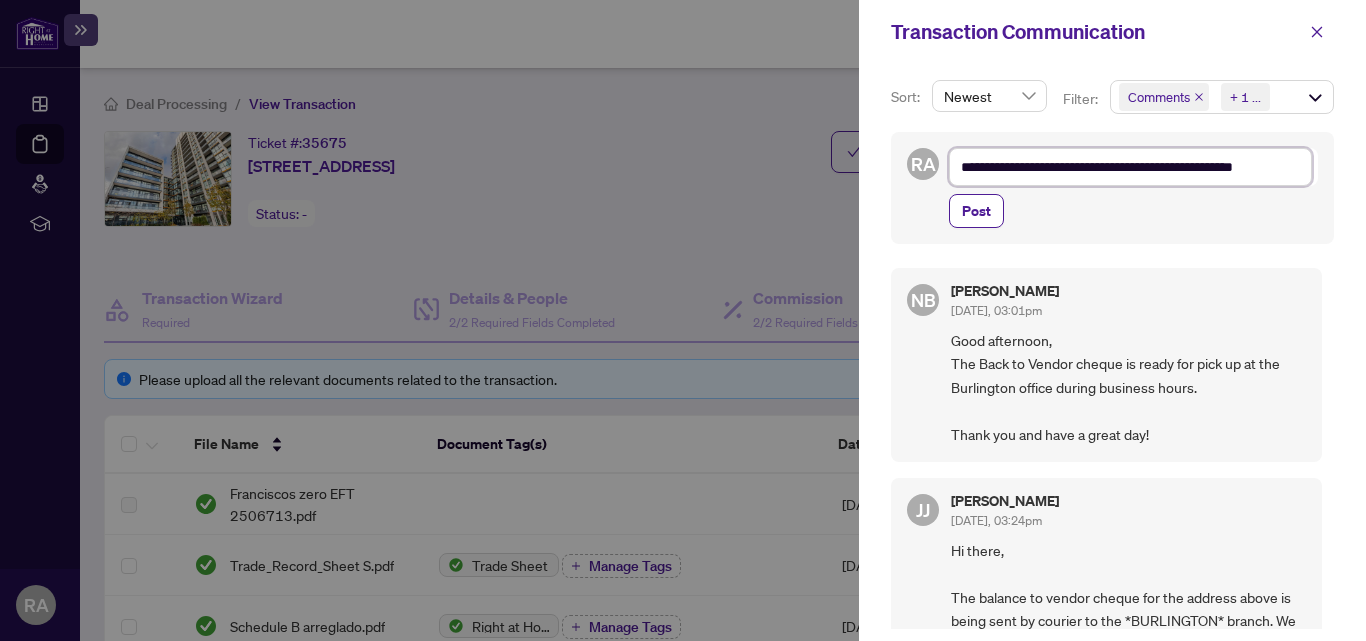 type on "**********" 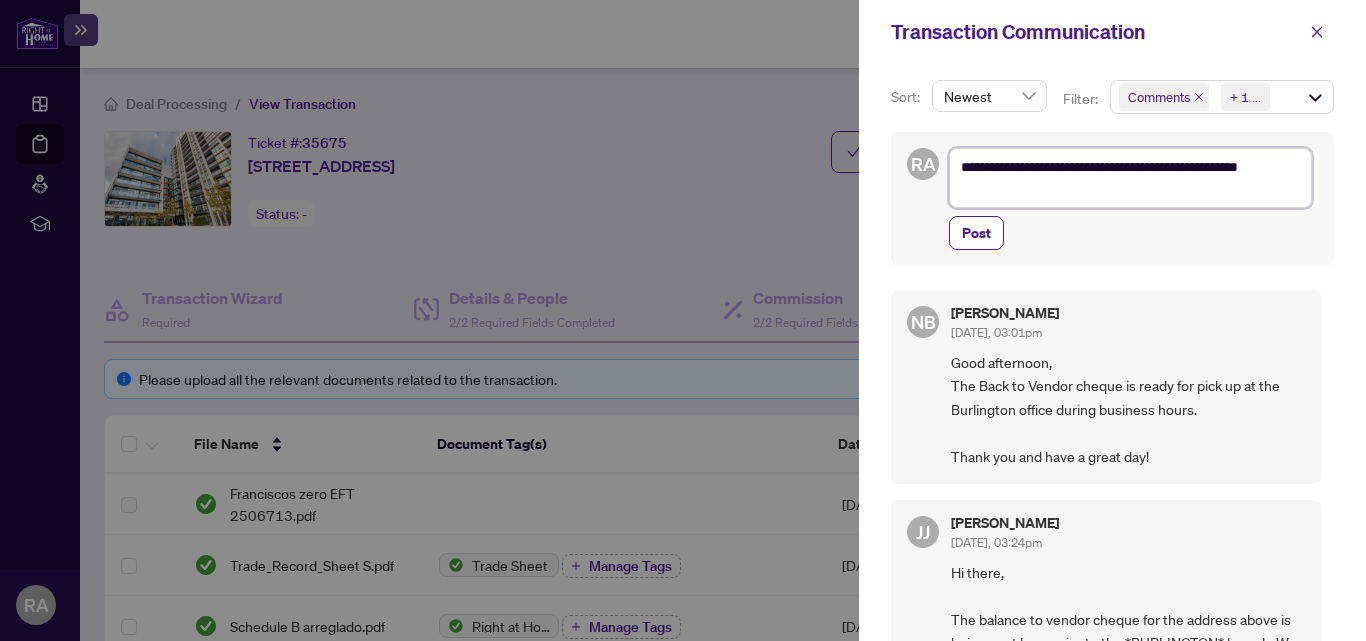 type on "**********" 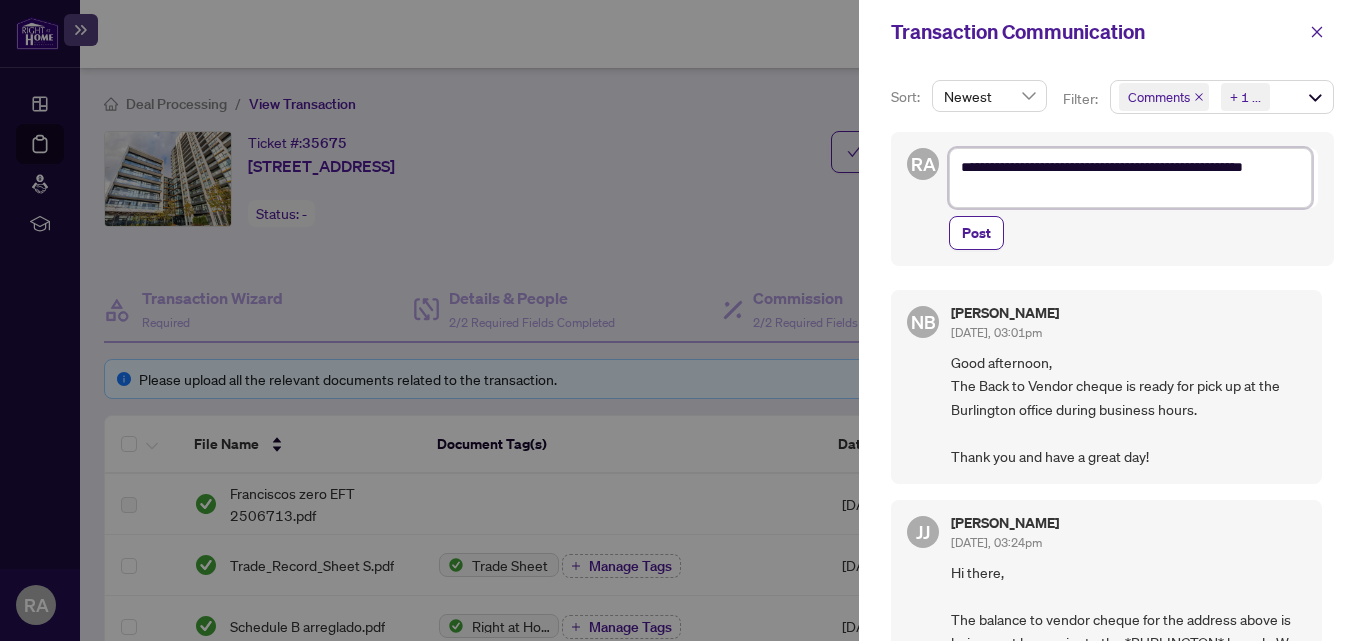 type on "**********" 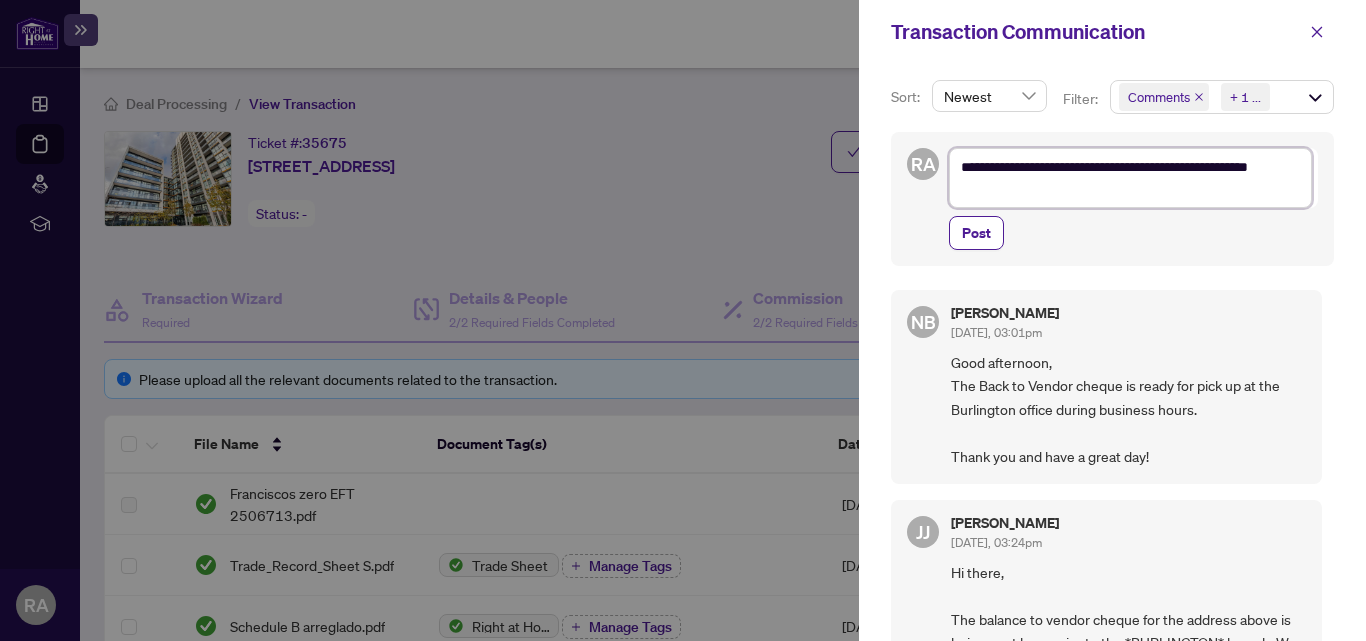 type on "**********" 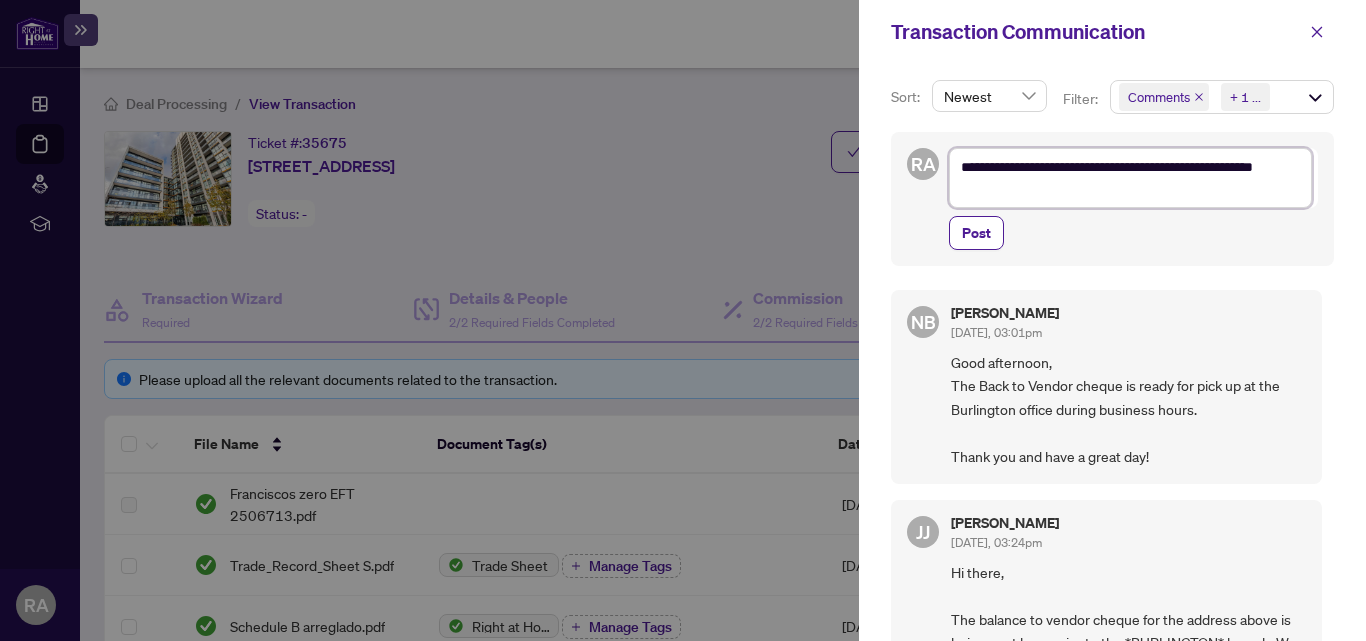 type on "**********" 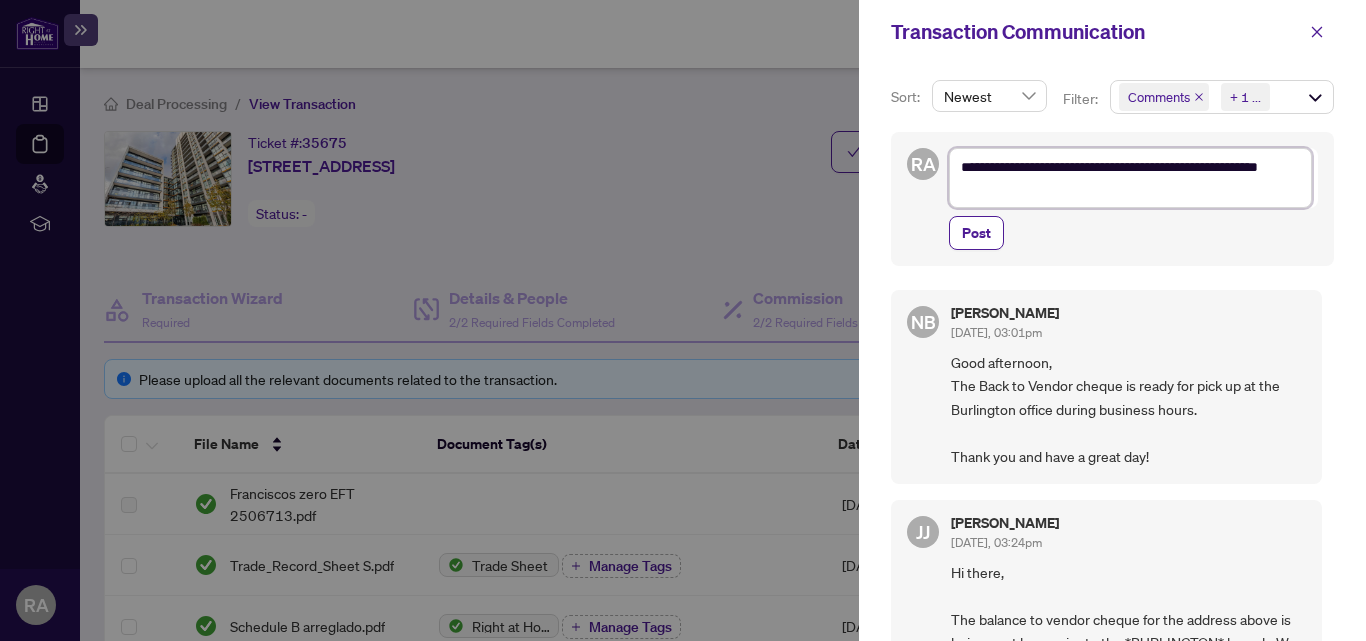 type on "**********" 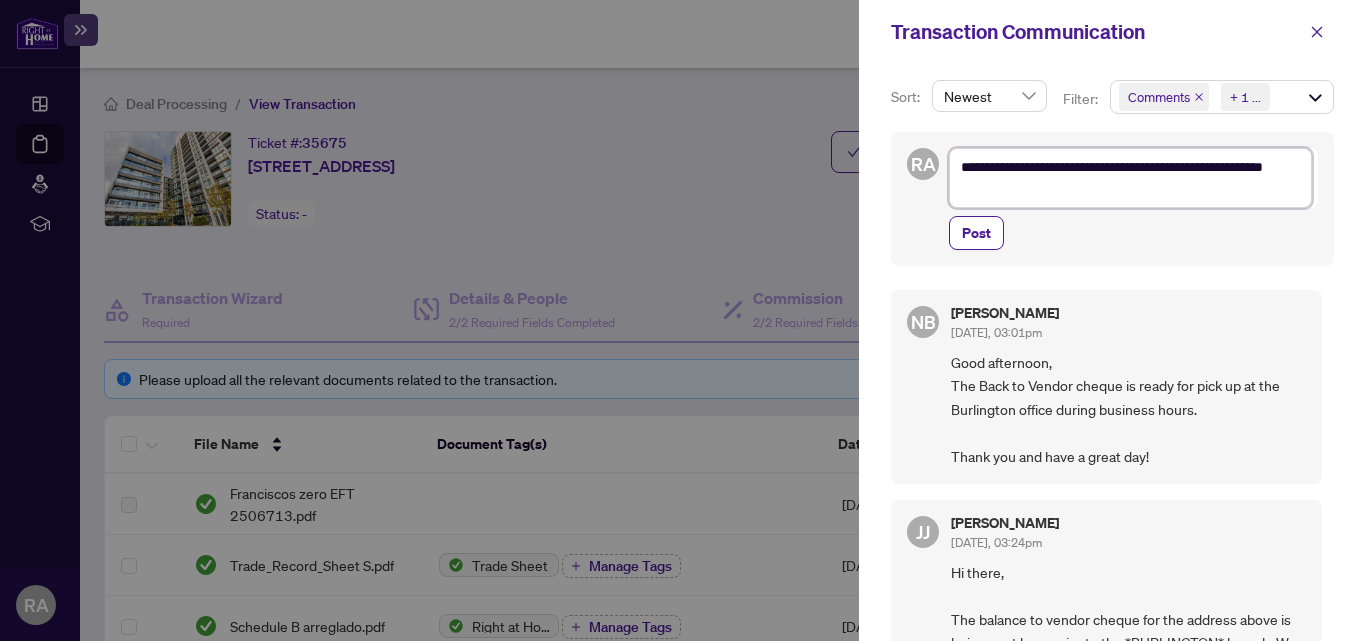 type on "**********" 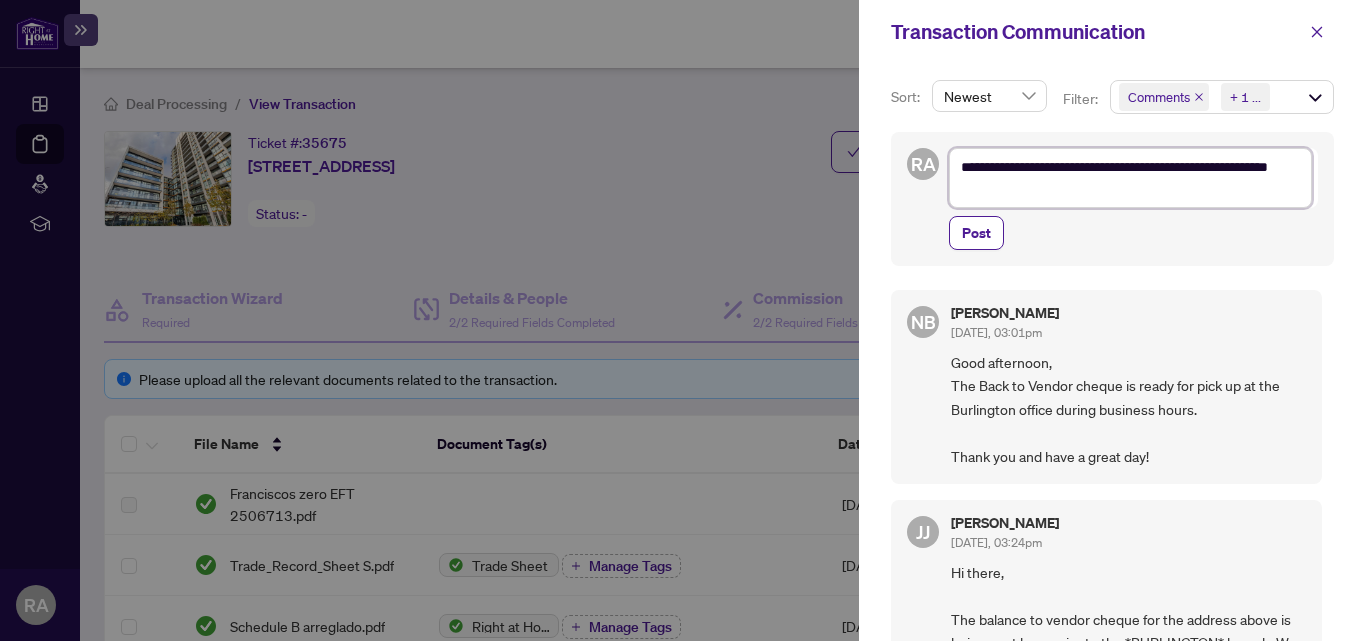 type on "**********" 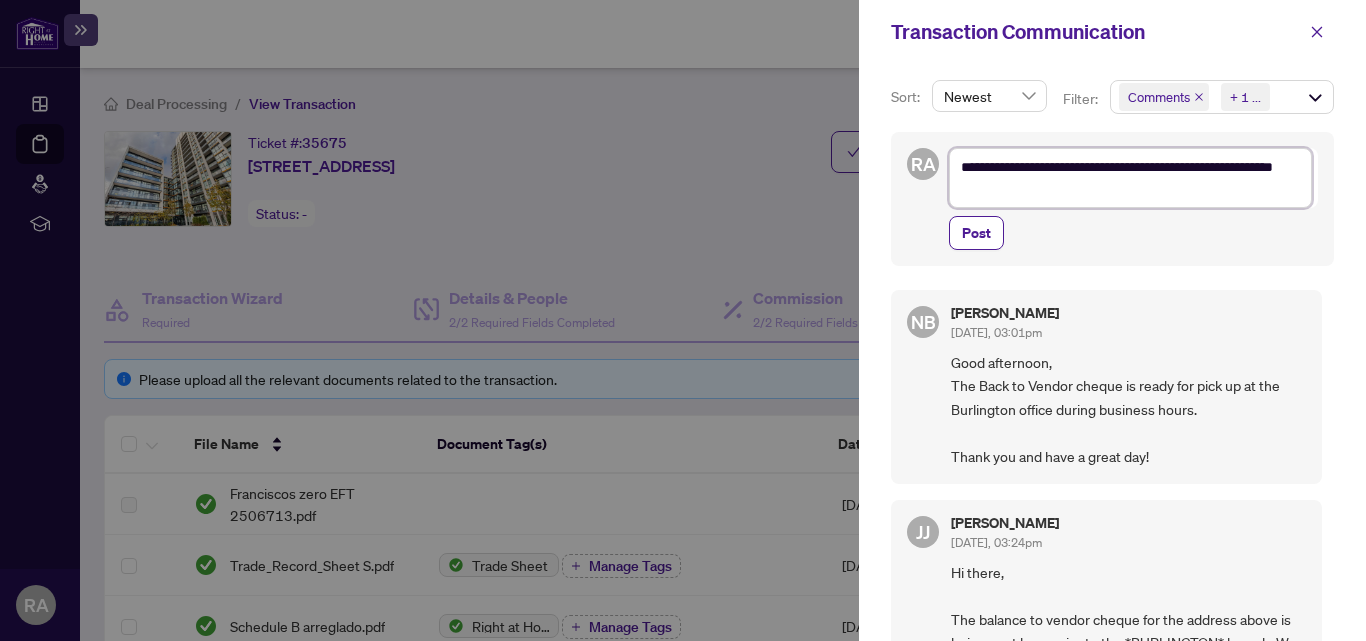 type on "**********" 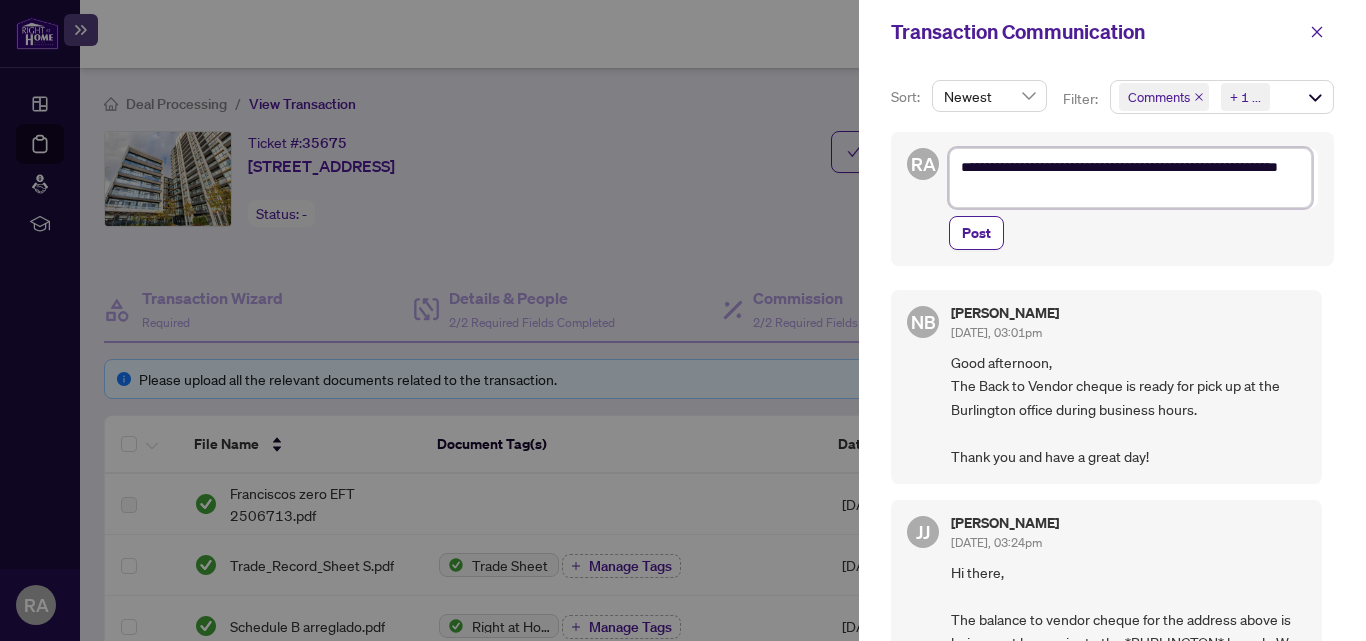 type on "**********" 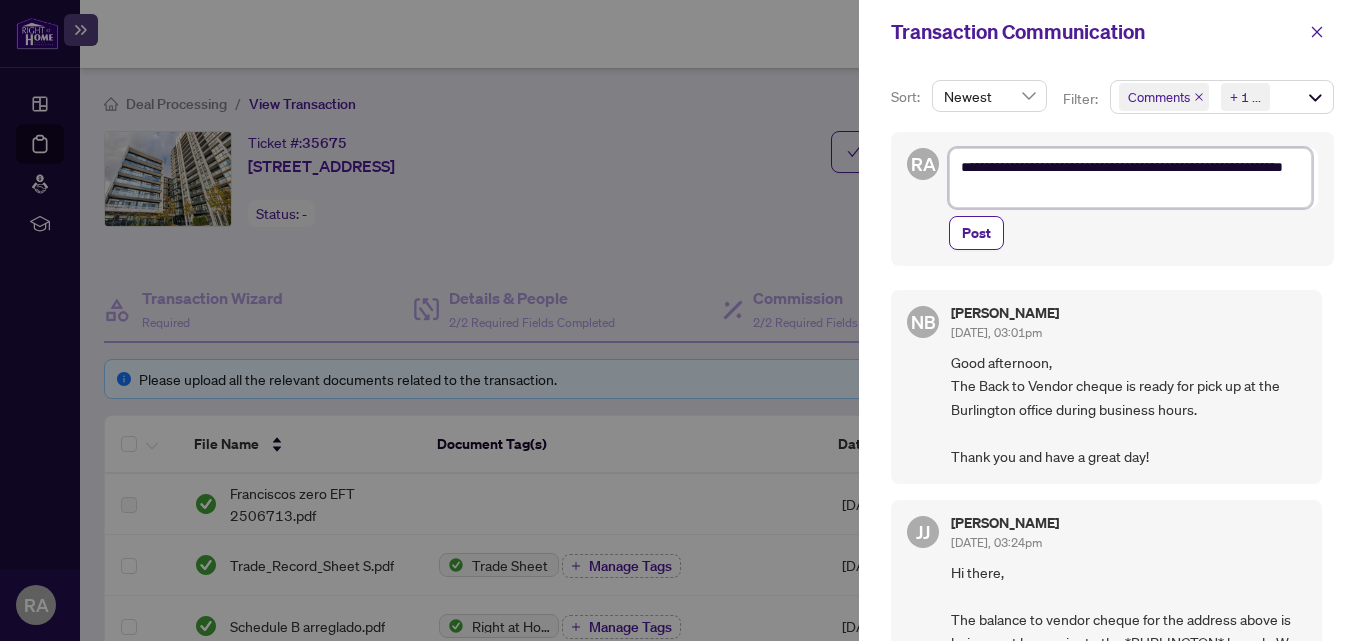 type on "**********" 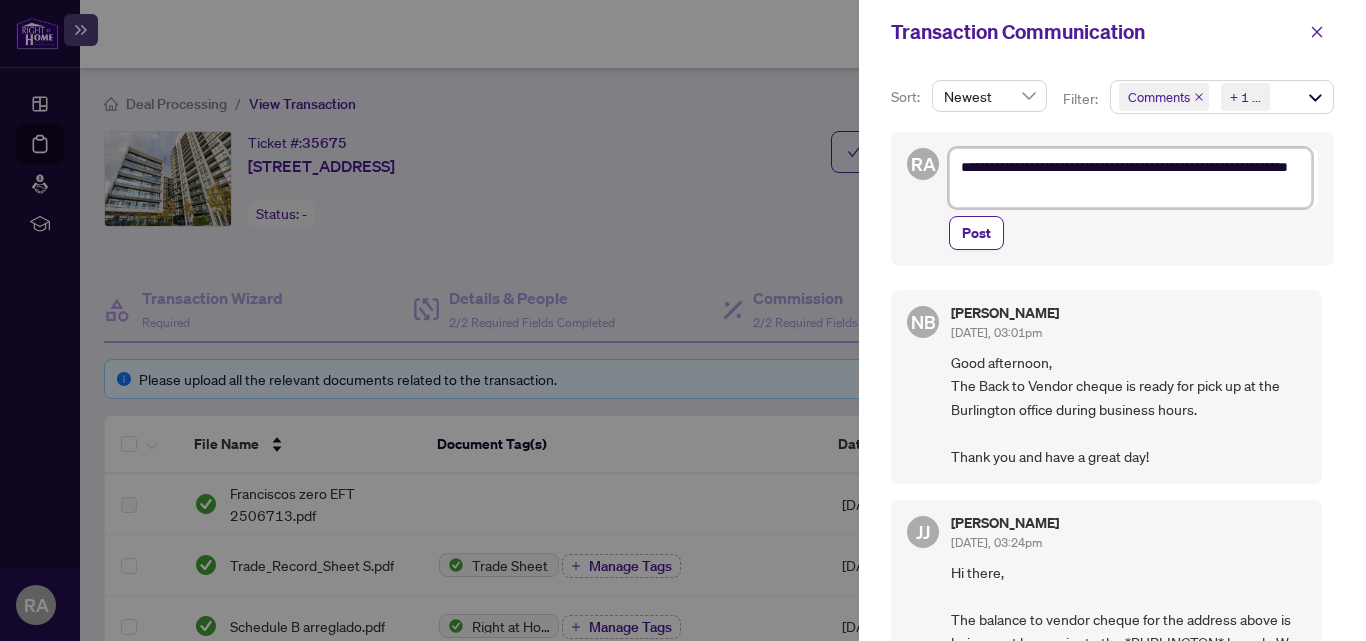 type on "**********" 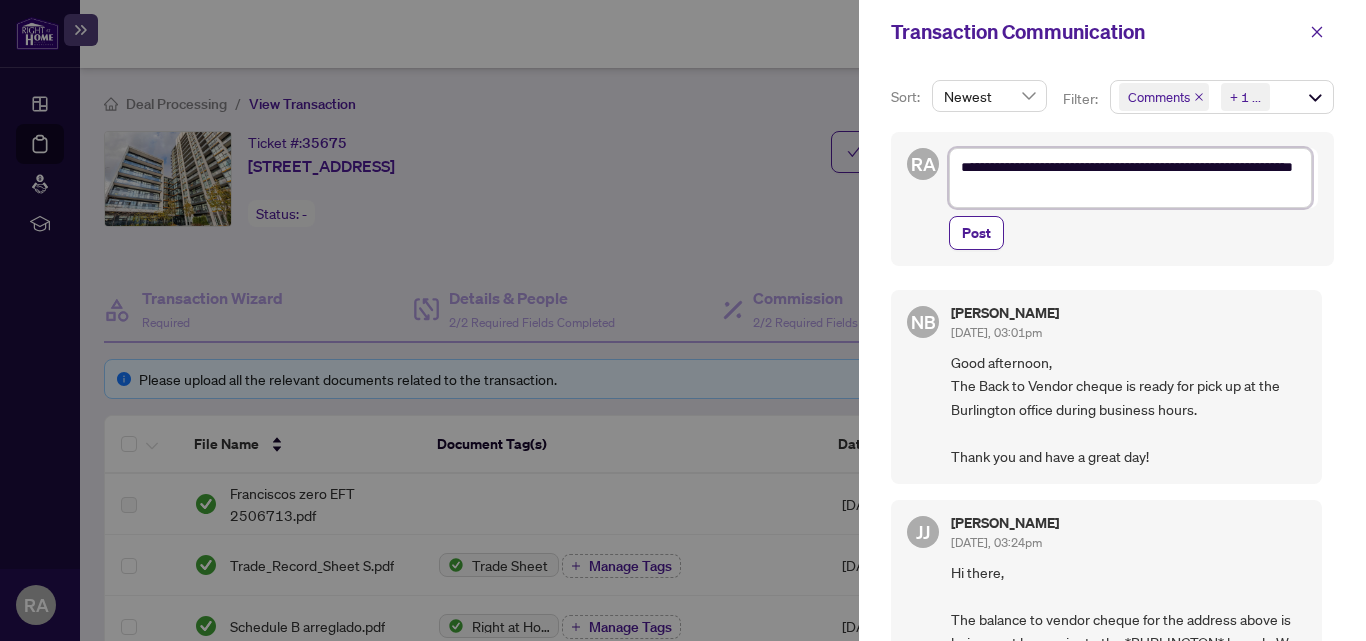 type on "**********" 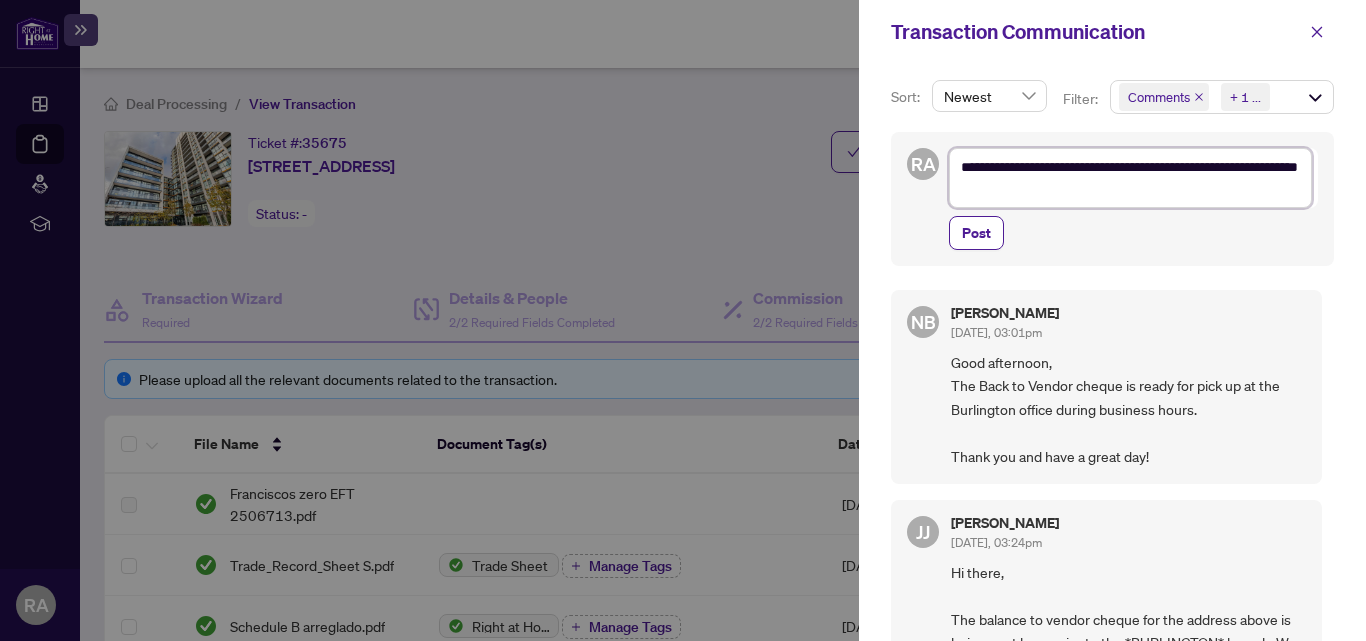 type on "**********" 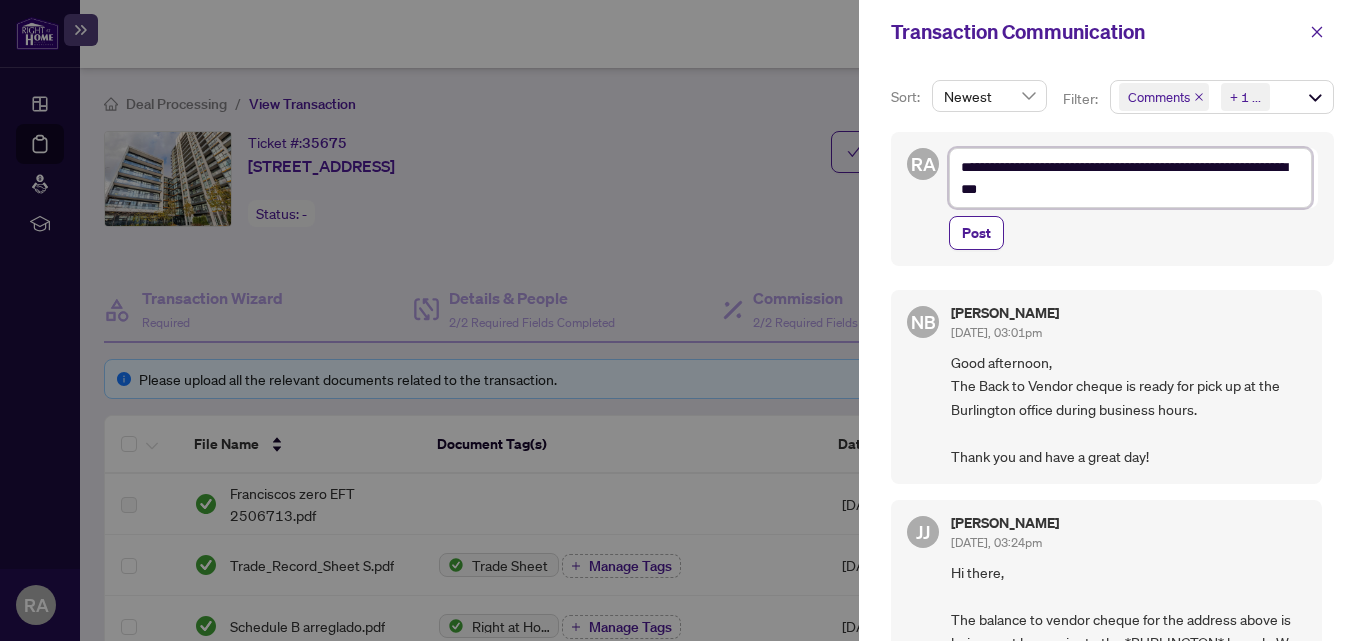 type on "**********" 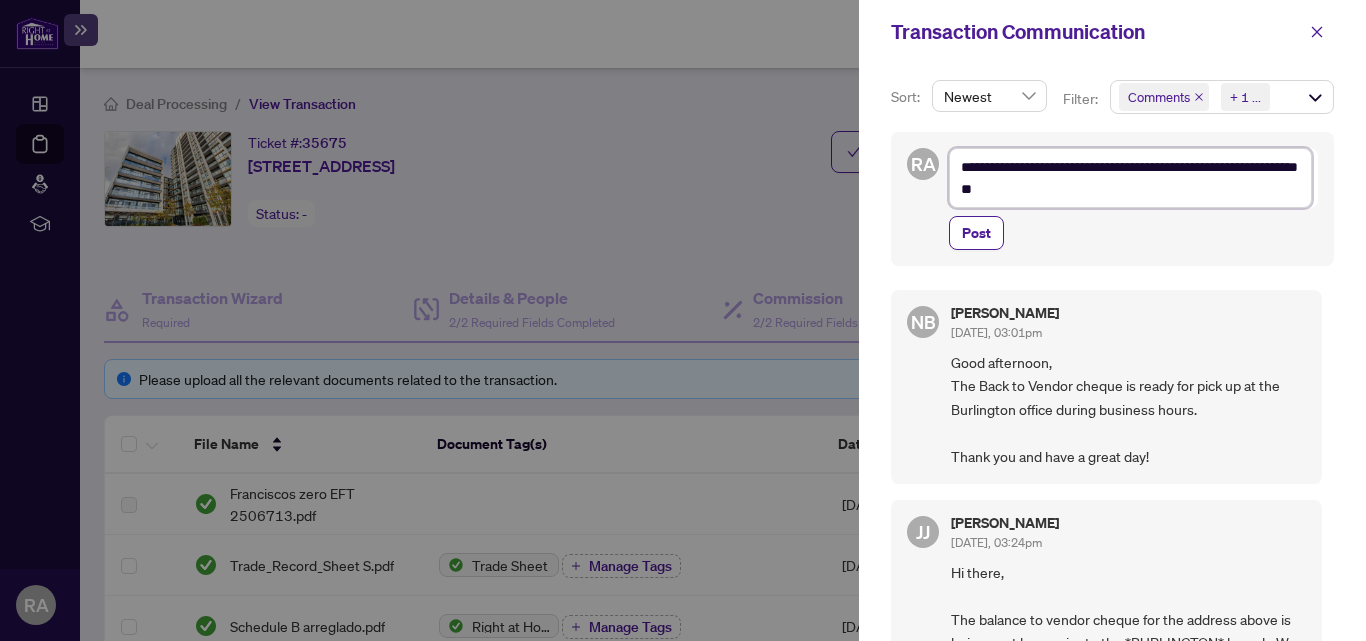 type on "**********" 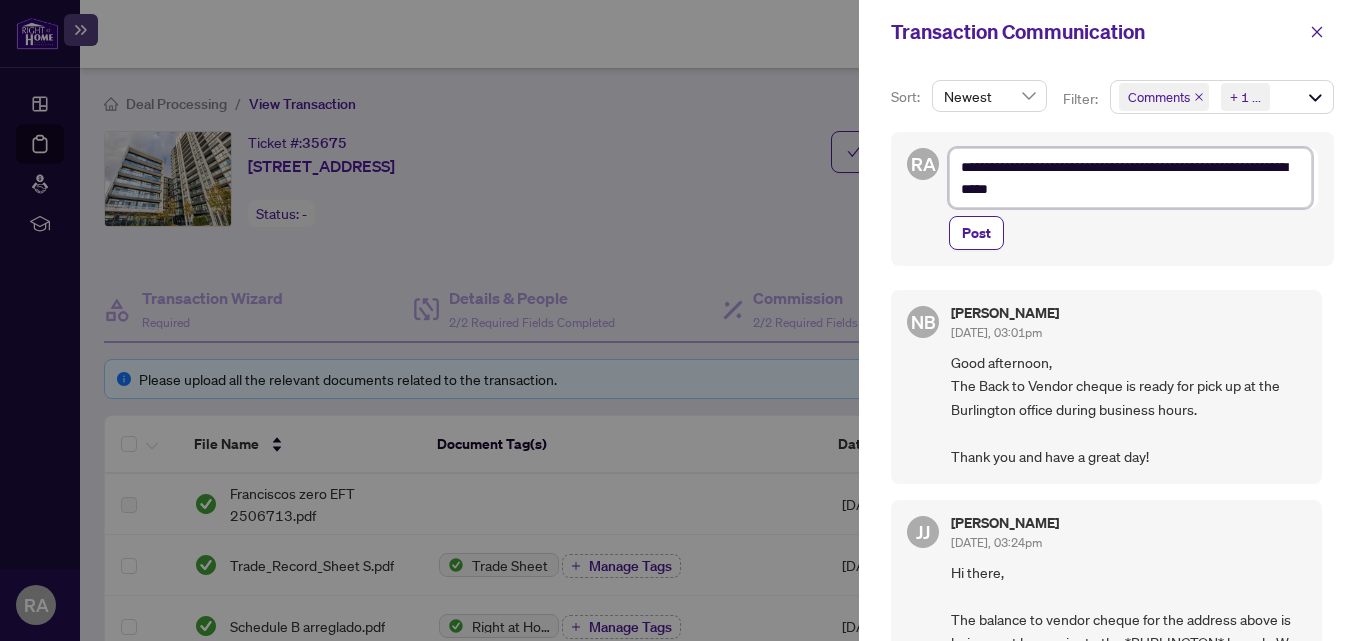 type on "**********" 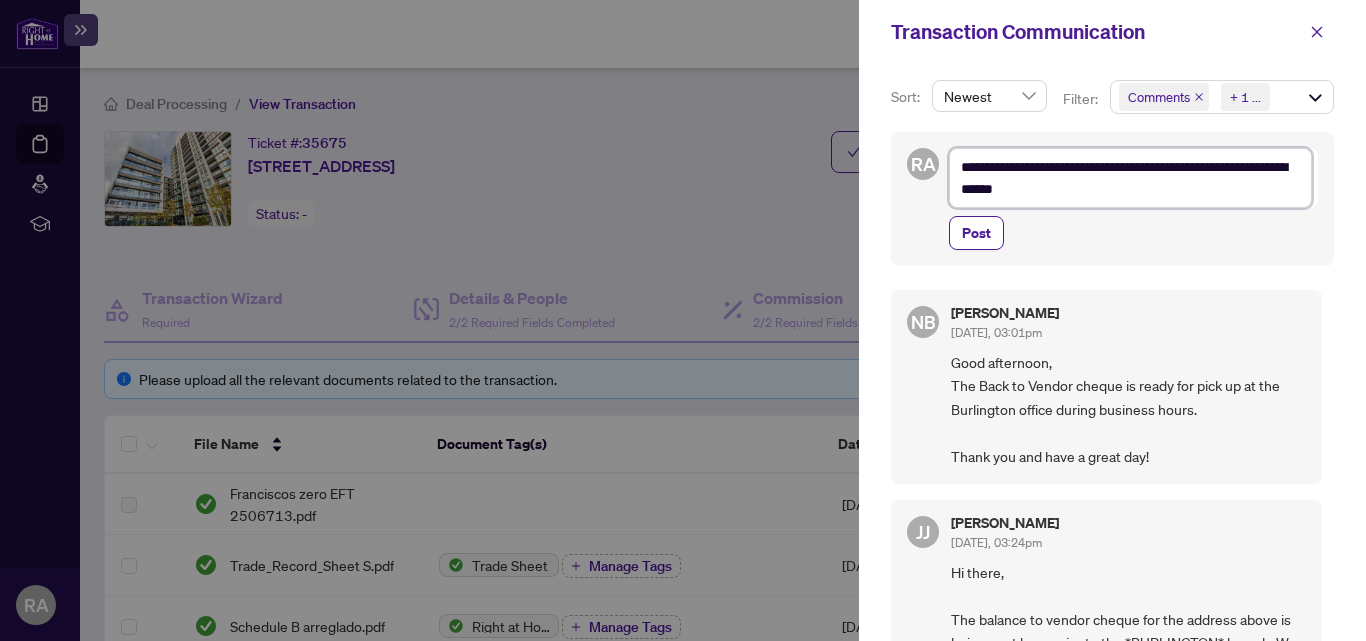 type on "**********" 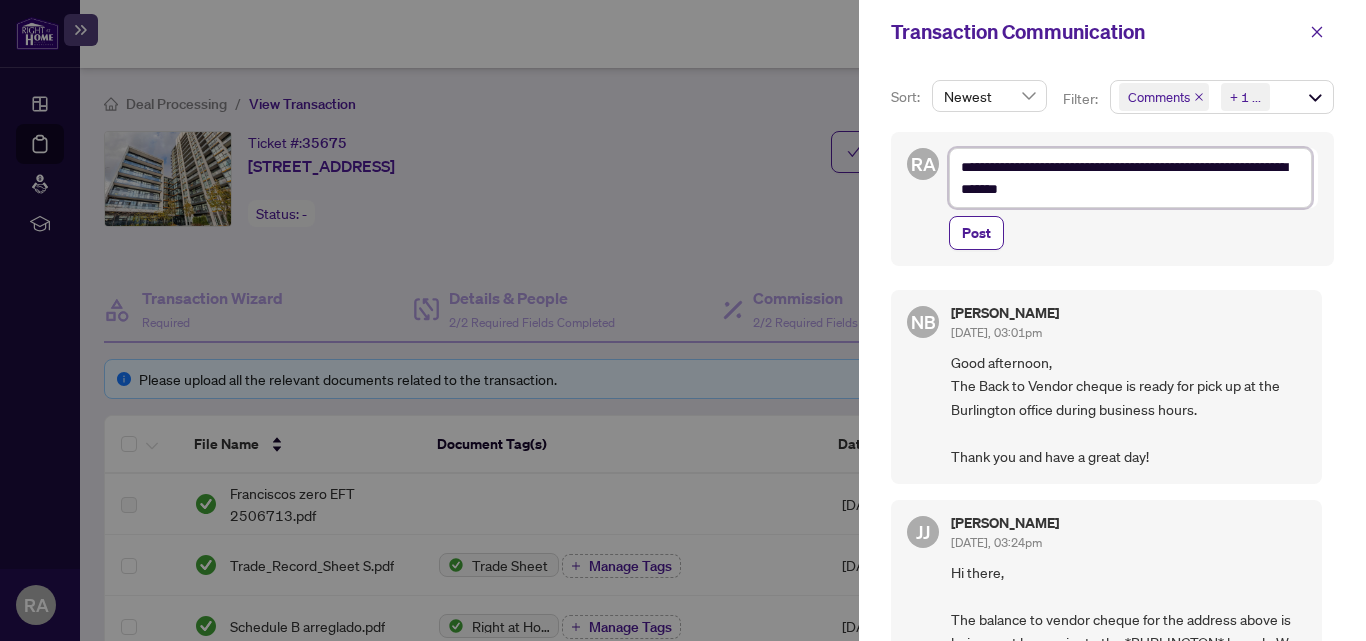 type on "**********" 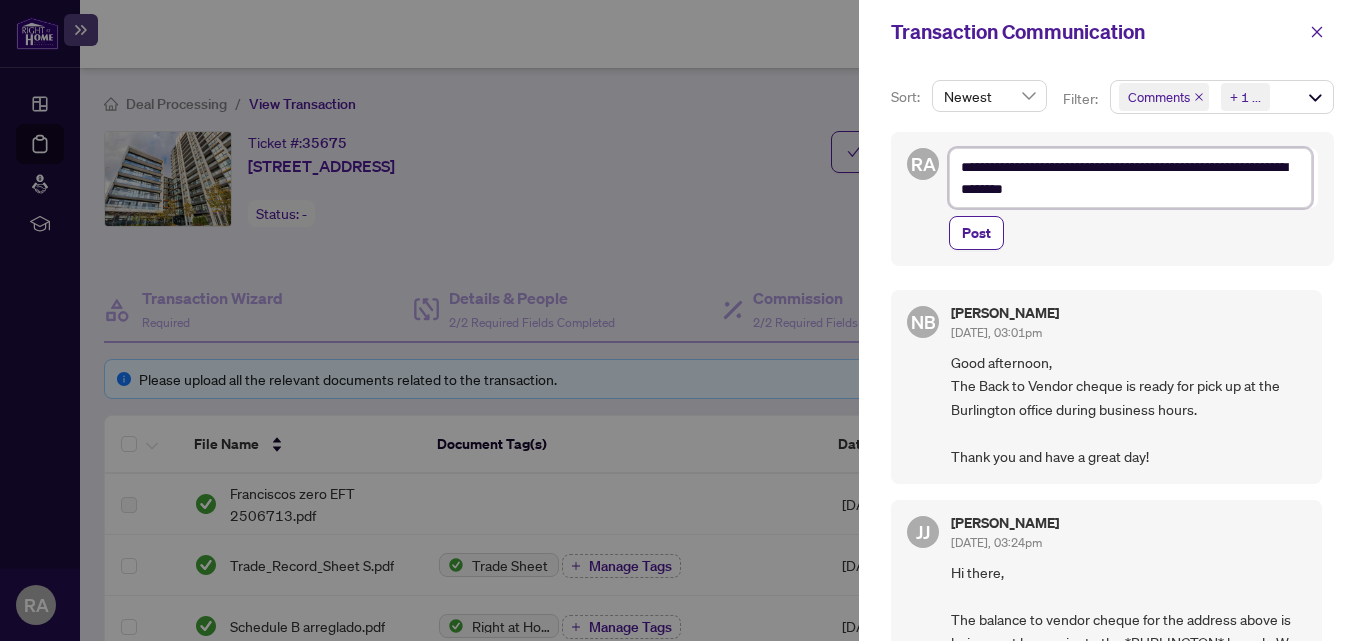 type on "**********" 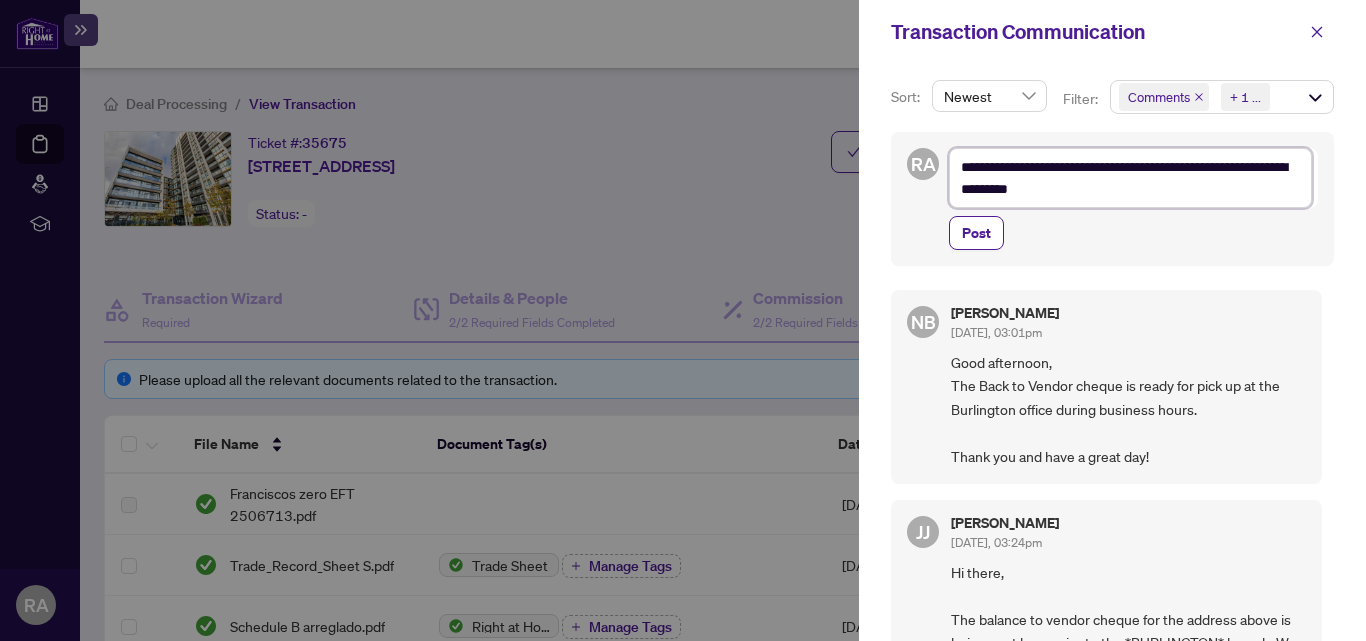 type on "**********" 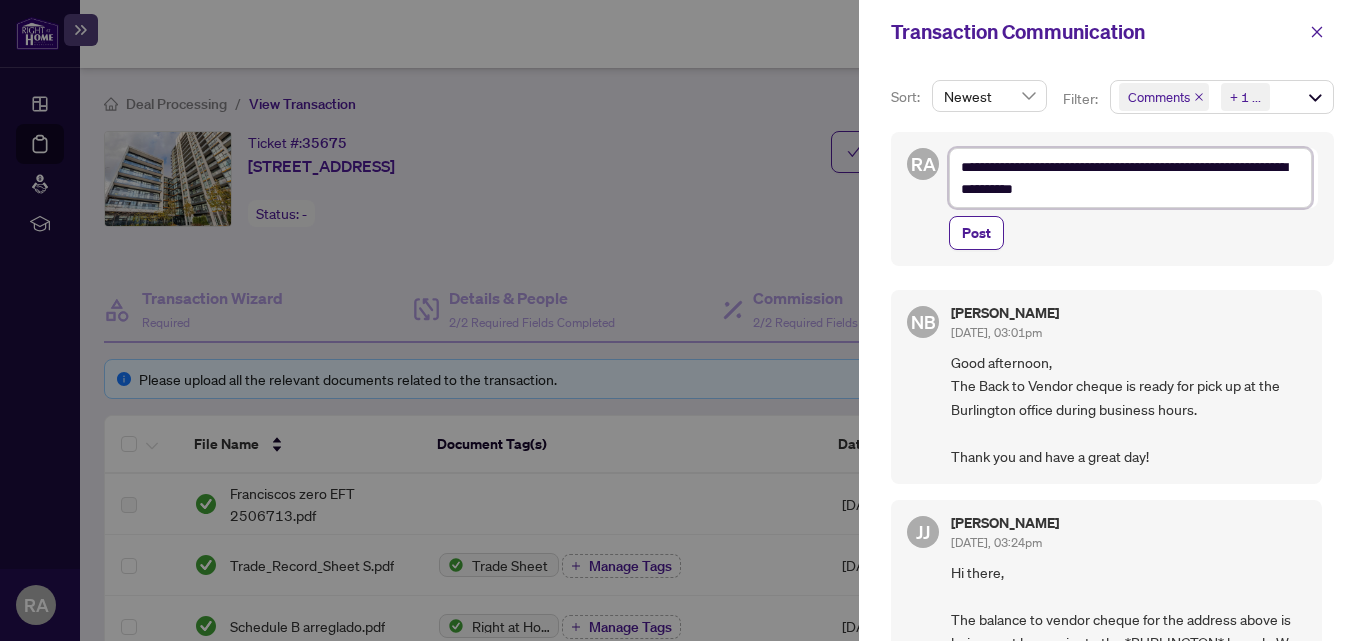 type on "**********" 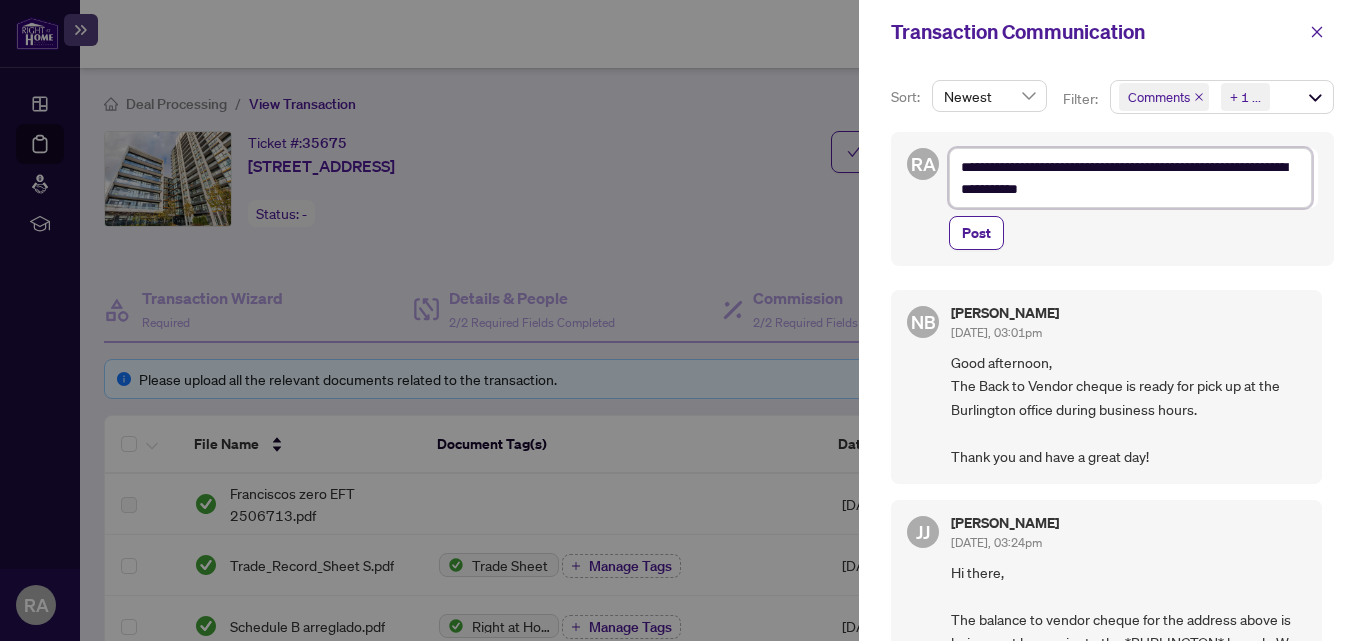 type on "**********" 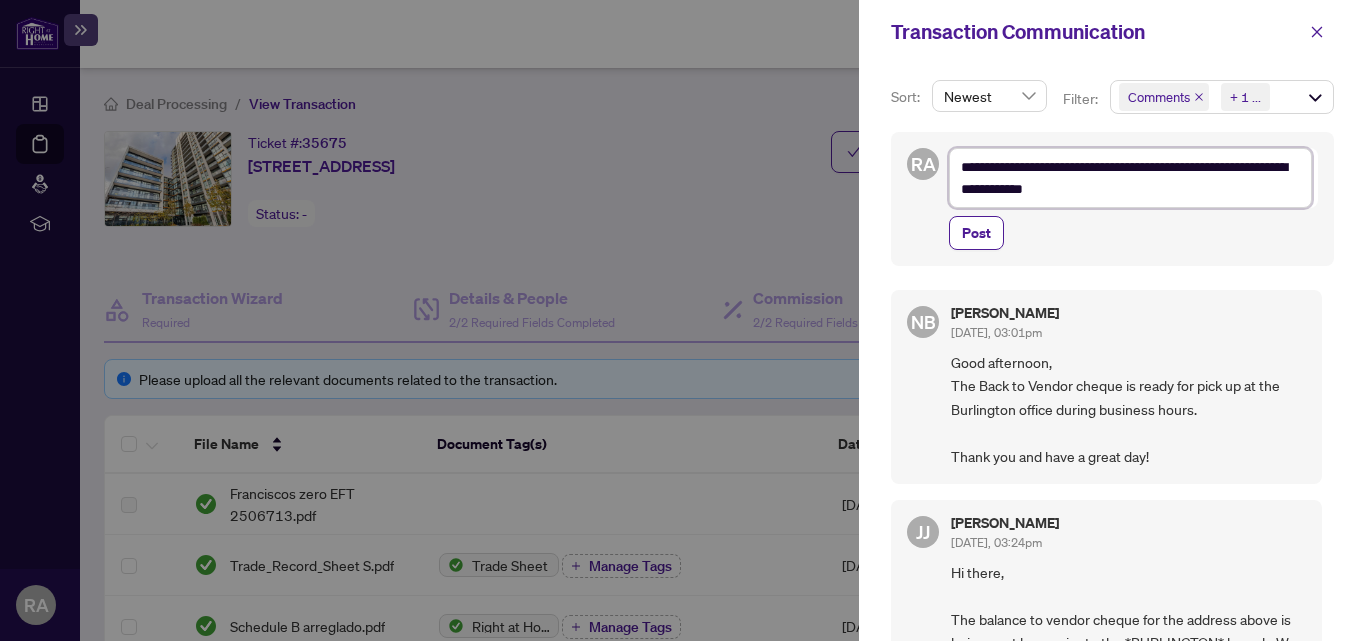 type on "**********" 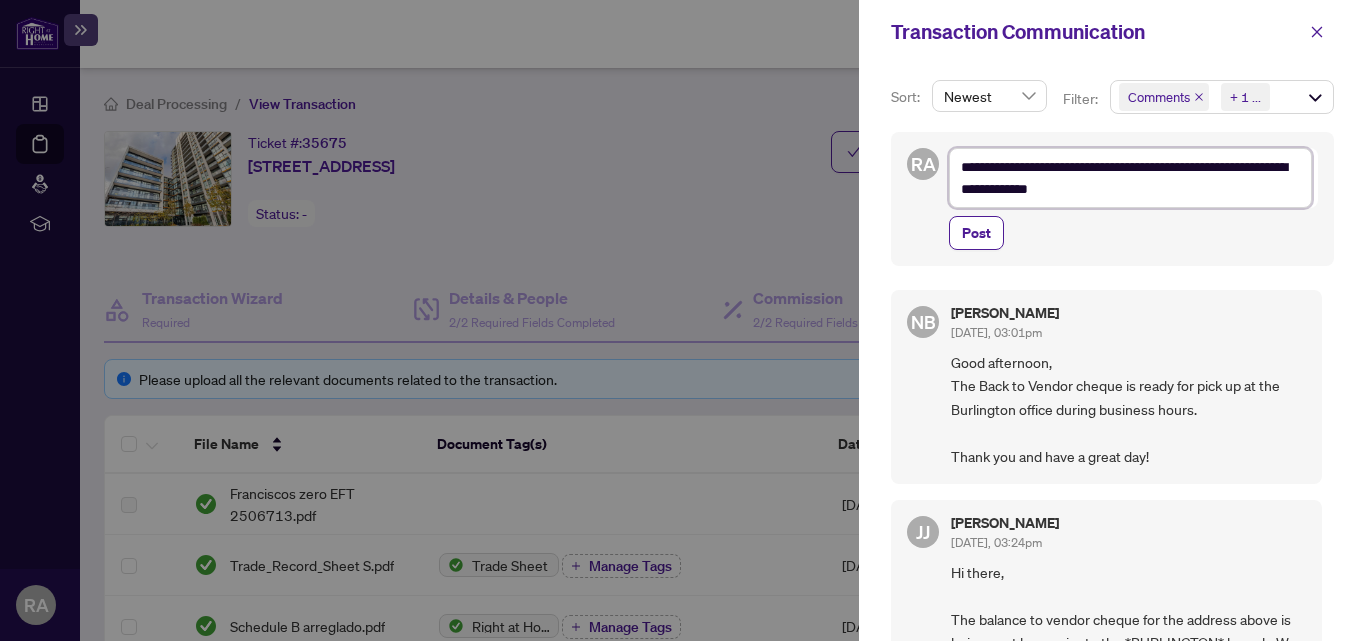 type on "**********" 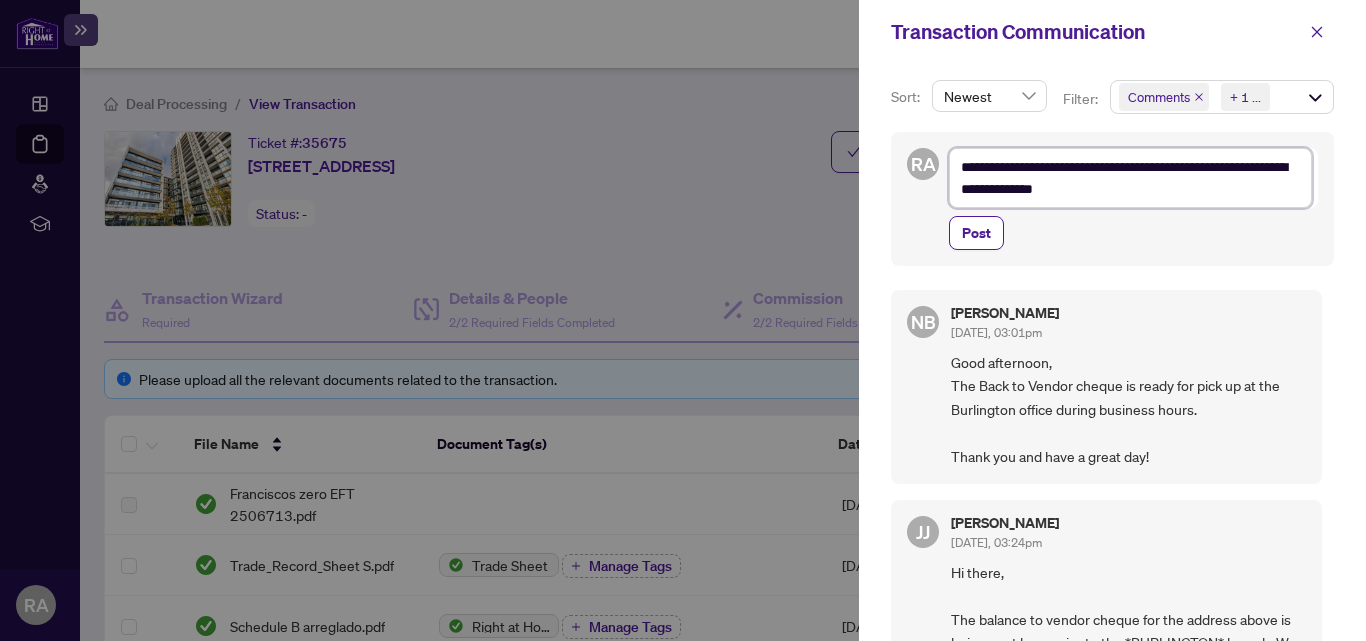 type on "**********" 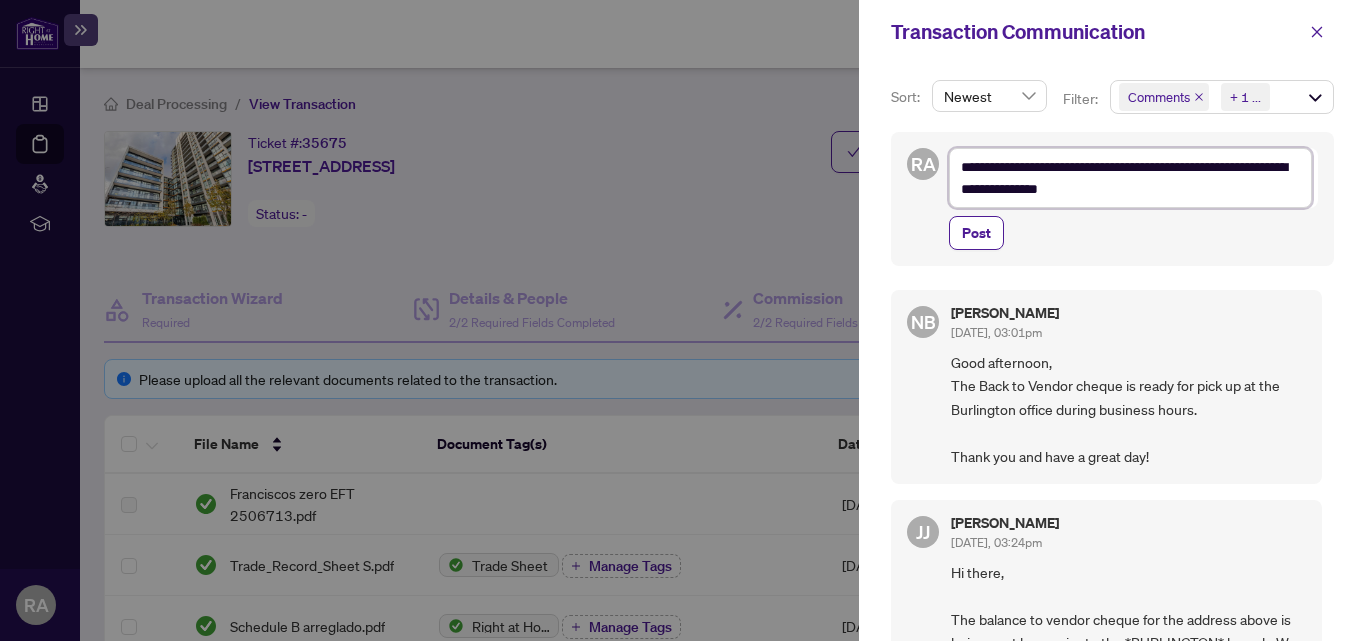 type on "**********" 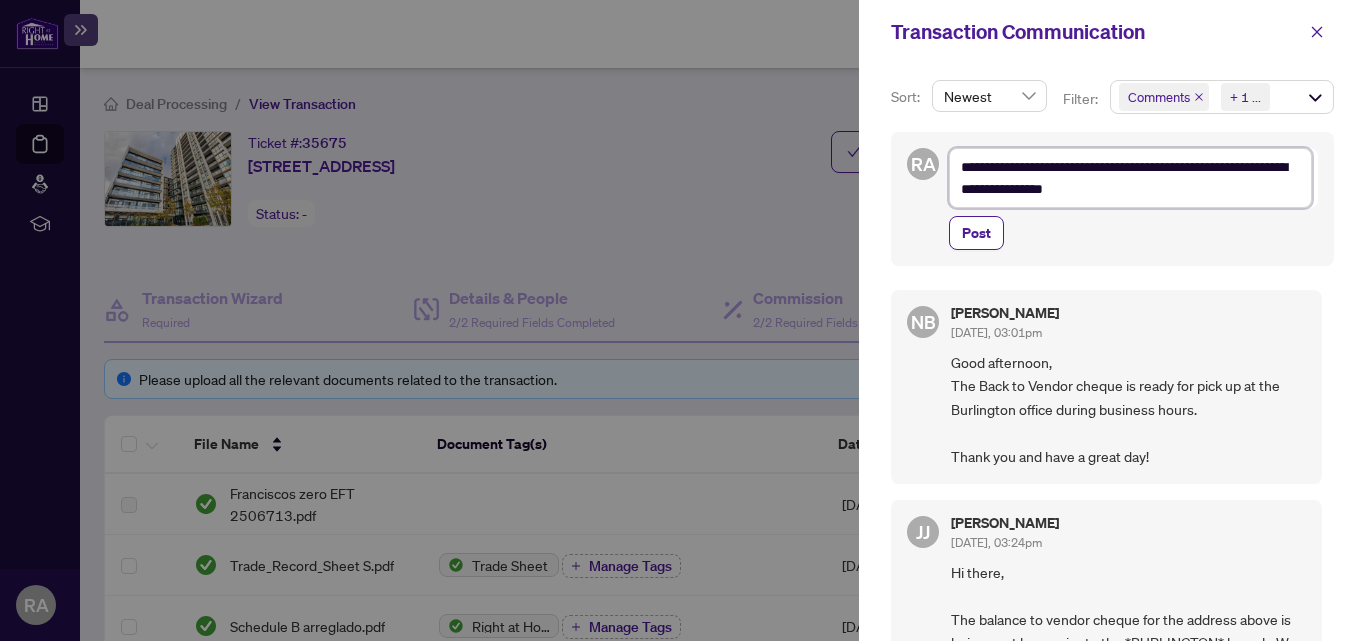 type 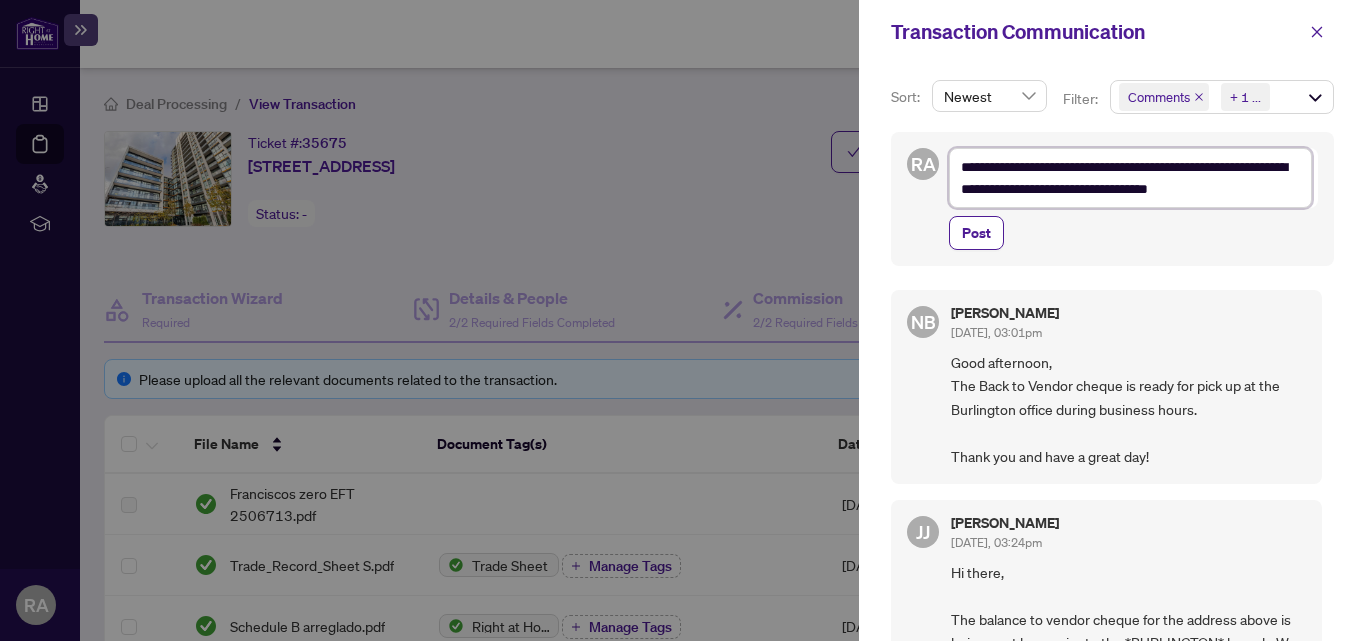 click on "**********" at bounding box center [1130, 178] 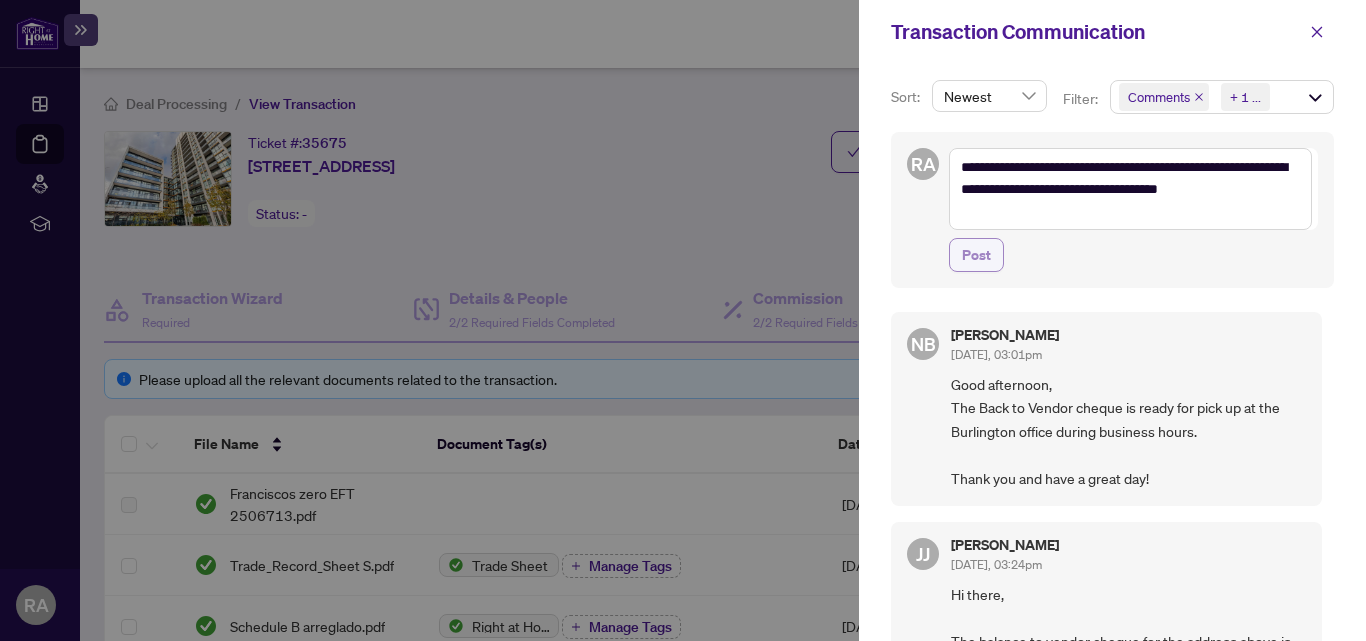 click on "Post" at bounding box center [976, 255] 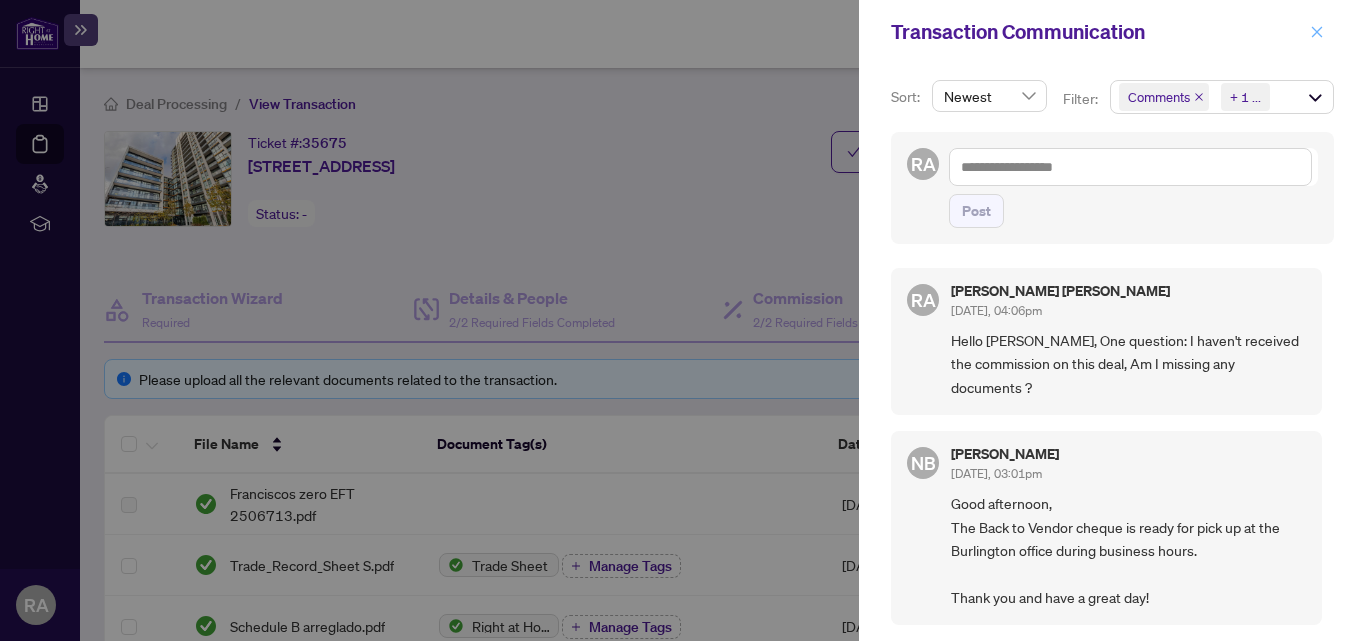 click 